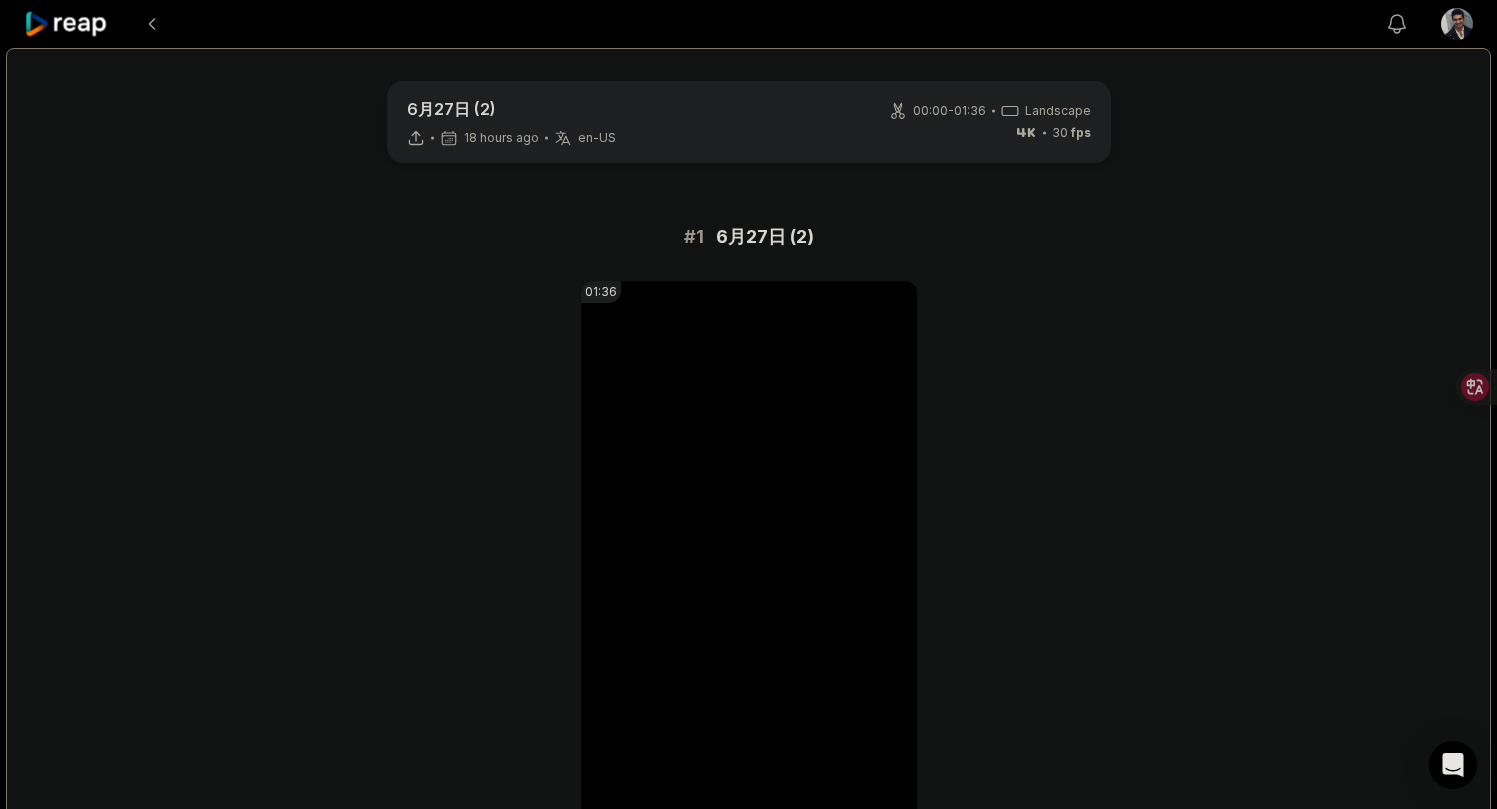 scroll, scrollTop: 0, scrollLeft: 0, axis: both 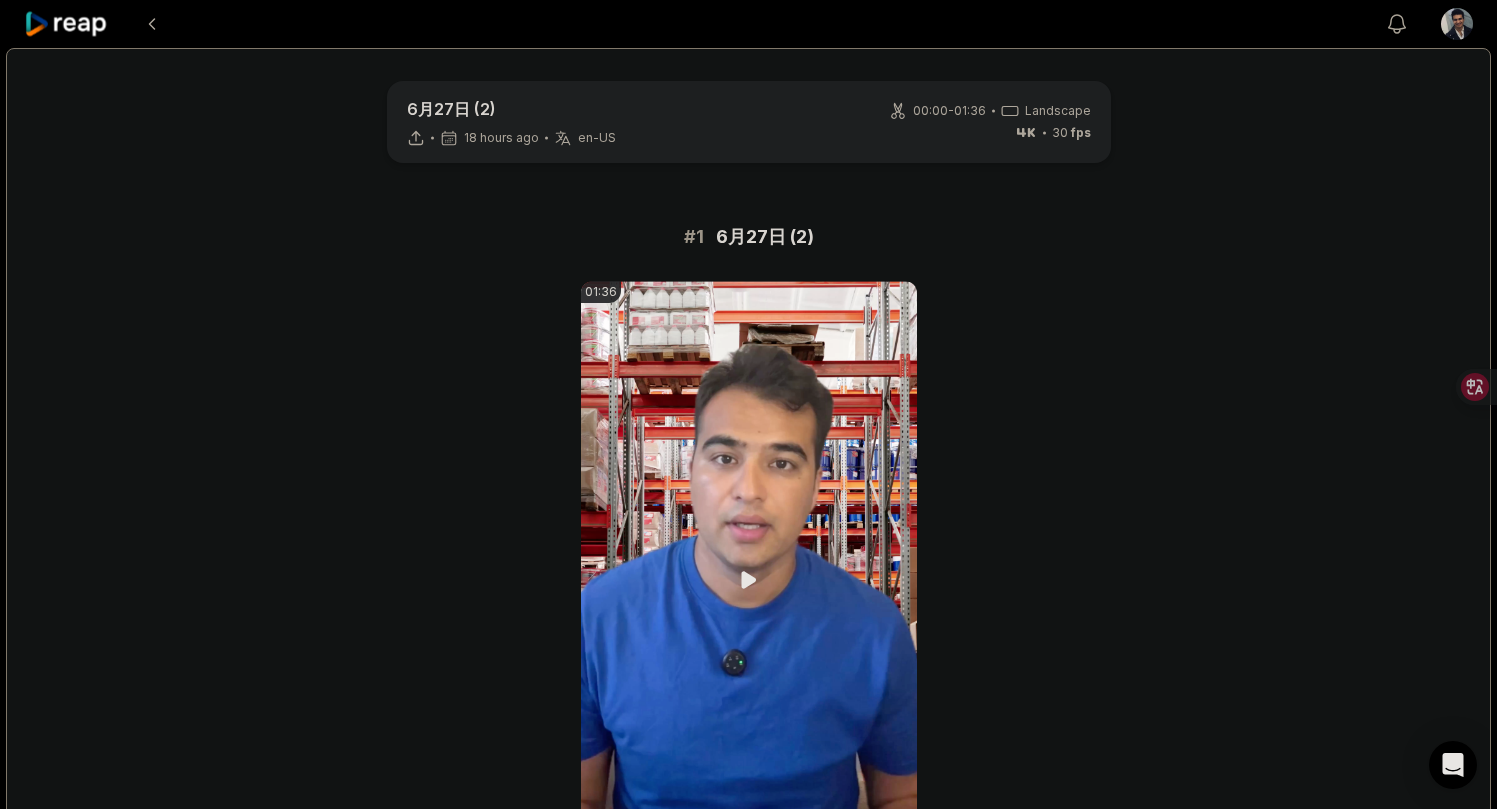 click 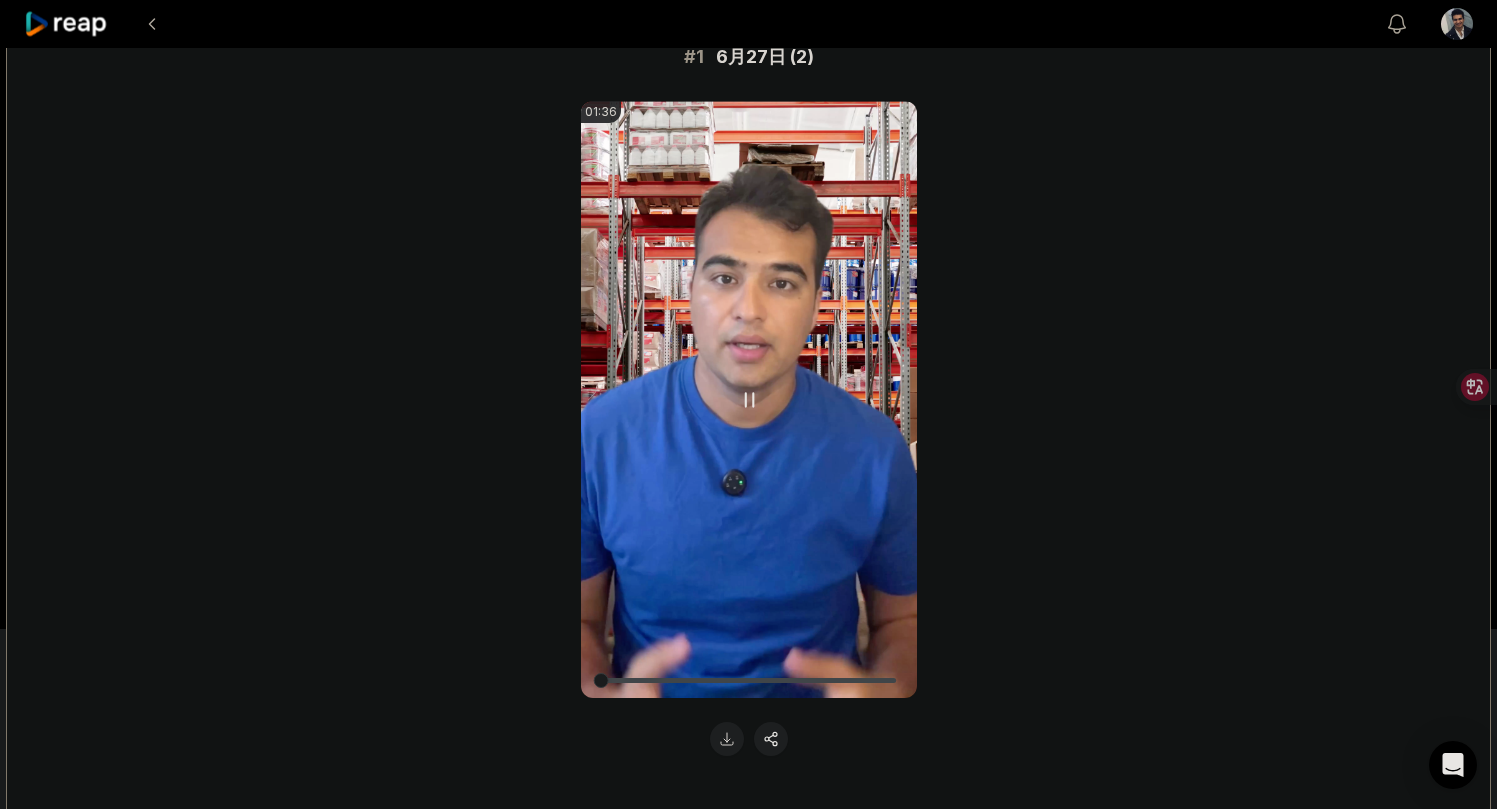 scroll, scrollTop: 188, scrollLeft: 0, axis: vertical 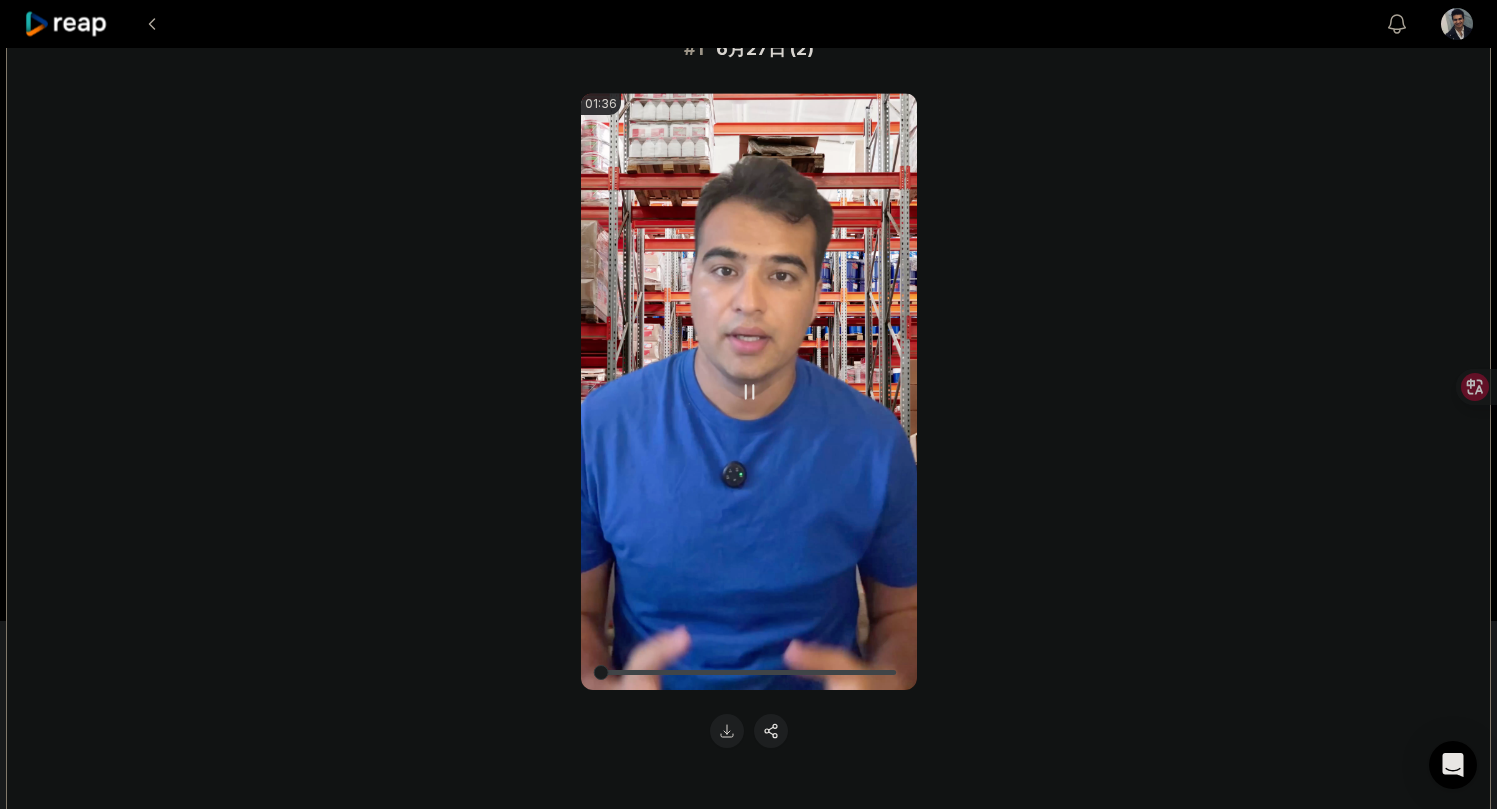 click 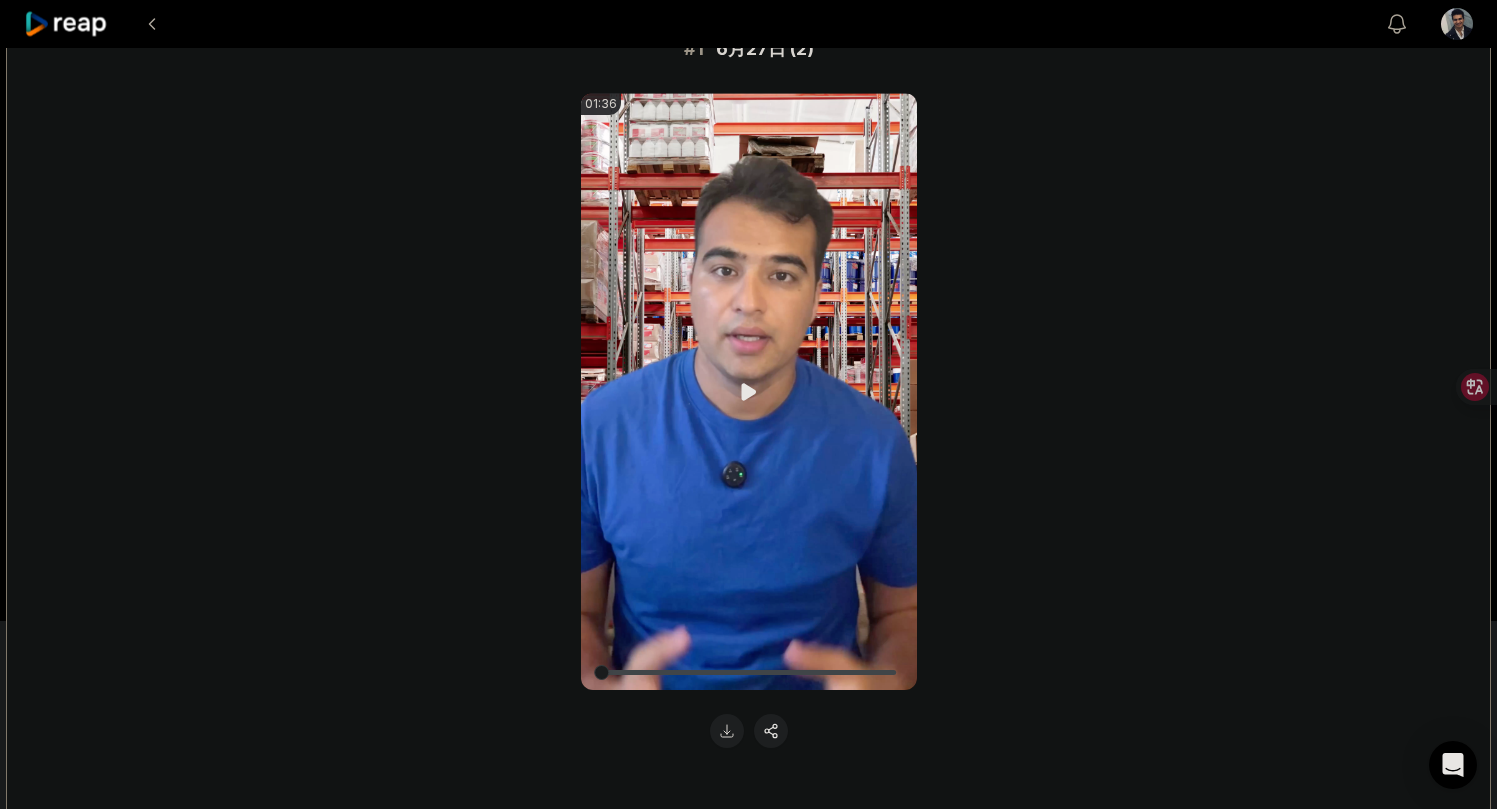 click 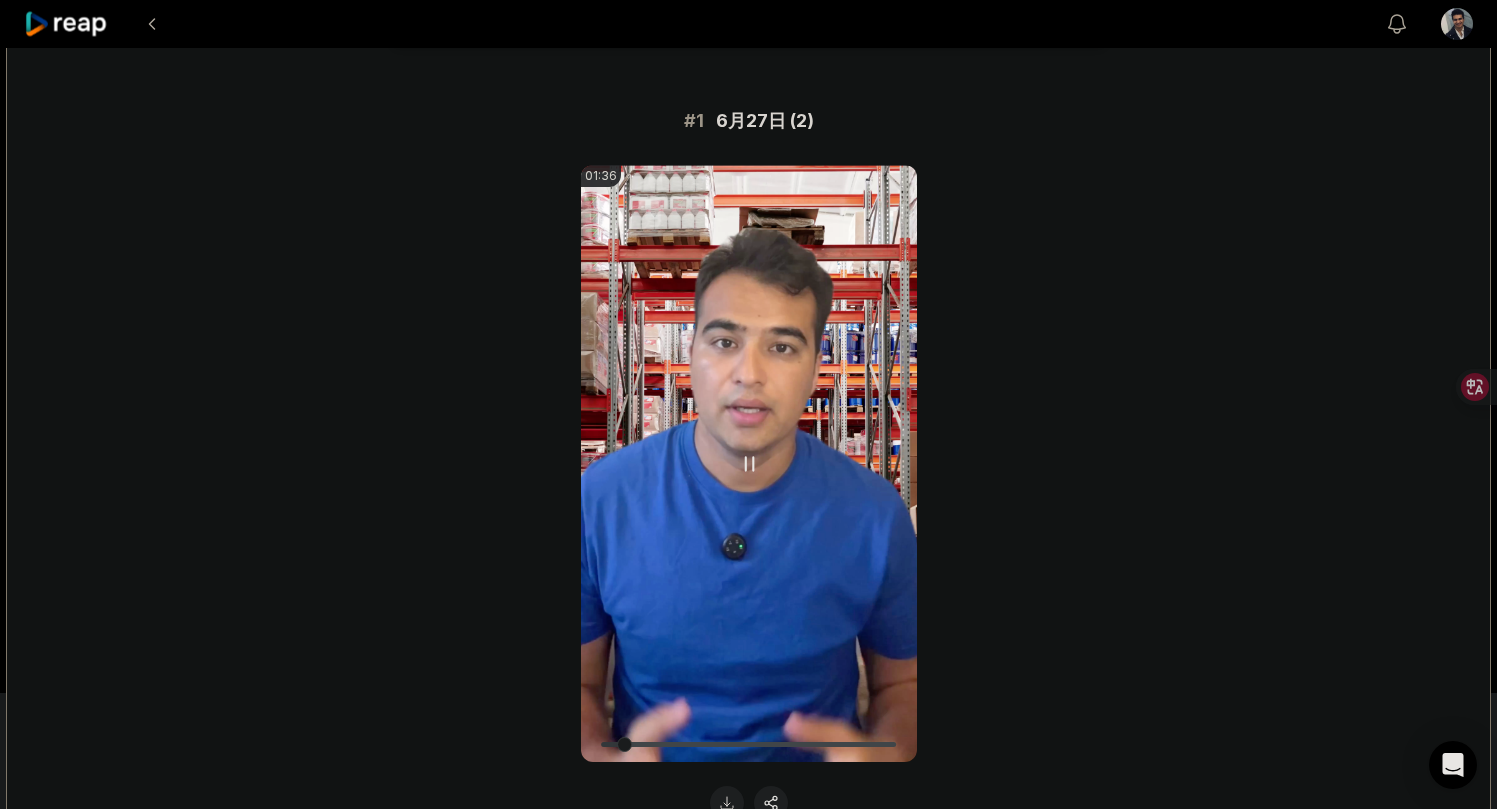 scroll, scrollTop: 230, scrollLeft: 0, axis: vertical 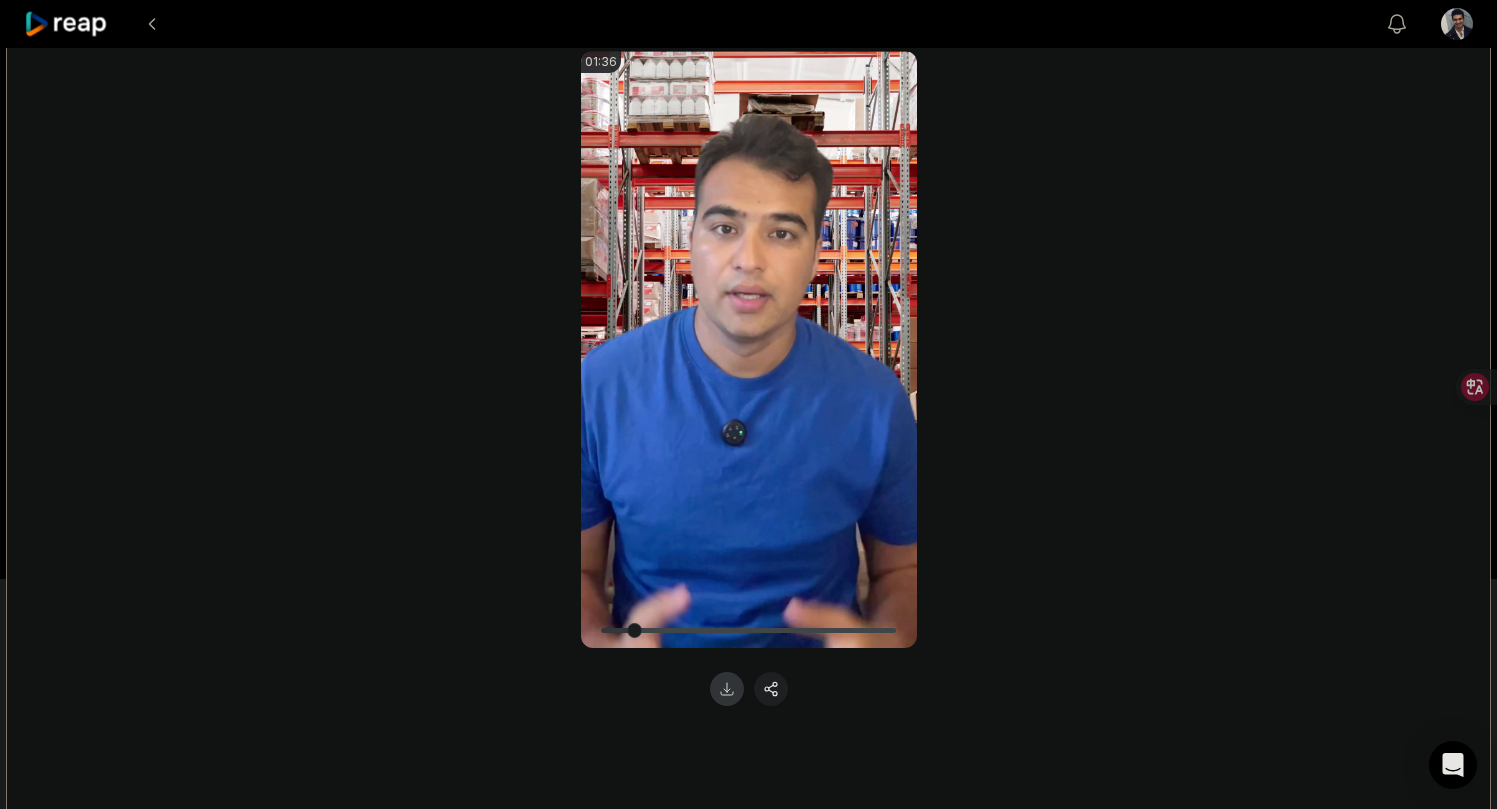 click at bounding box center [727, 689] 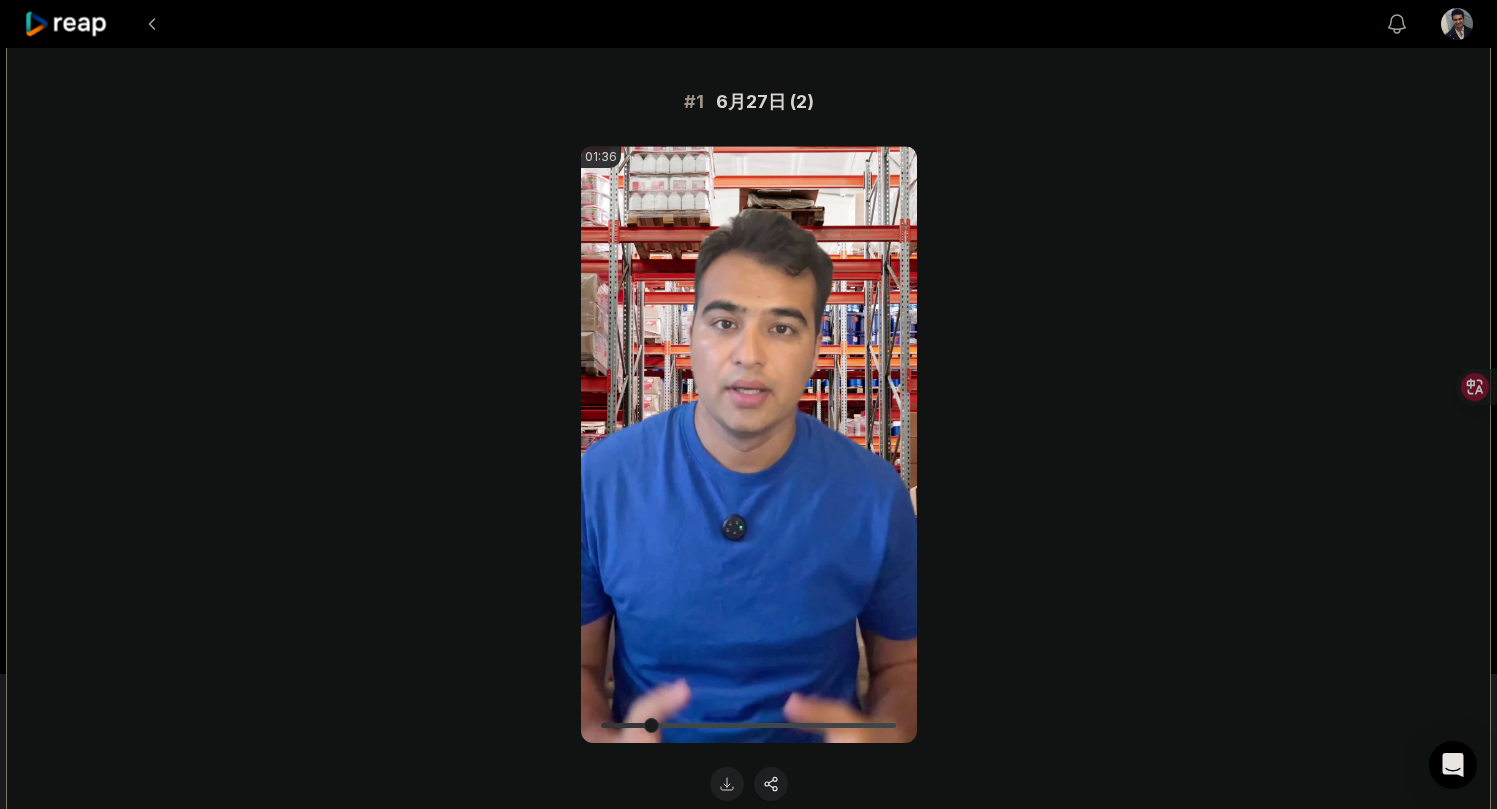 scroll, scrollTop: 133, scrollLeft: 0, axis: vertical 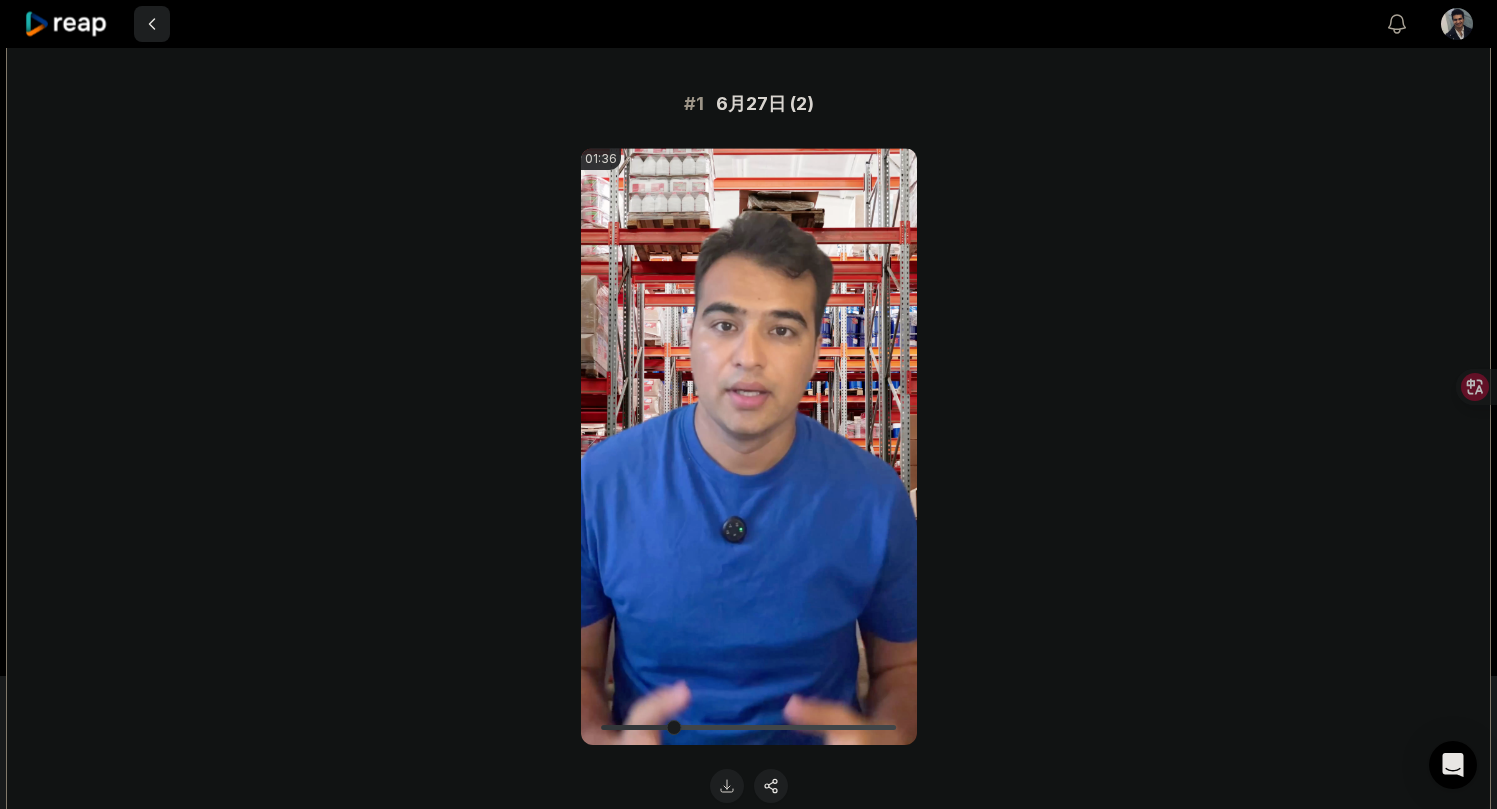 click at bounding box center (152, 24) 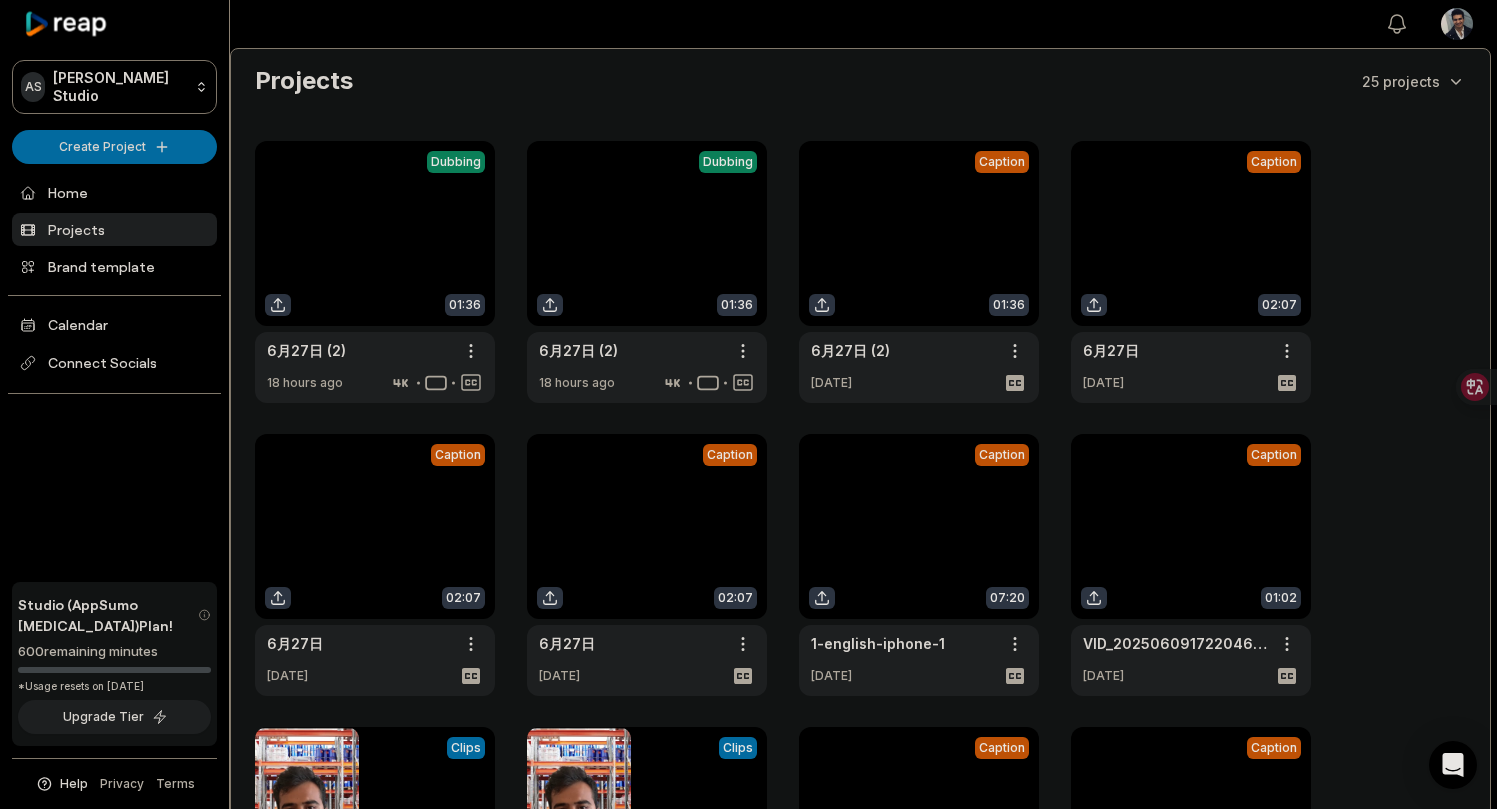 scroll, scrollTop: 0, scrollLeft: 0, axis: both 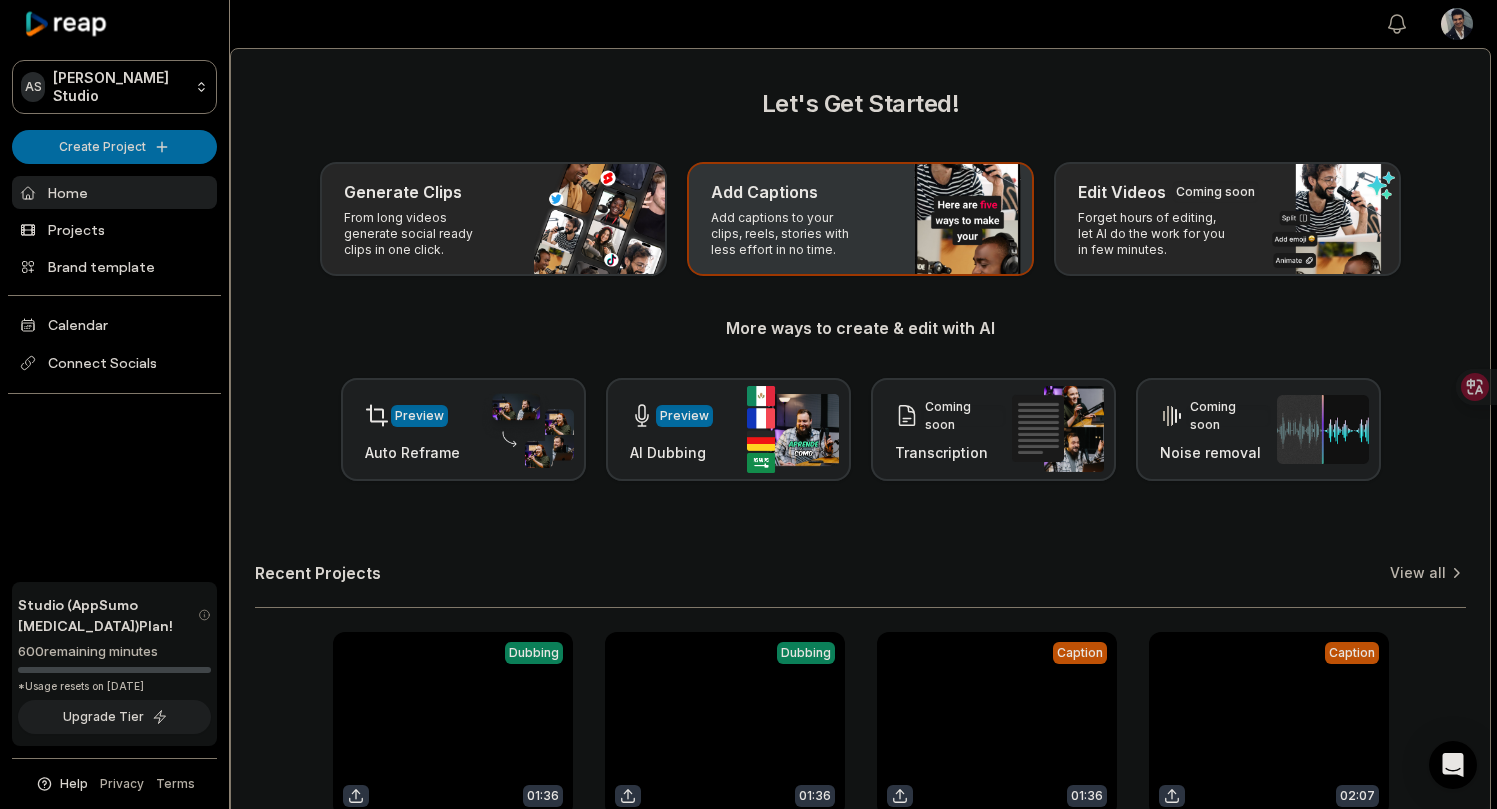 click on "Add Captions Add captions to your clips, reels, stories with less effort in no time." at bounding box center [860, 219] 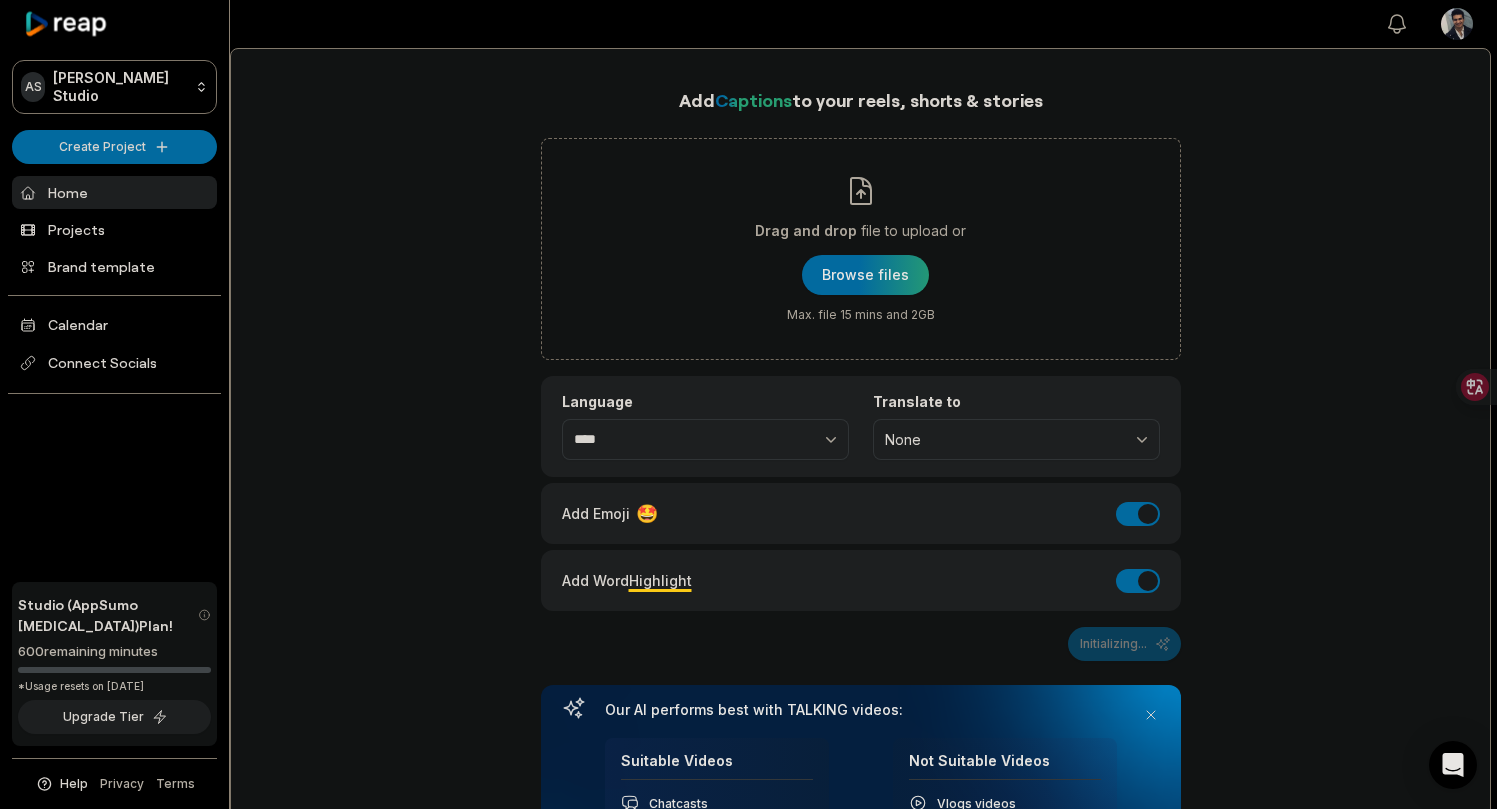 click 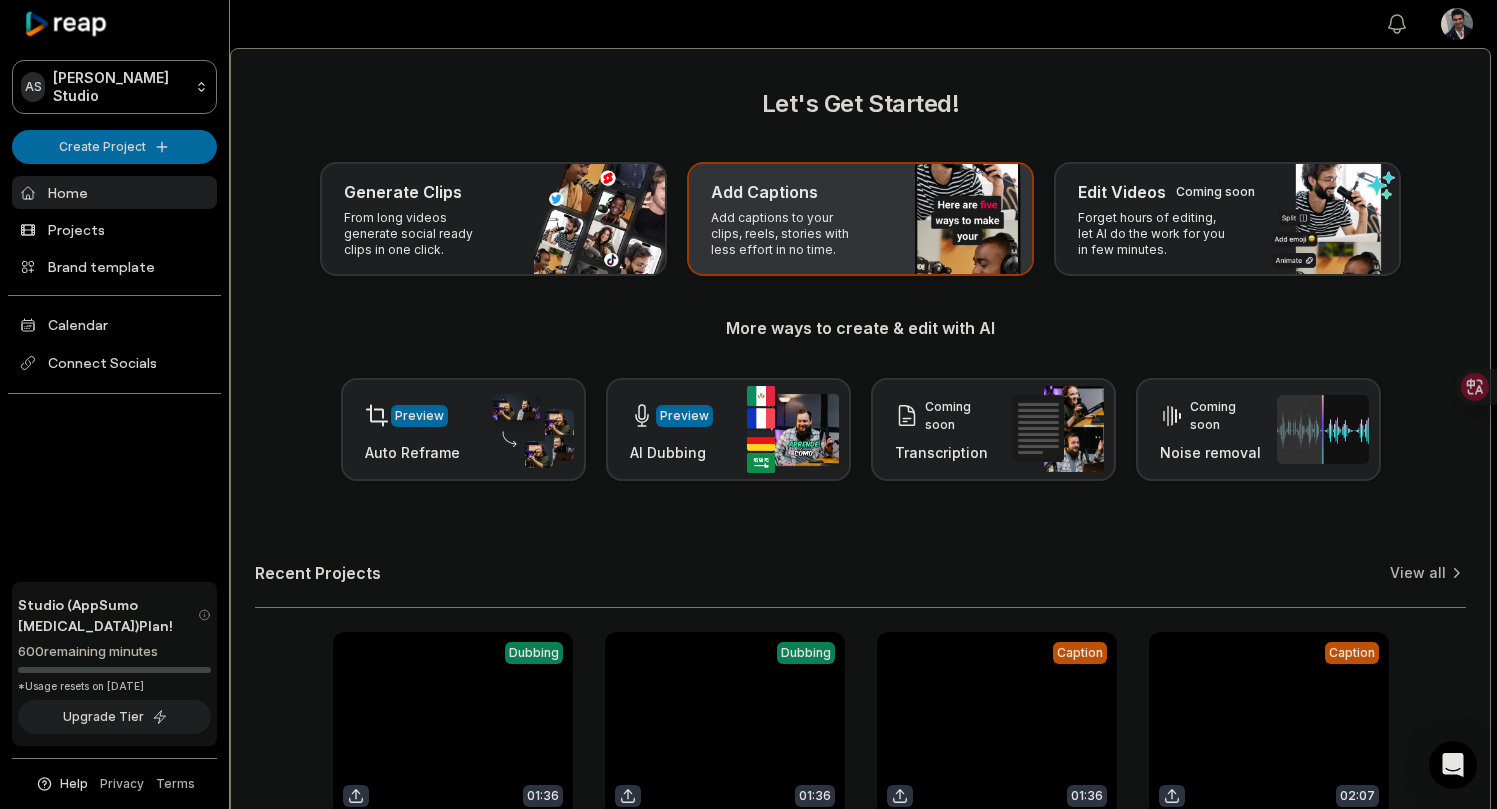 click on "Add Captions" at bounding box center (860, 192) 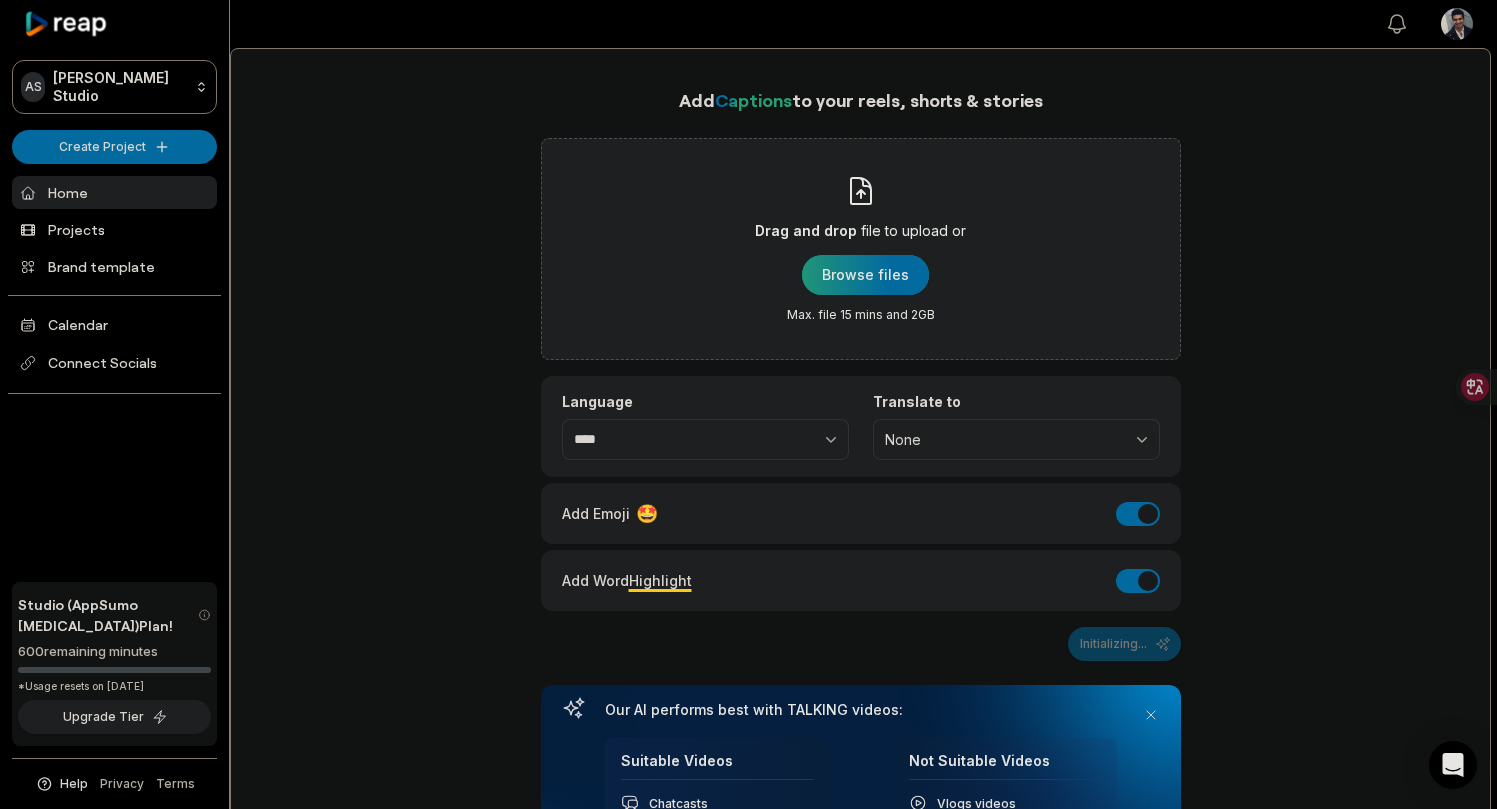 click at bounding box center [865, 275] 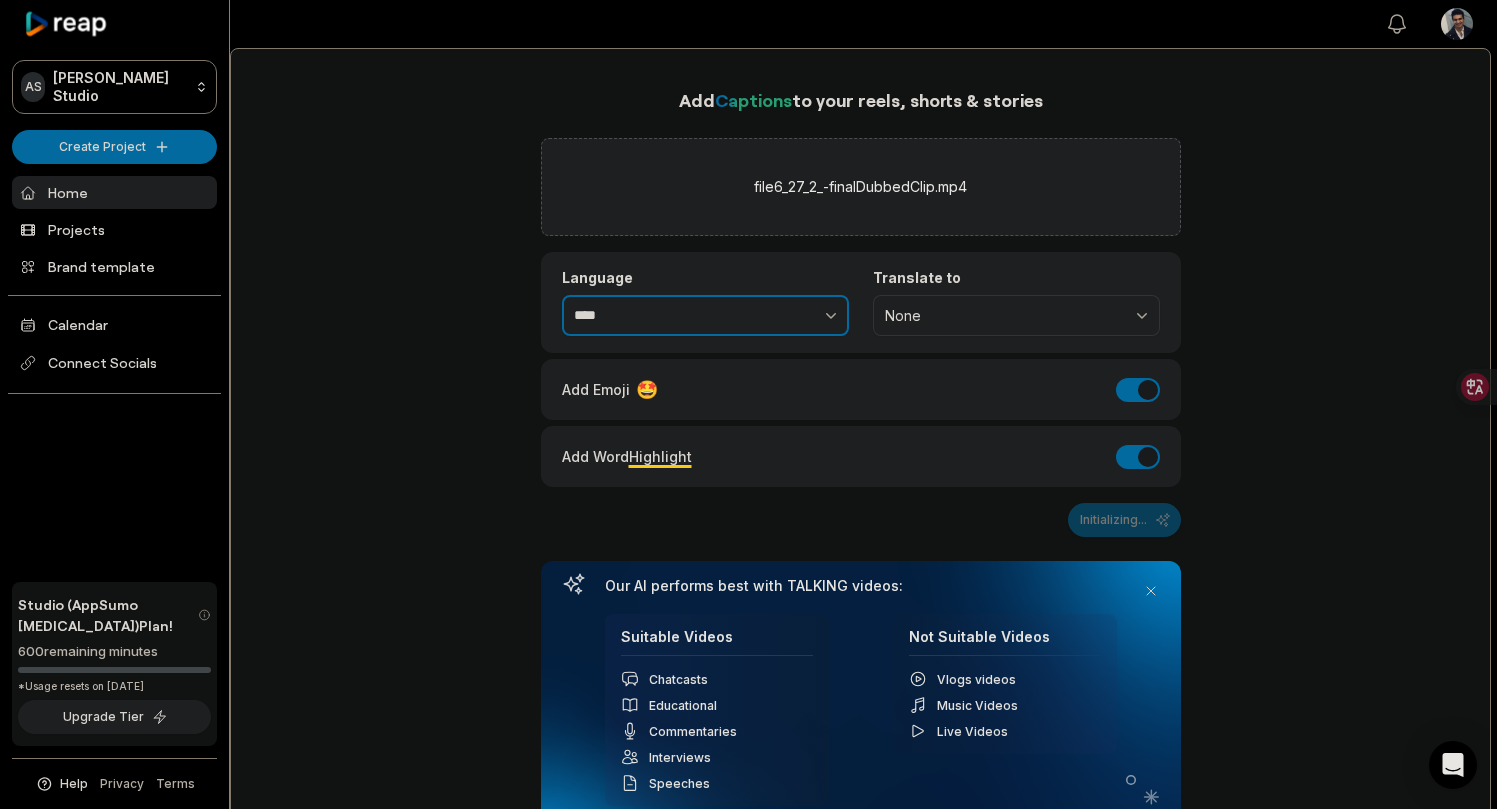 click on "****" at bounding box center [705, 316] 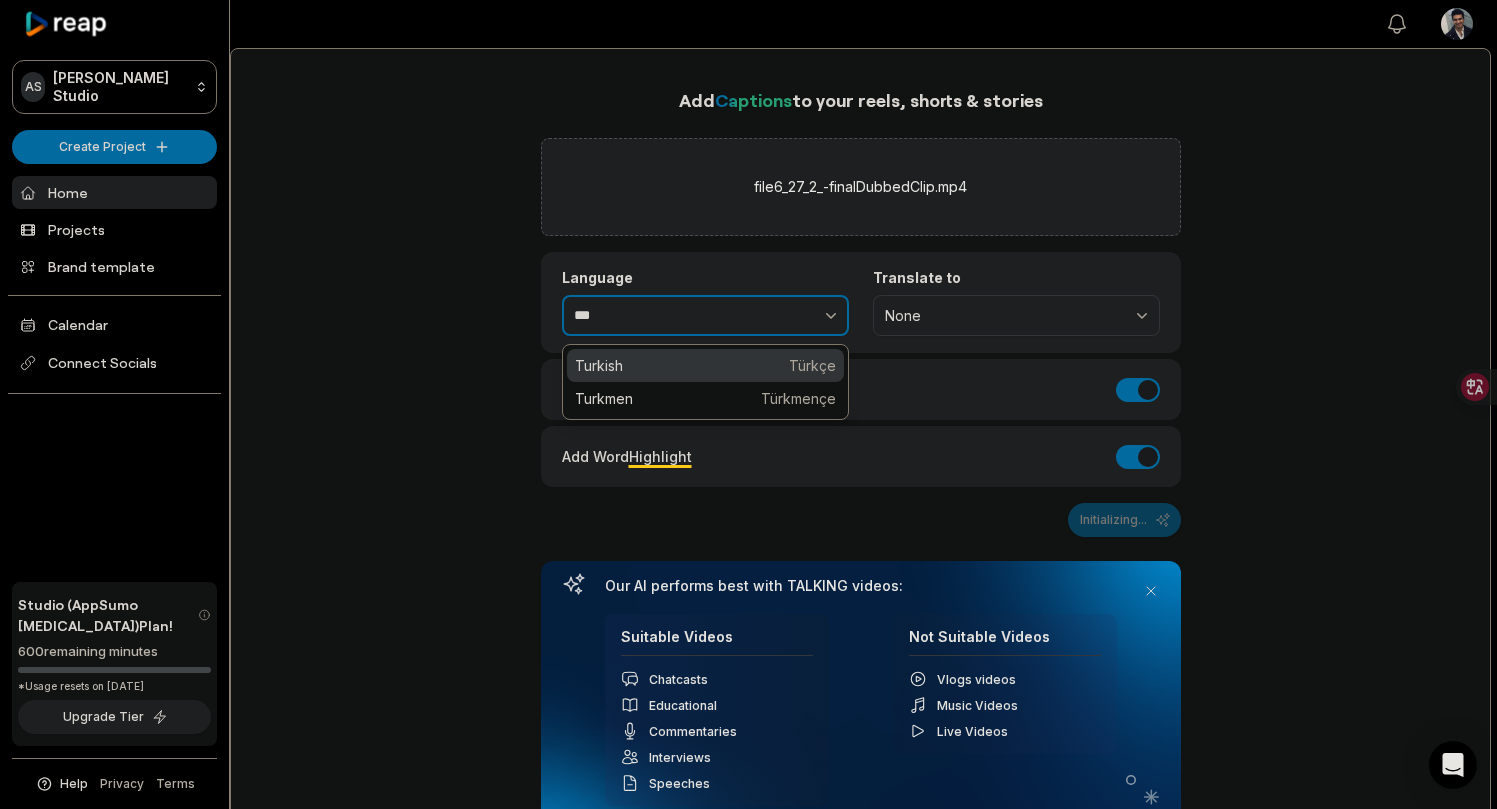 type on "*******" 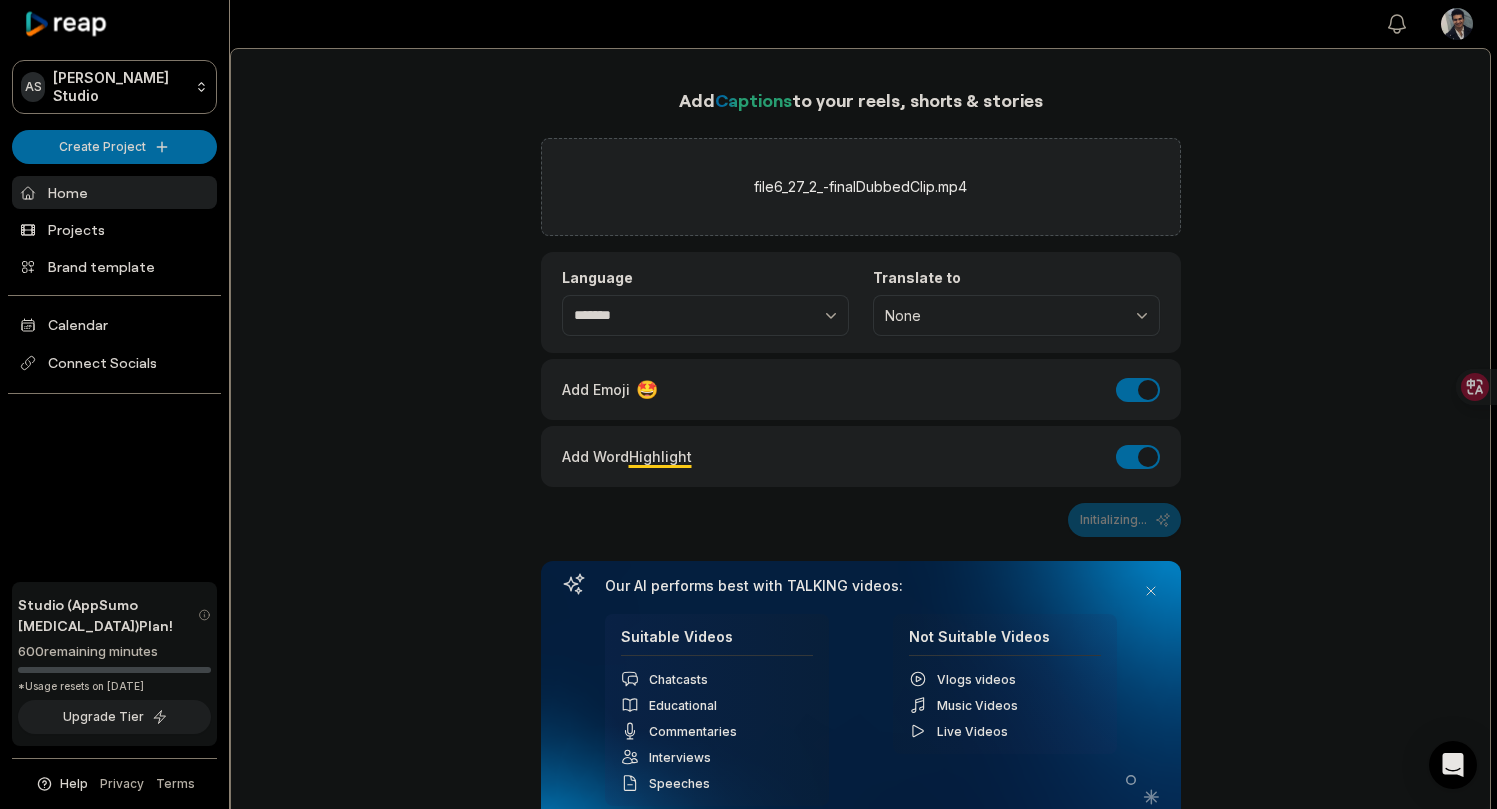 click on "None" at bounding box center [1002, 316] 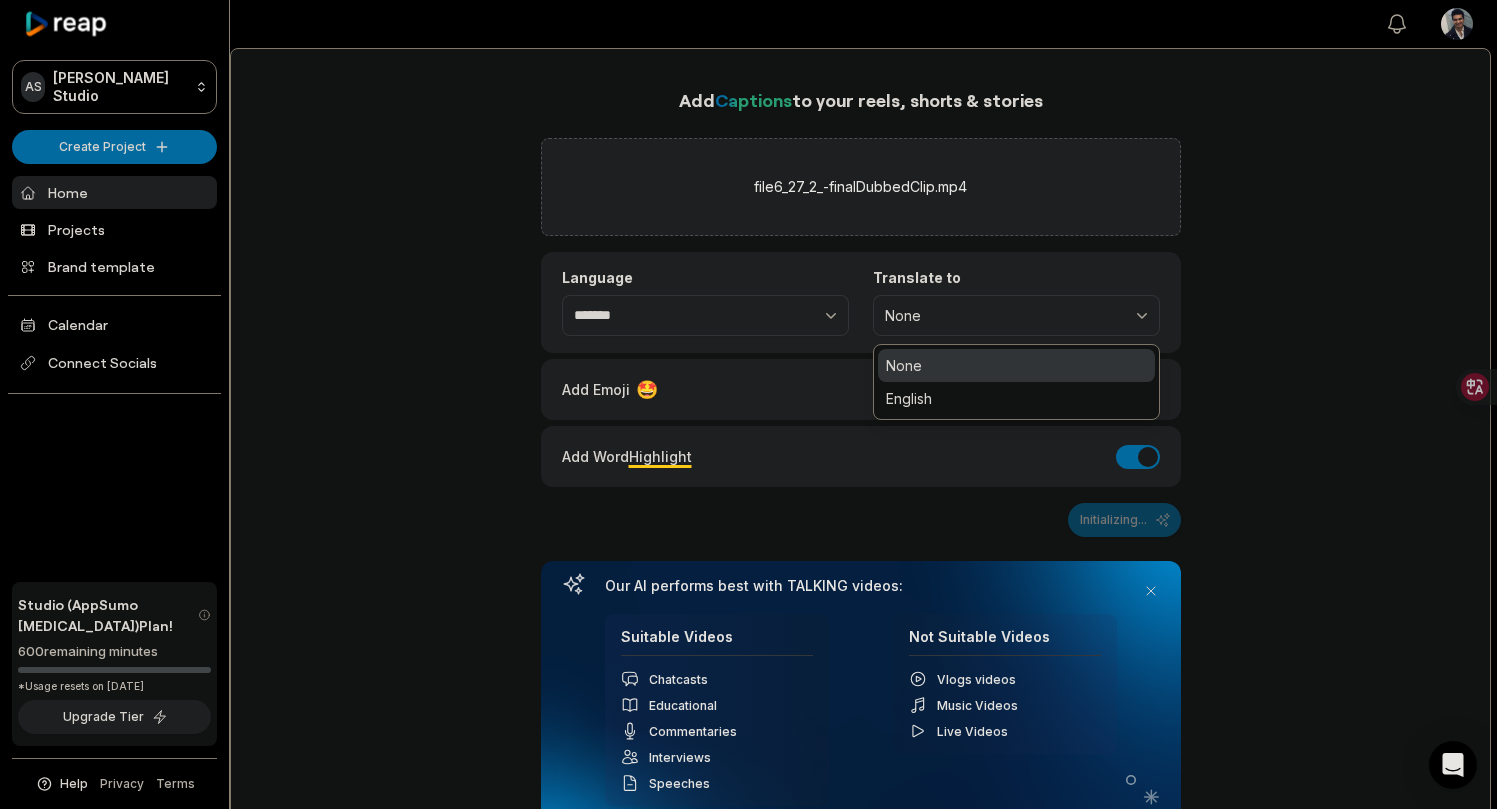 click on "Language ******* Translate to None None English" at bounding box center (861, 302) 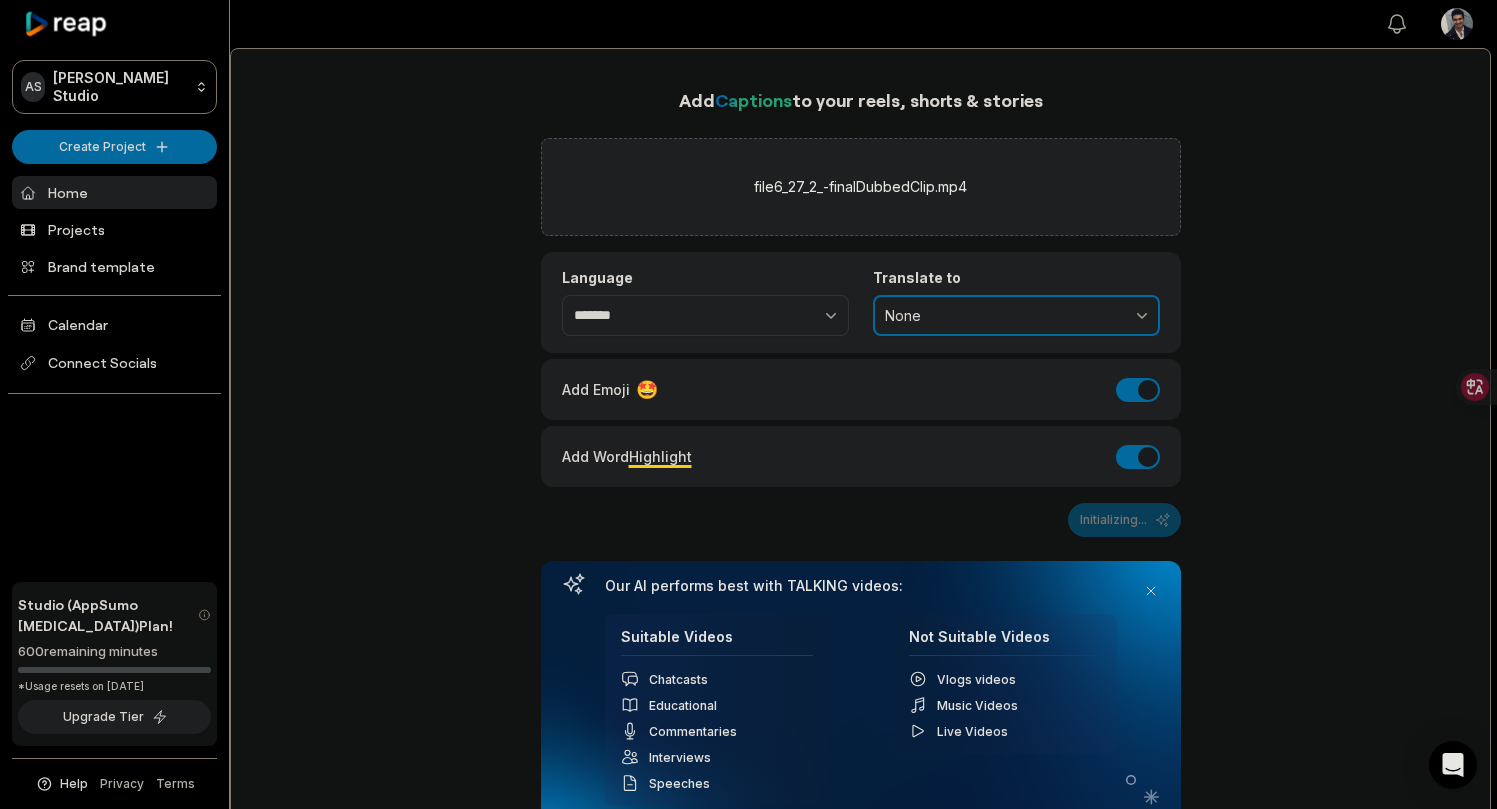 scroll, scrollTop: 0, scrollLeft: 0, axis: both 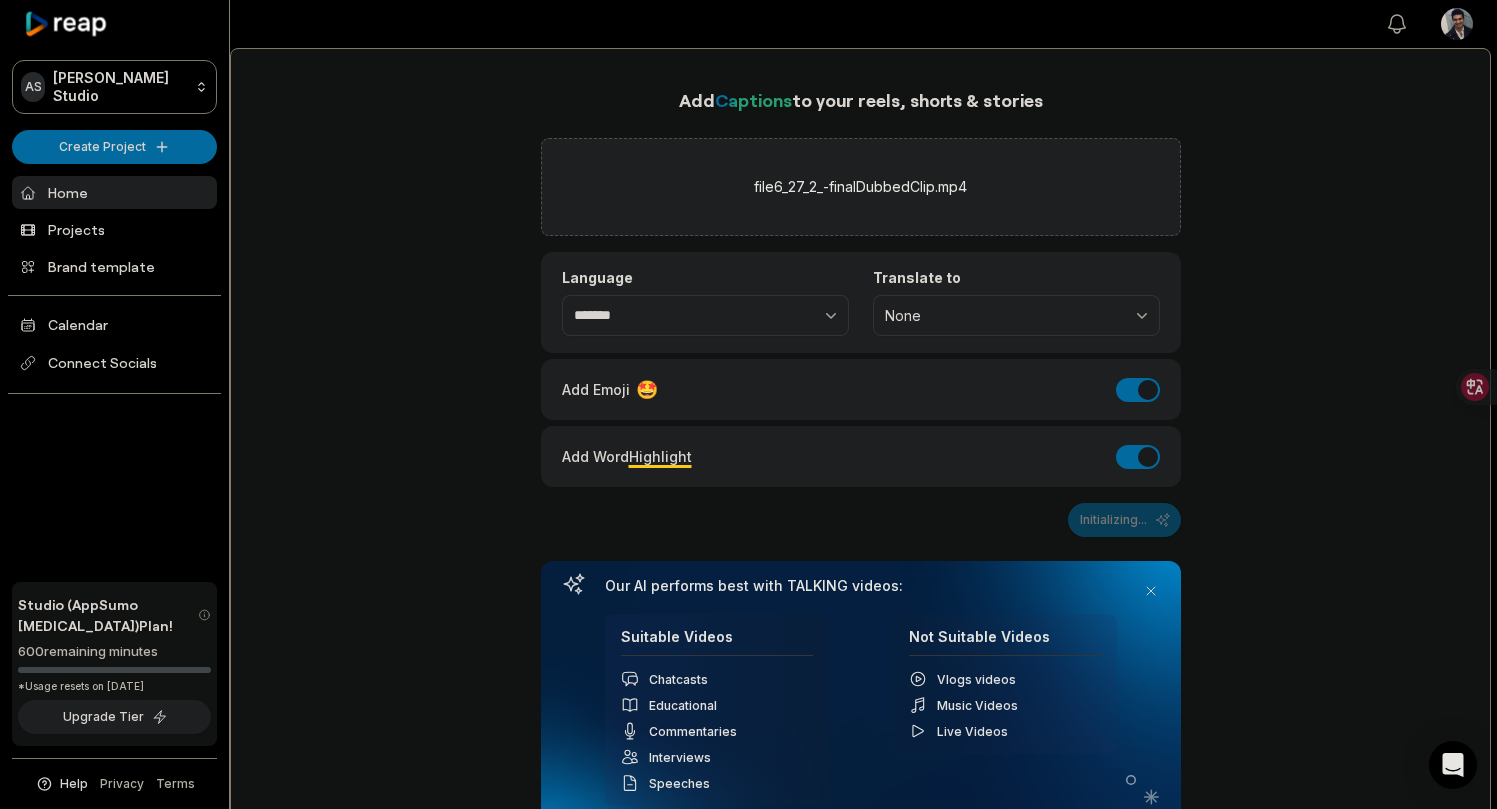 click 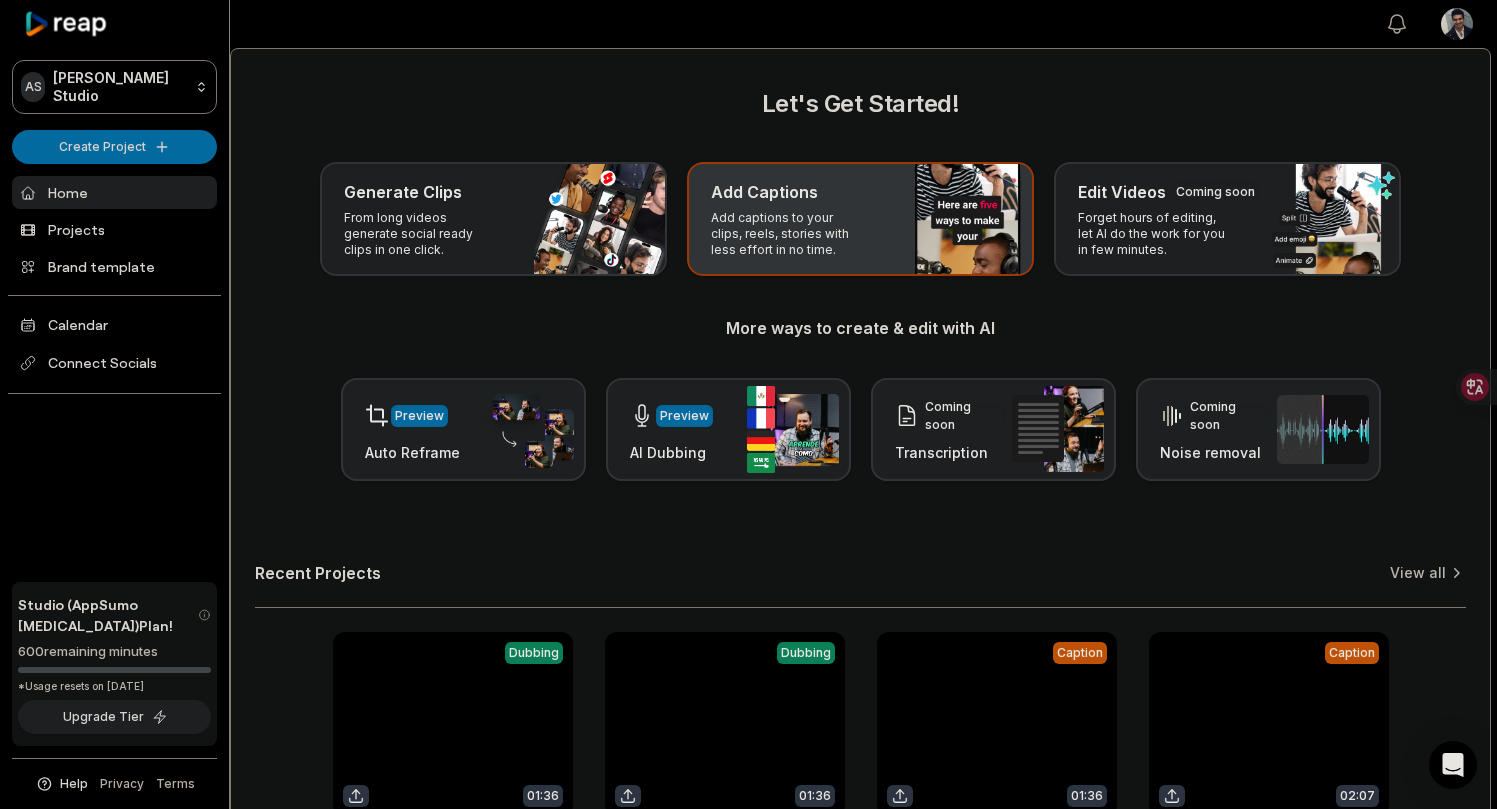 click on "Add Captions" at bounding box center (764, 192) 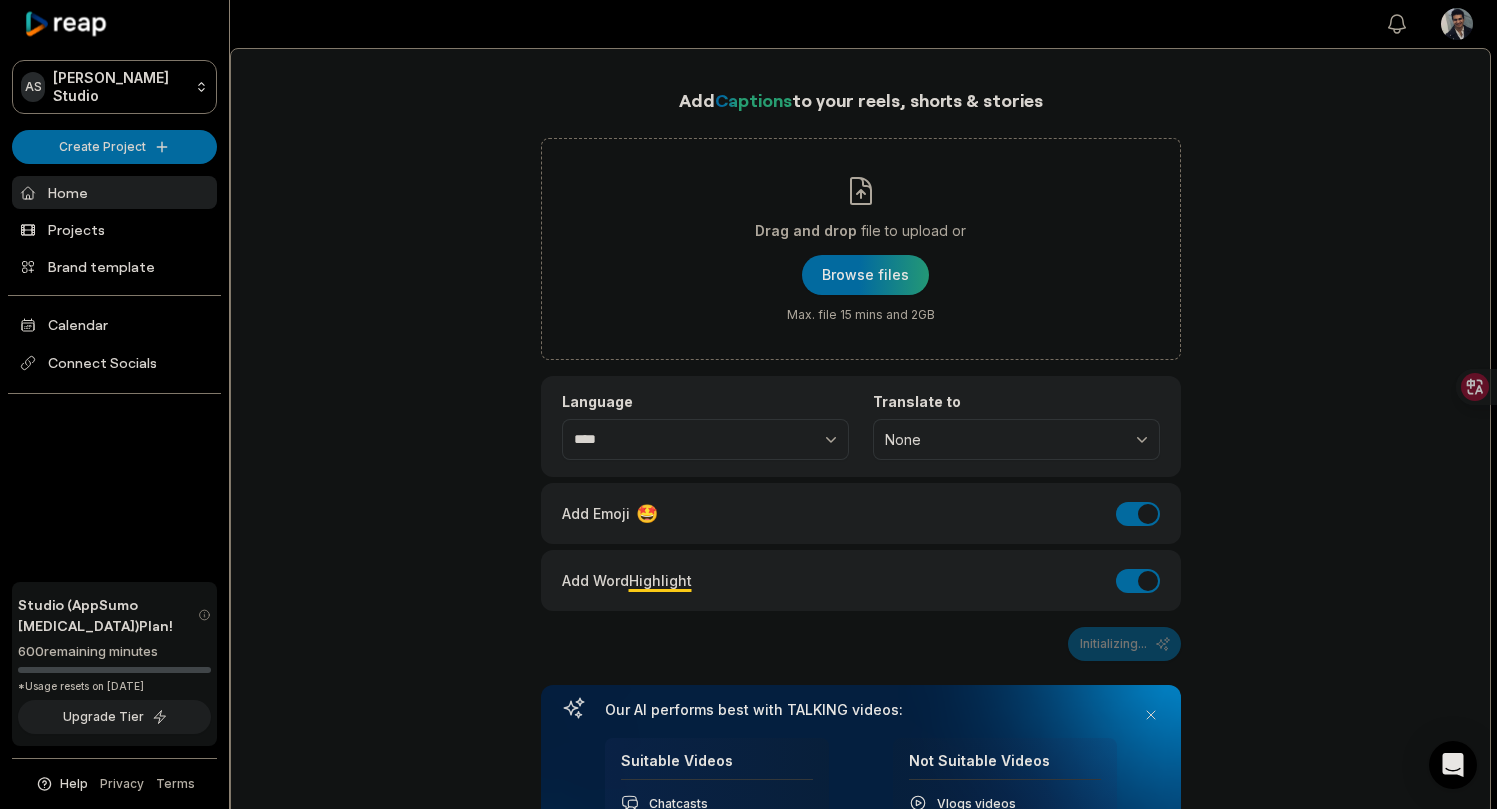 click on "Drag and drop file to upload or Browse files Max. file 15 mins and 2GB" at bounding box center (861, 249) 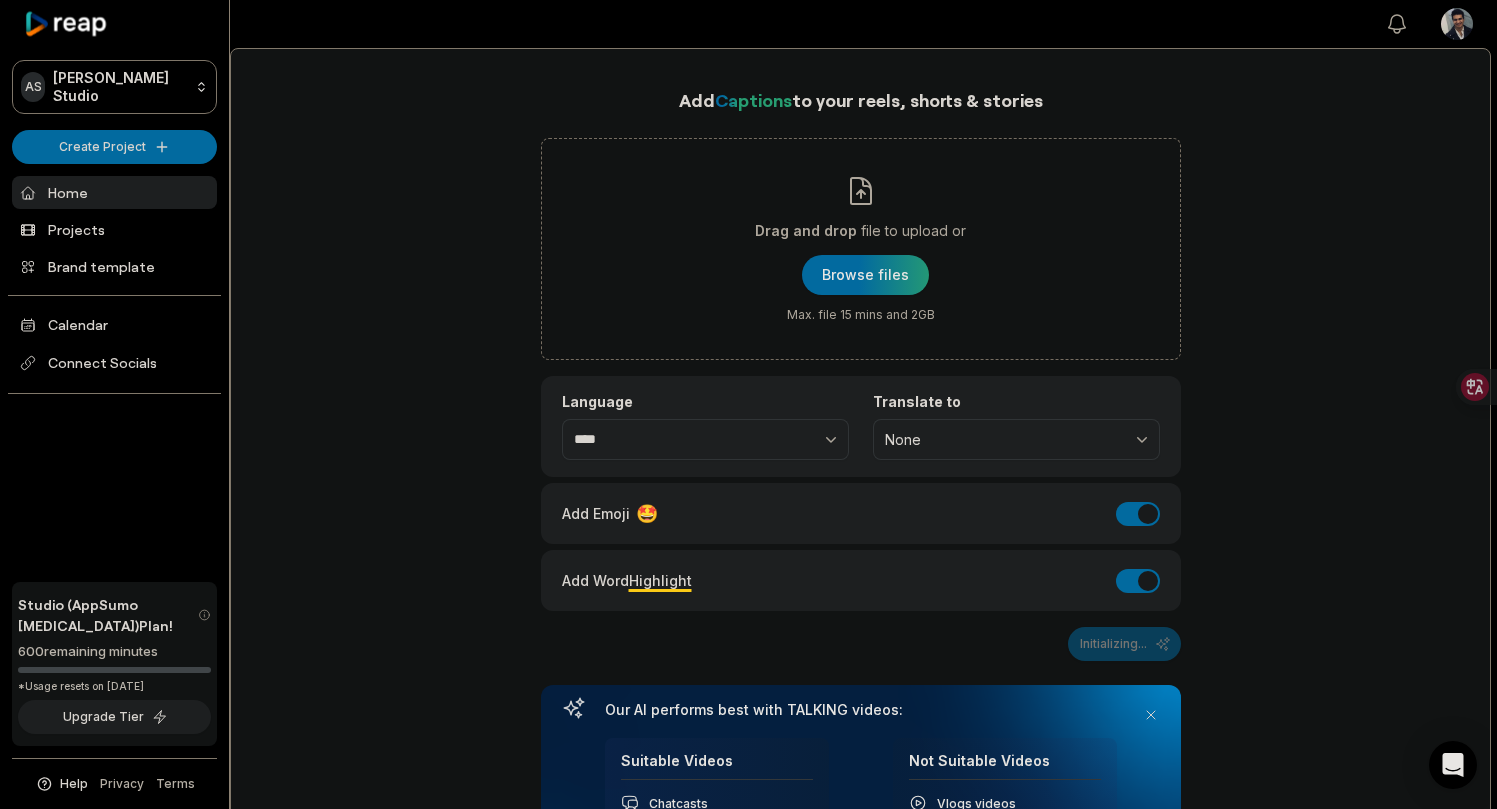 scroll, scrollTop: 0, scrollLeft: 0, axis: both 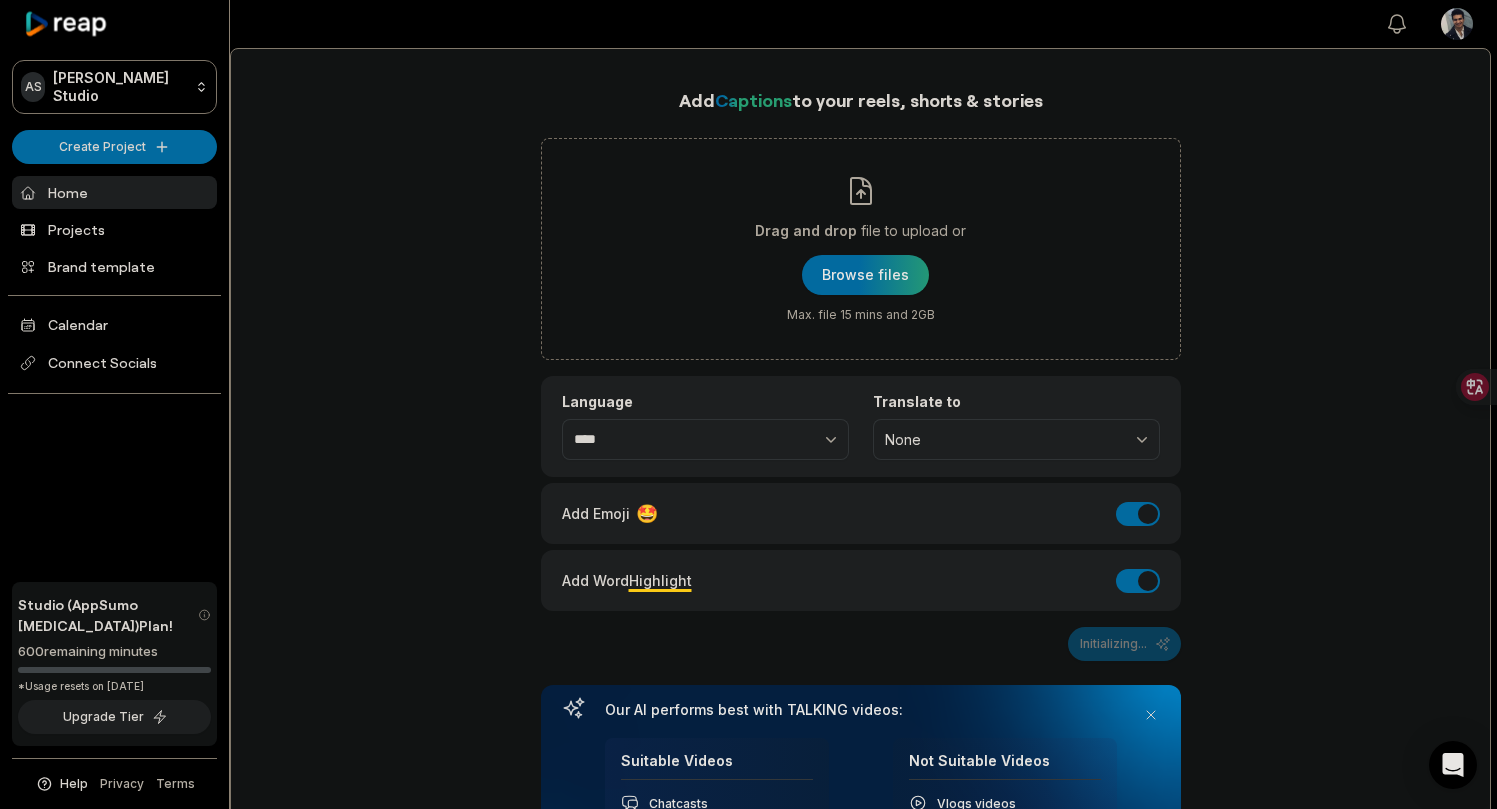 click on "Add  Captions  to your reels, shorts & stories Drag and drop file to upload or Browse files Max. file 15 mins and 2GB Language **** Translate to None Add Emoji 🤩 Add Emoji Add Word  Highlight Add Word Highlight Initializing... Our AI performs best with TALKING videos: Suitable Videos Chatcasts Educational  Commentaries  Interviews  Speeches Not Suitable Videos Vlogs videos Music Videos Live Videos" at bounding box center (861, 525) 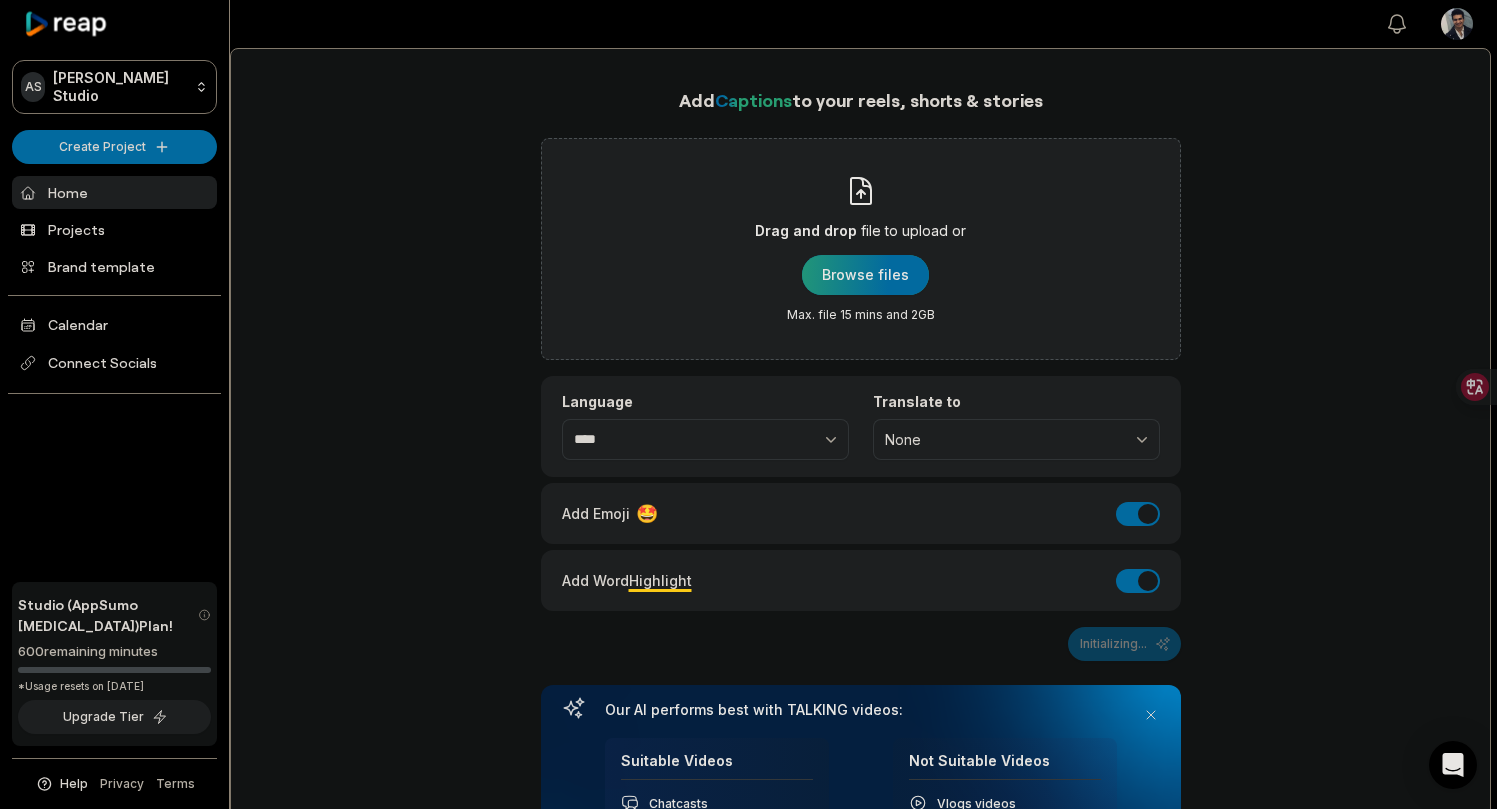 click at bounding box center [865, 275] 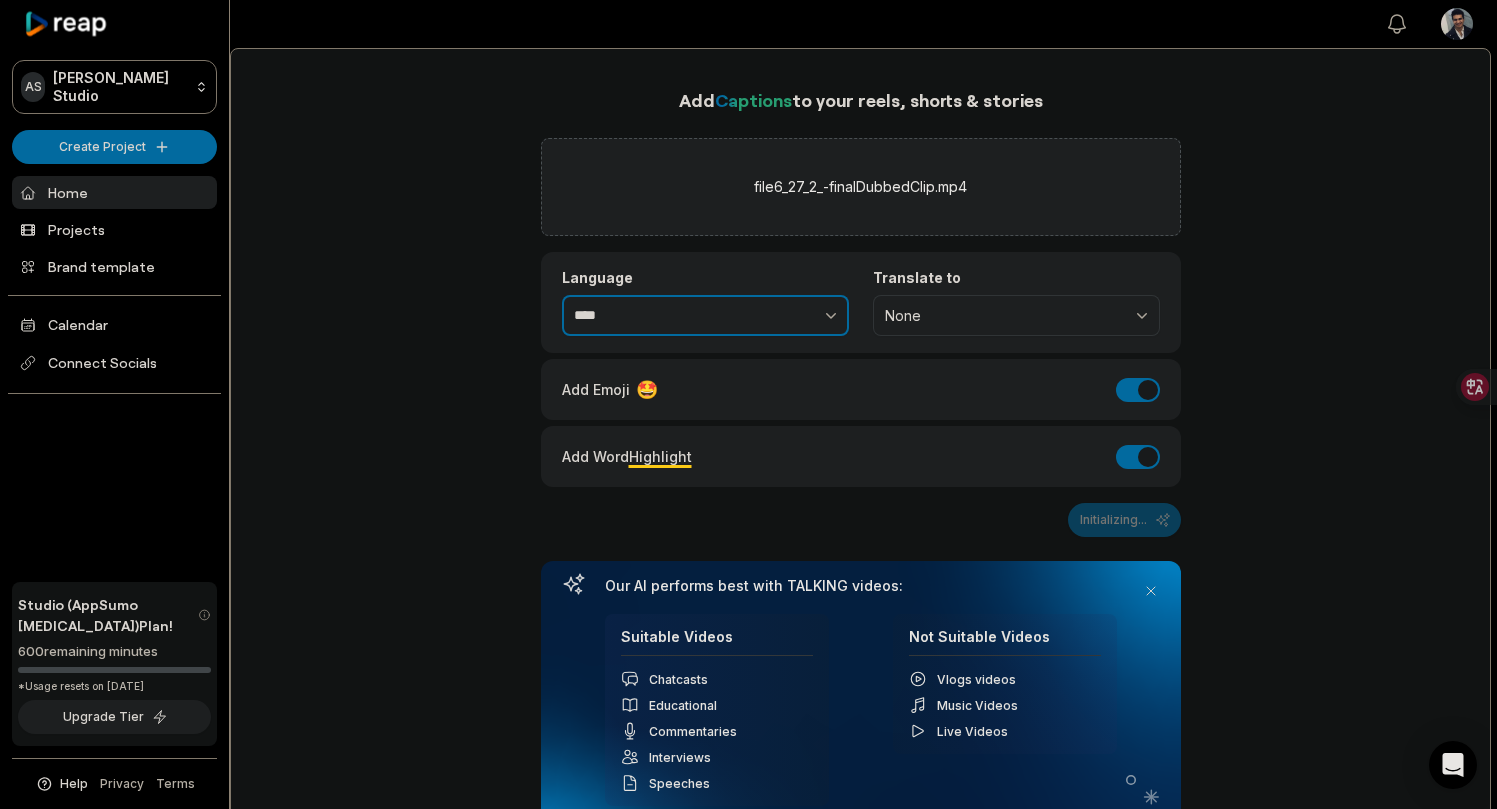 click on "****" at bounding box center [705, 316] 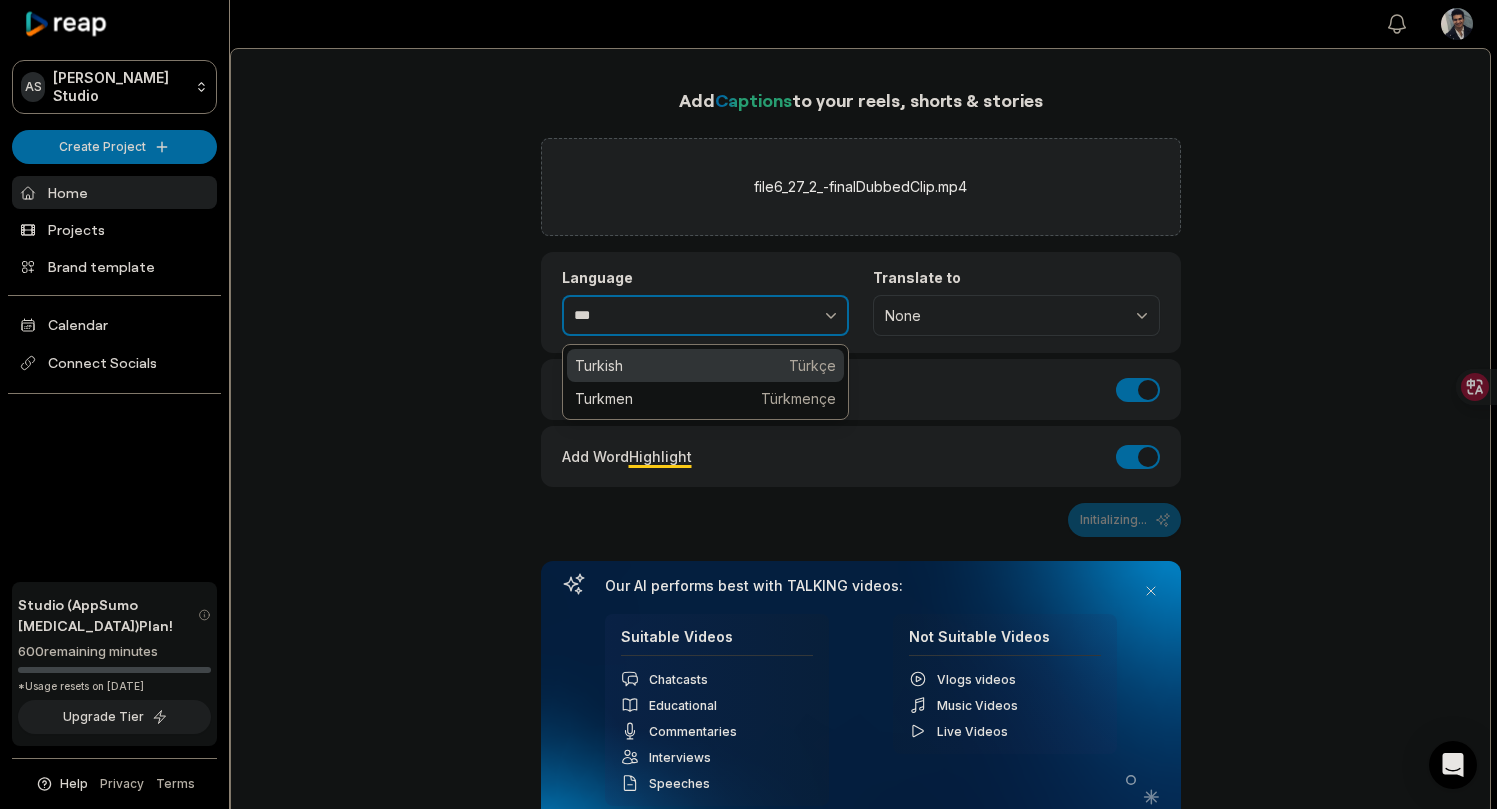 type on "*******" 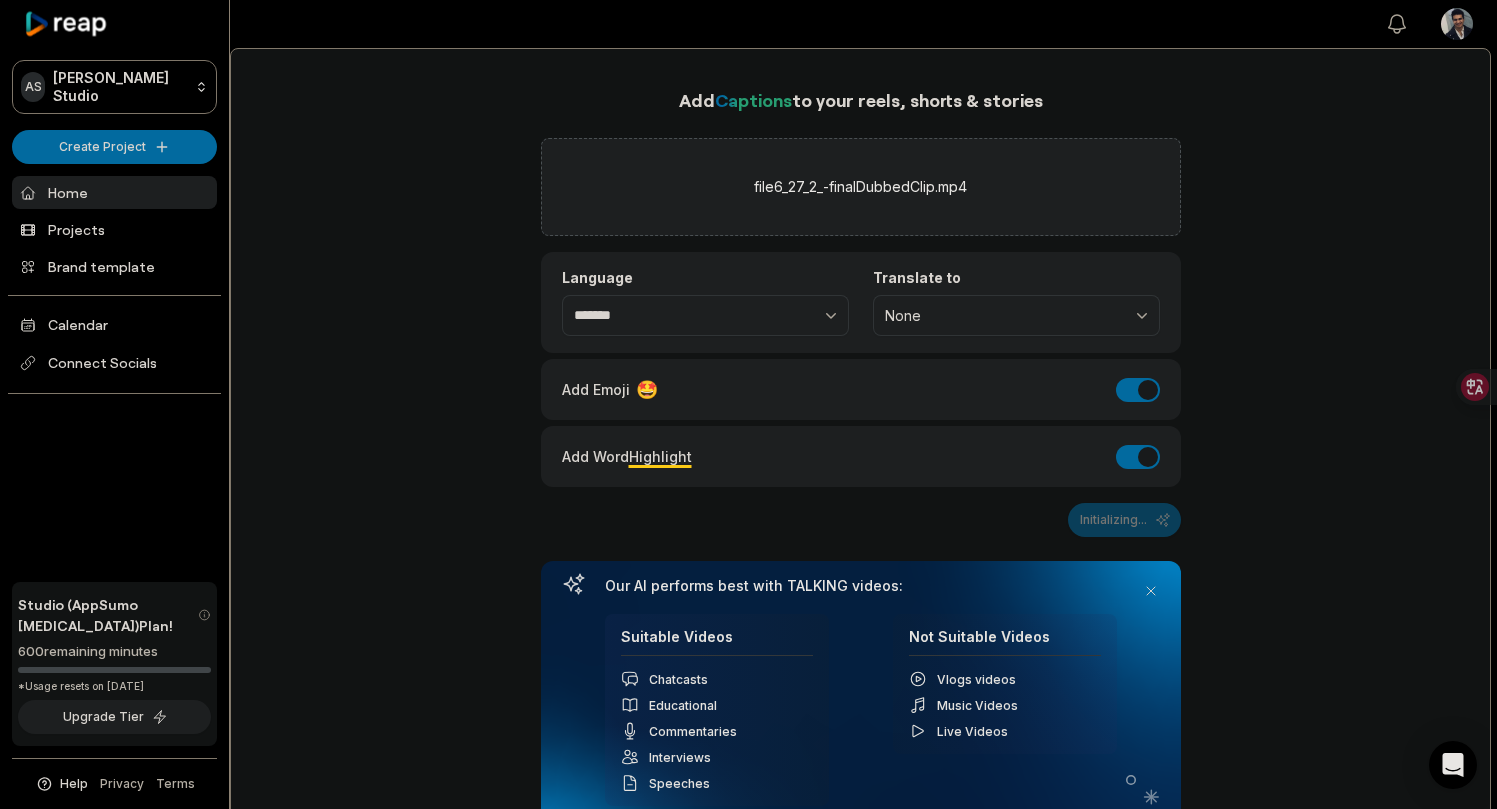 click on "Our AI performs best with TALKING videos: Suitable Videos Chatcasts Educational  Commentaries  Interviews  Speeches Not Suitable Videos Vlogs videos Music Videos Live Videos" at bounding box center [861, 700] 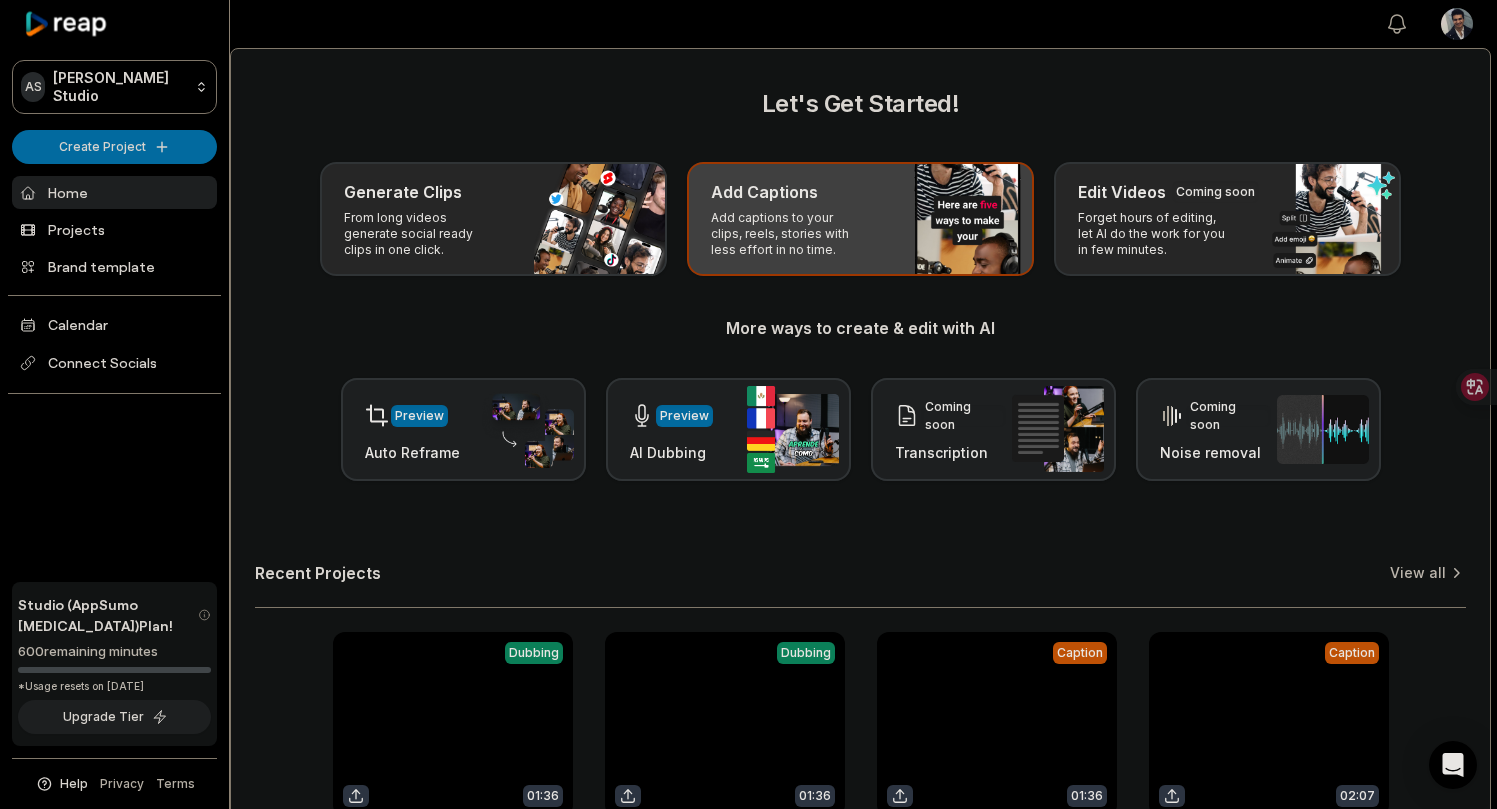 click on "Add captions to your clips, reels, stories with less effort in no time." at bounding box center (788, 234) 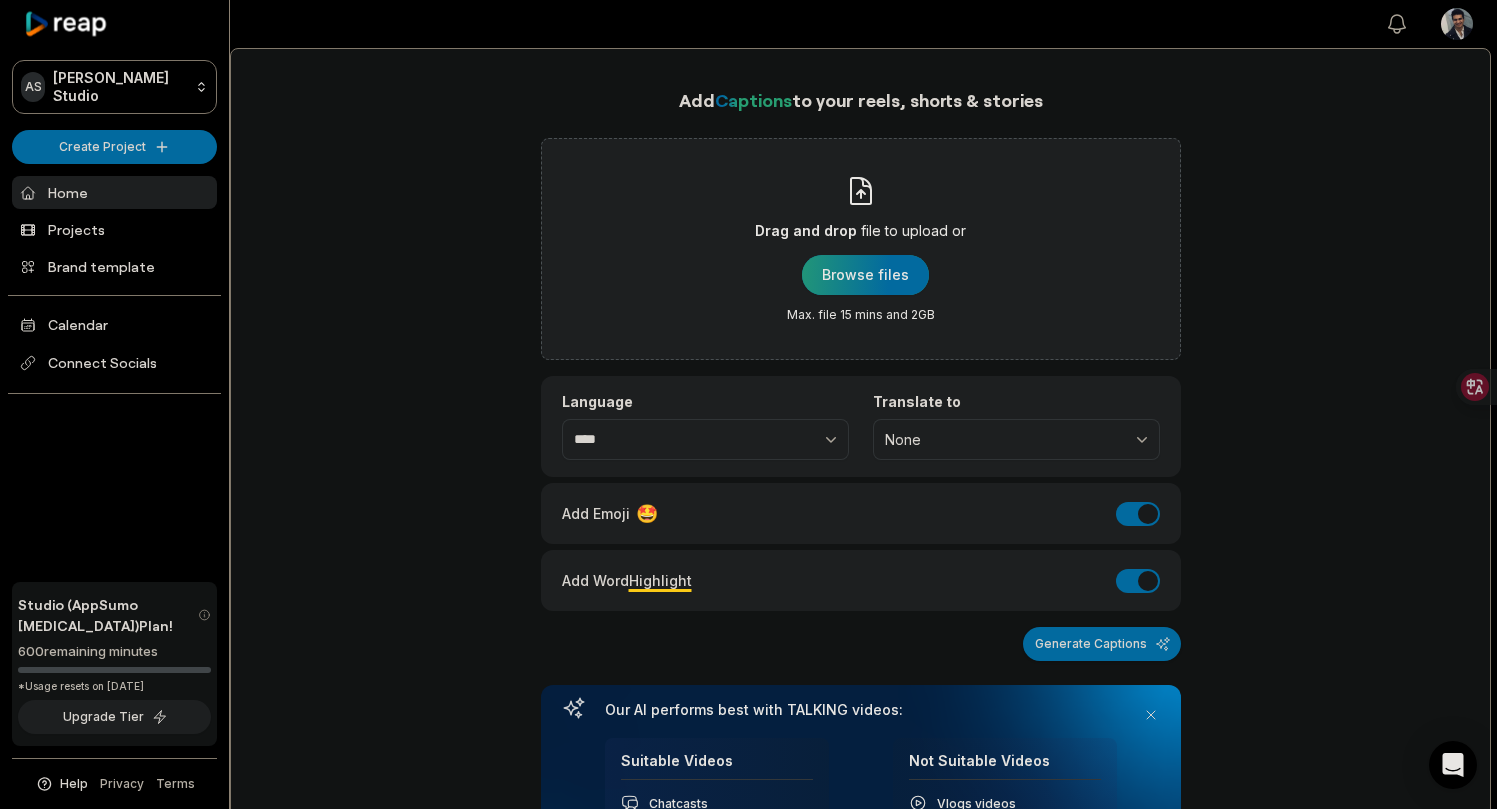 click at bounding box center [865, 275] 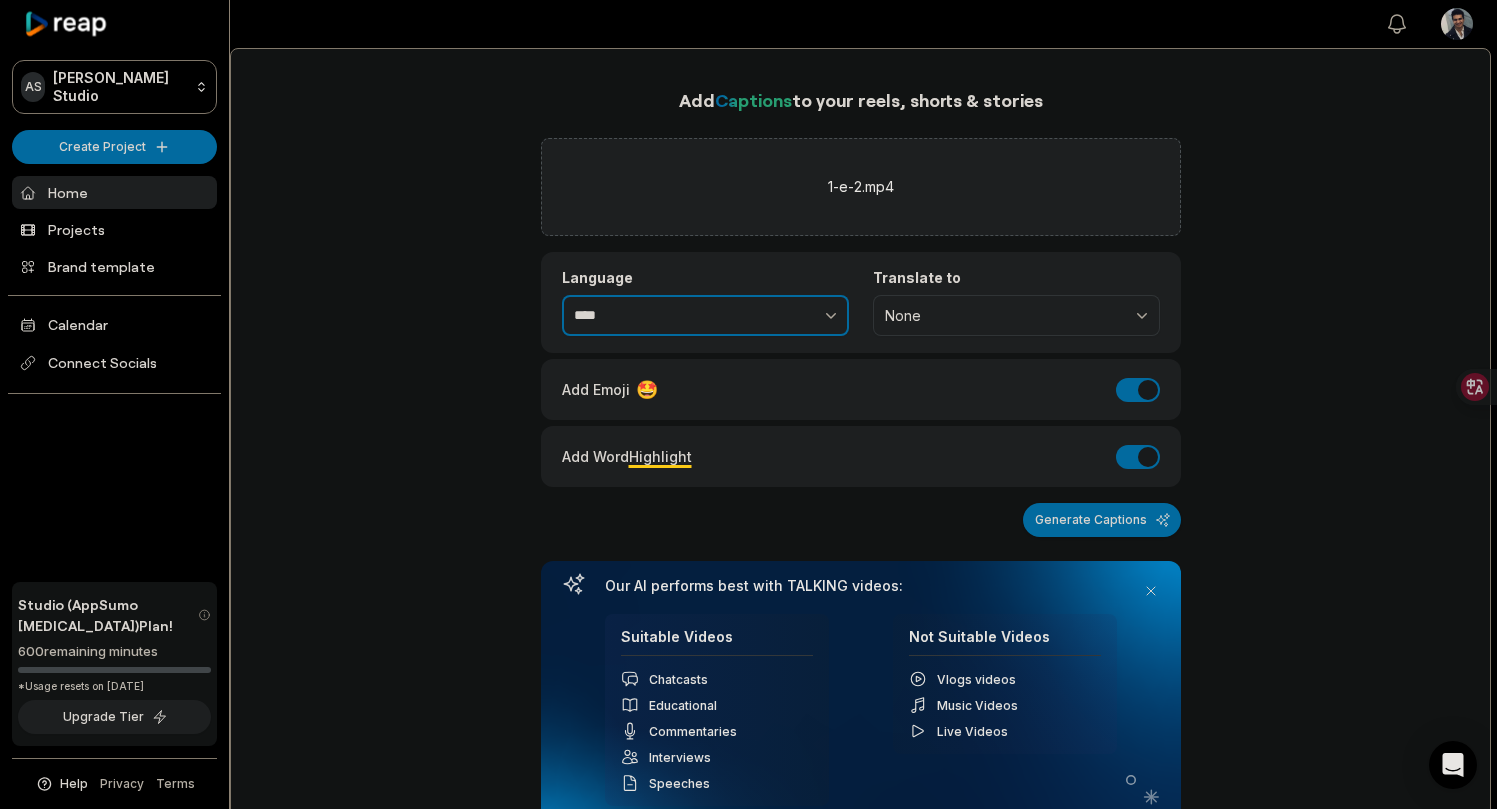 click on "****" at bounding box center (705, 316) 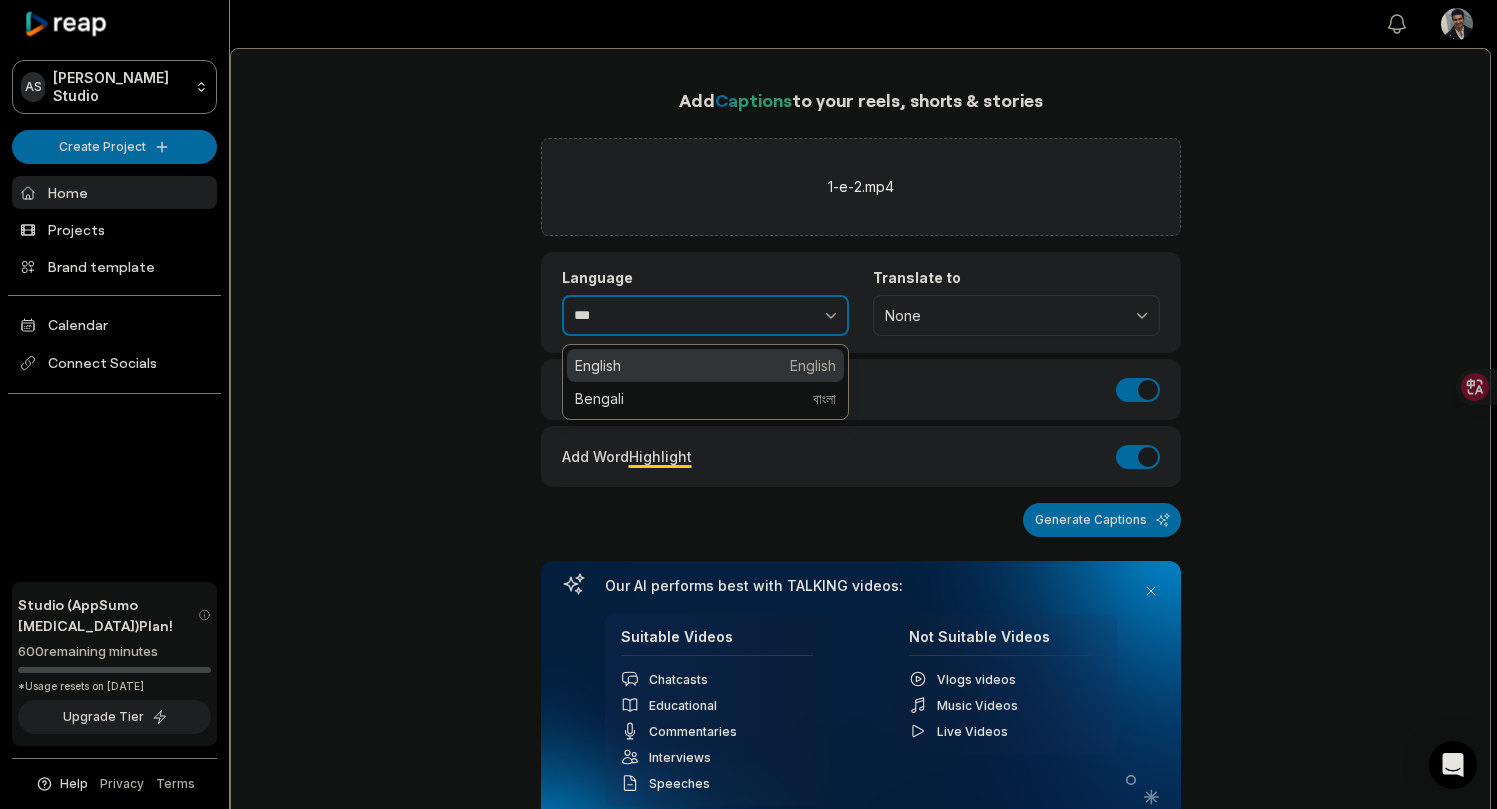type on "*******" 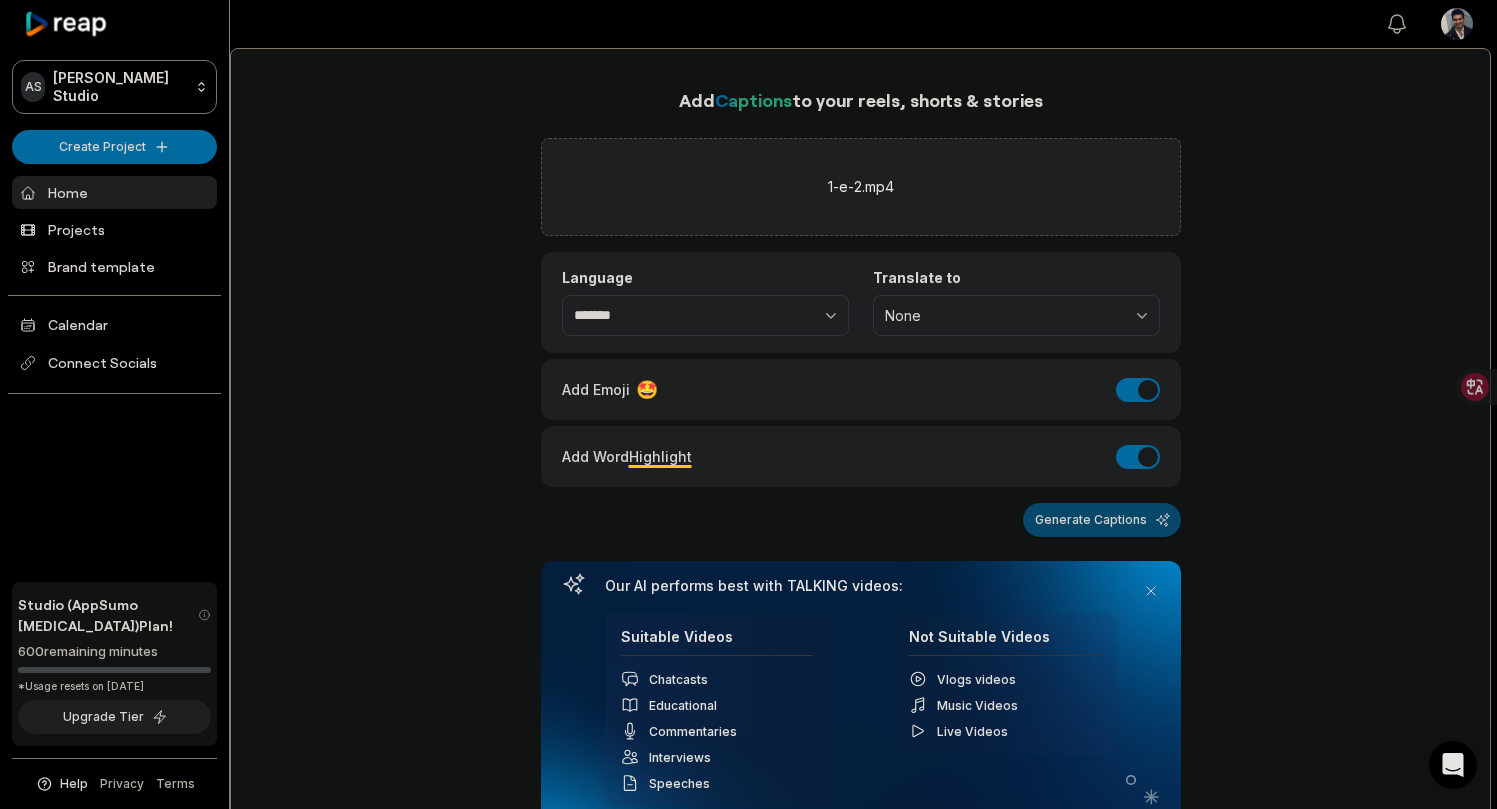 click on "Generate Captions" at bounding box center (1102, 520) 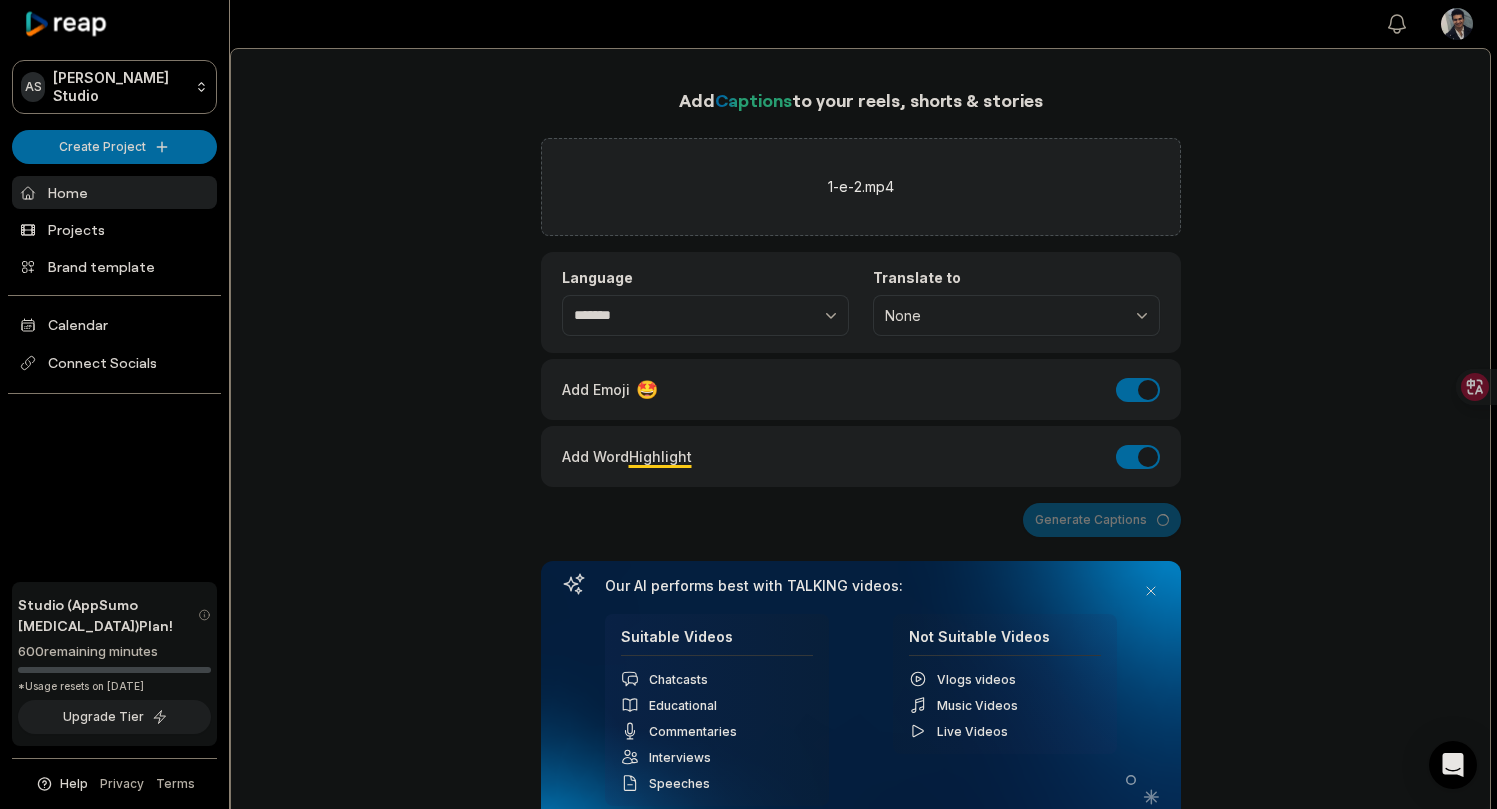 scroll, scrollTop: 0, scrollLeft: 0, axis: both 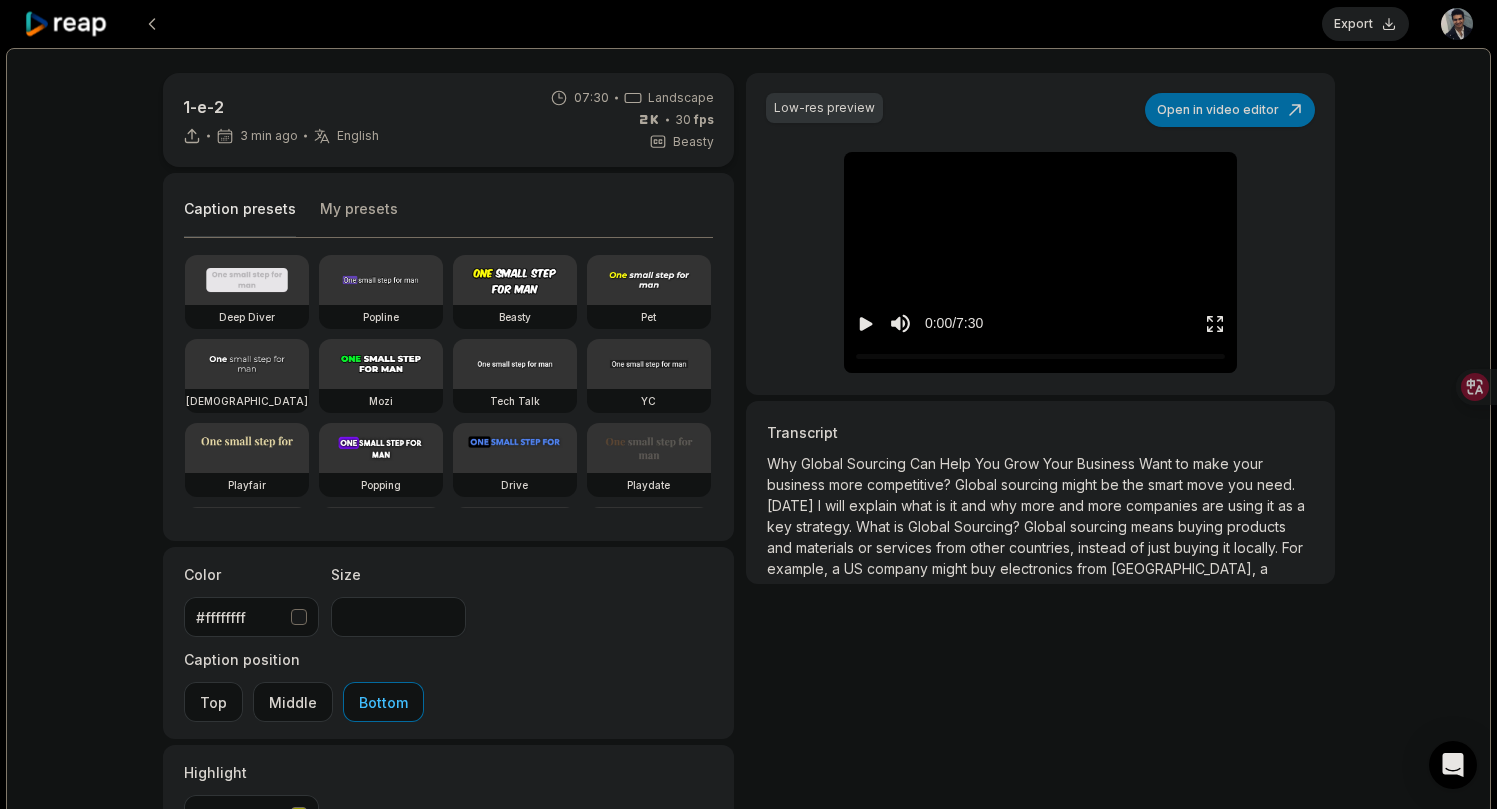 click on "Caption presets My presets" at bounding box center (449, 214) 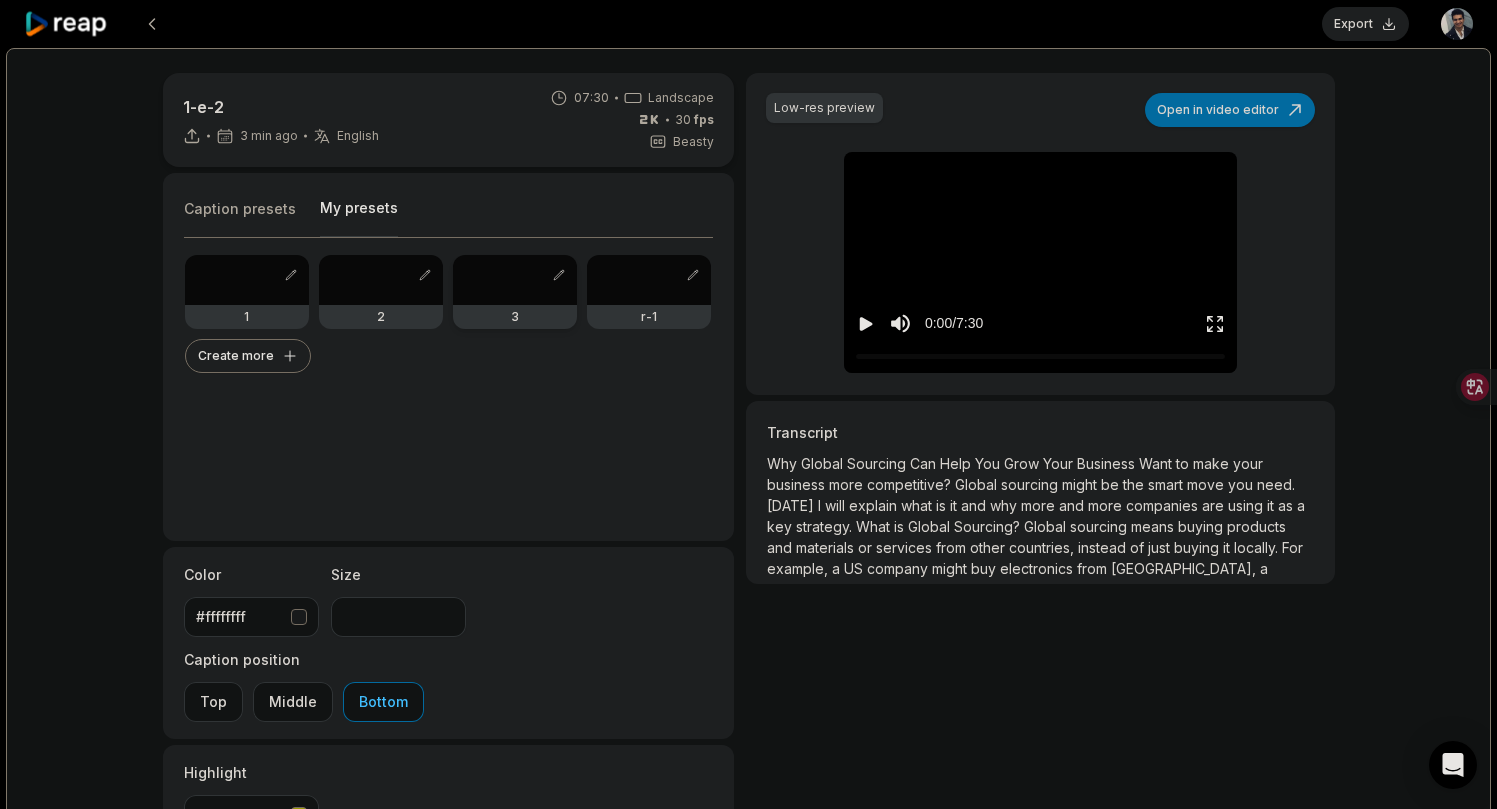 click at bounding box center [515, 280] 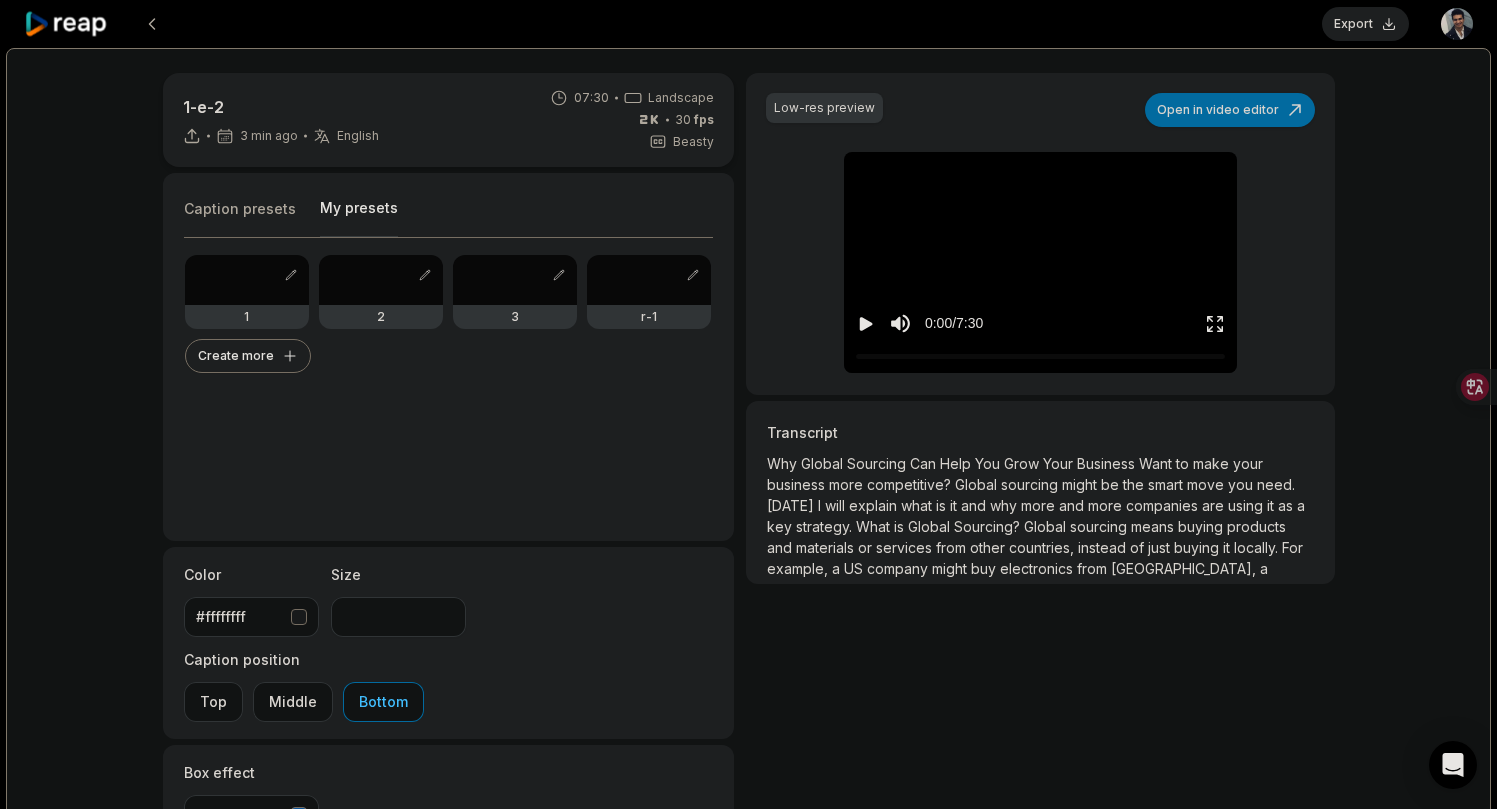 click 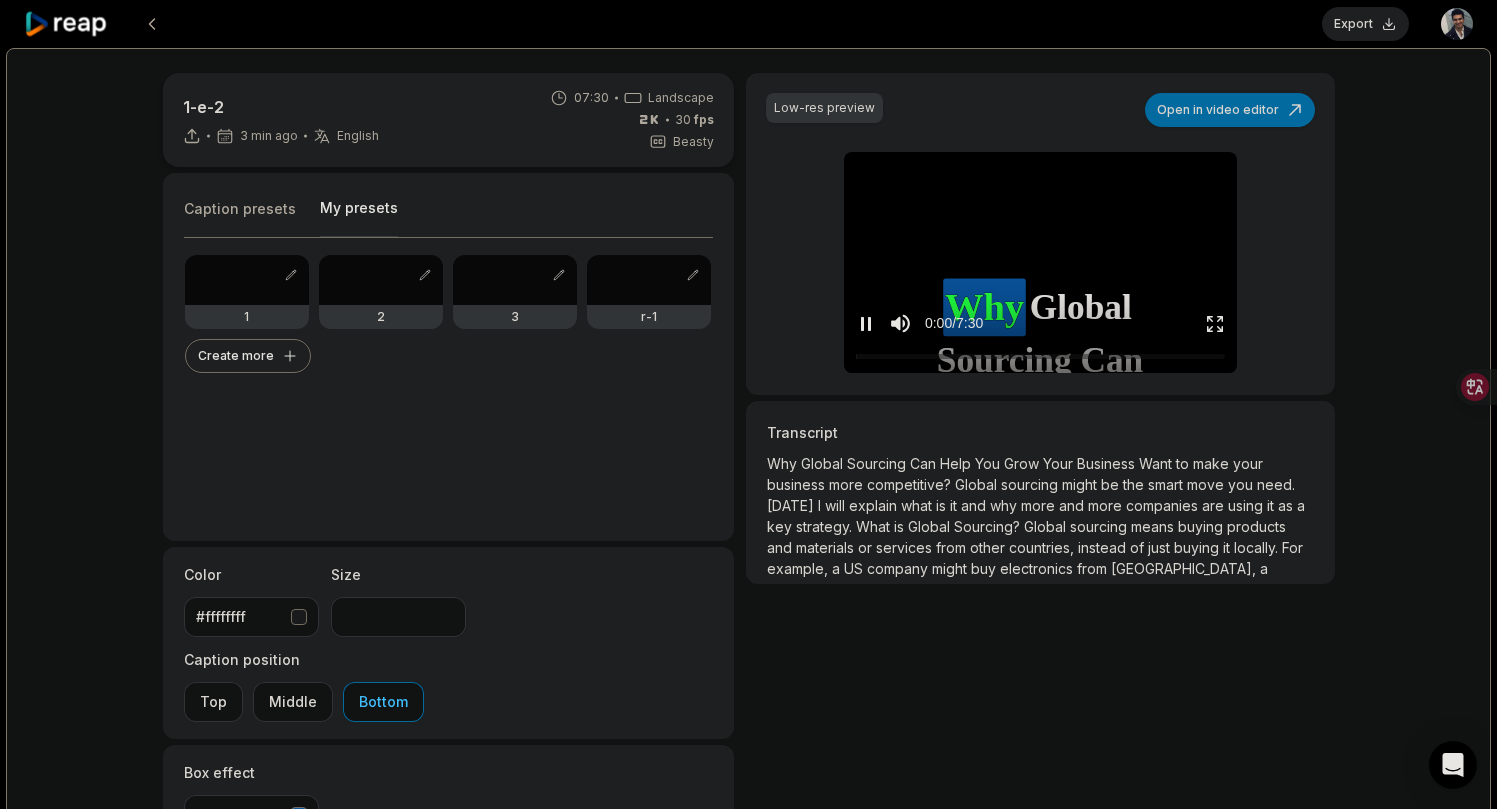 click 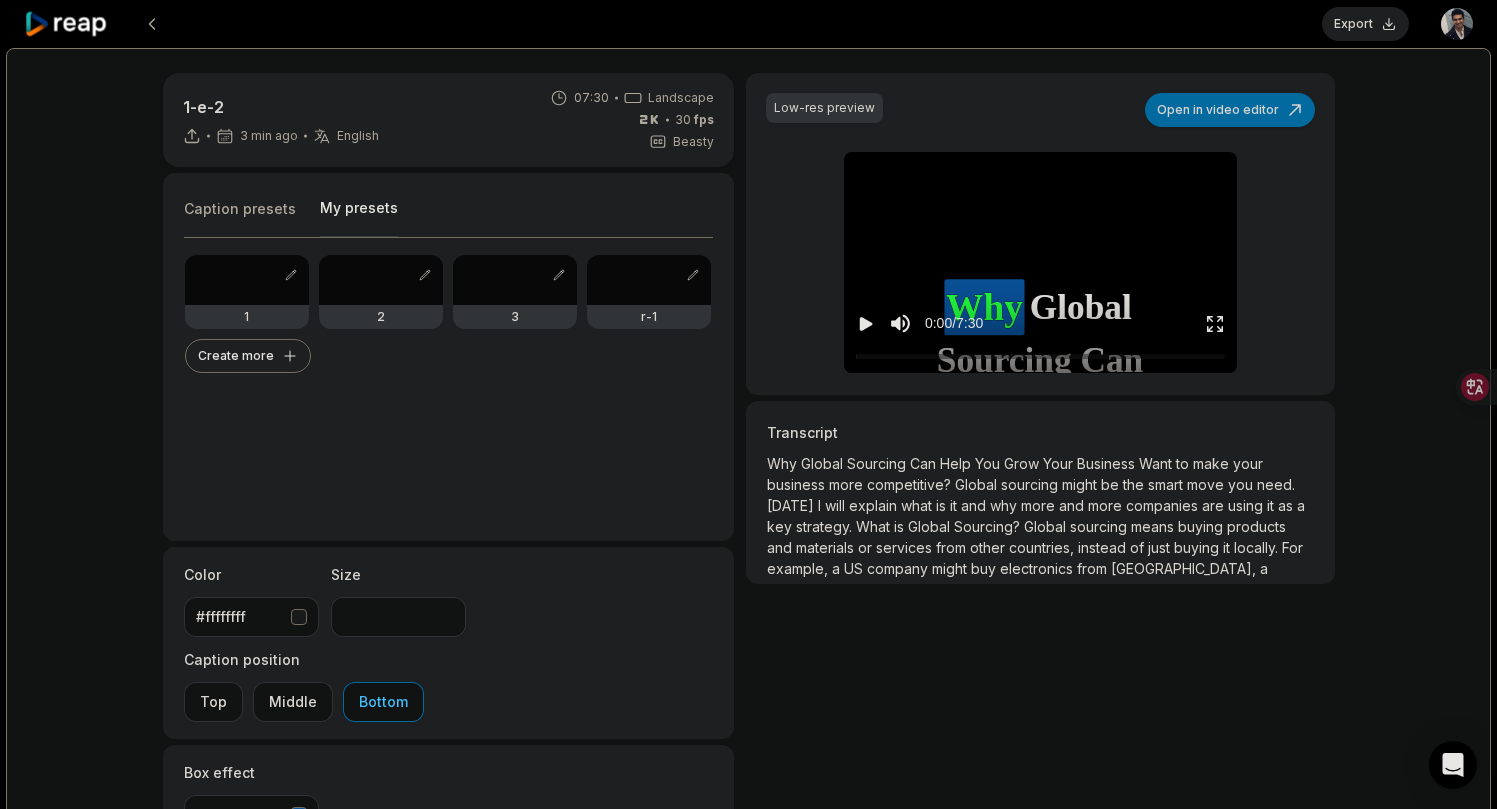 click on "0:00  /  7:30" at bounding box center [1040, 319] 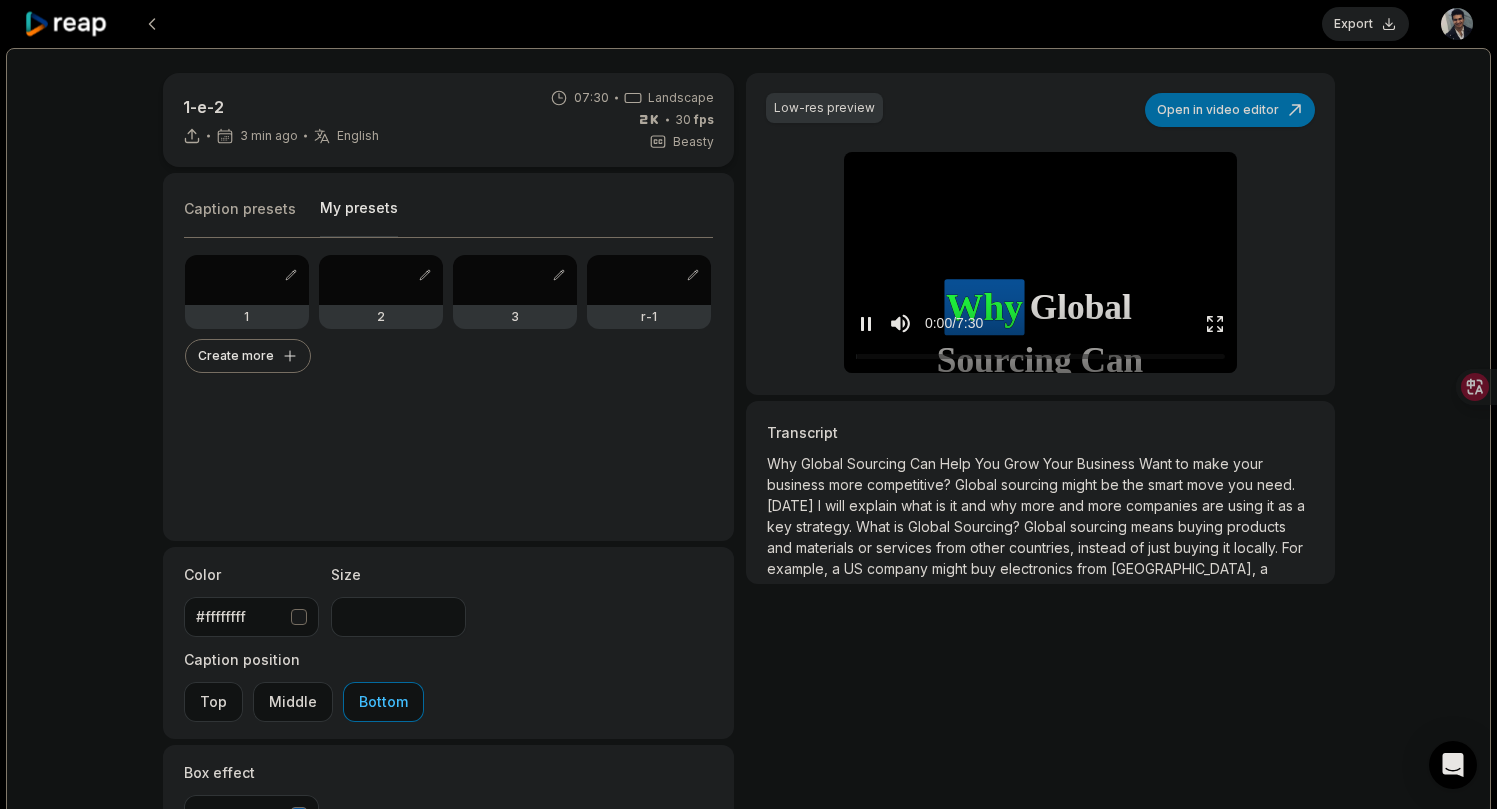 click 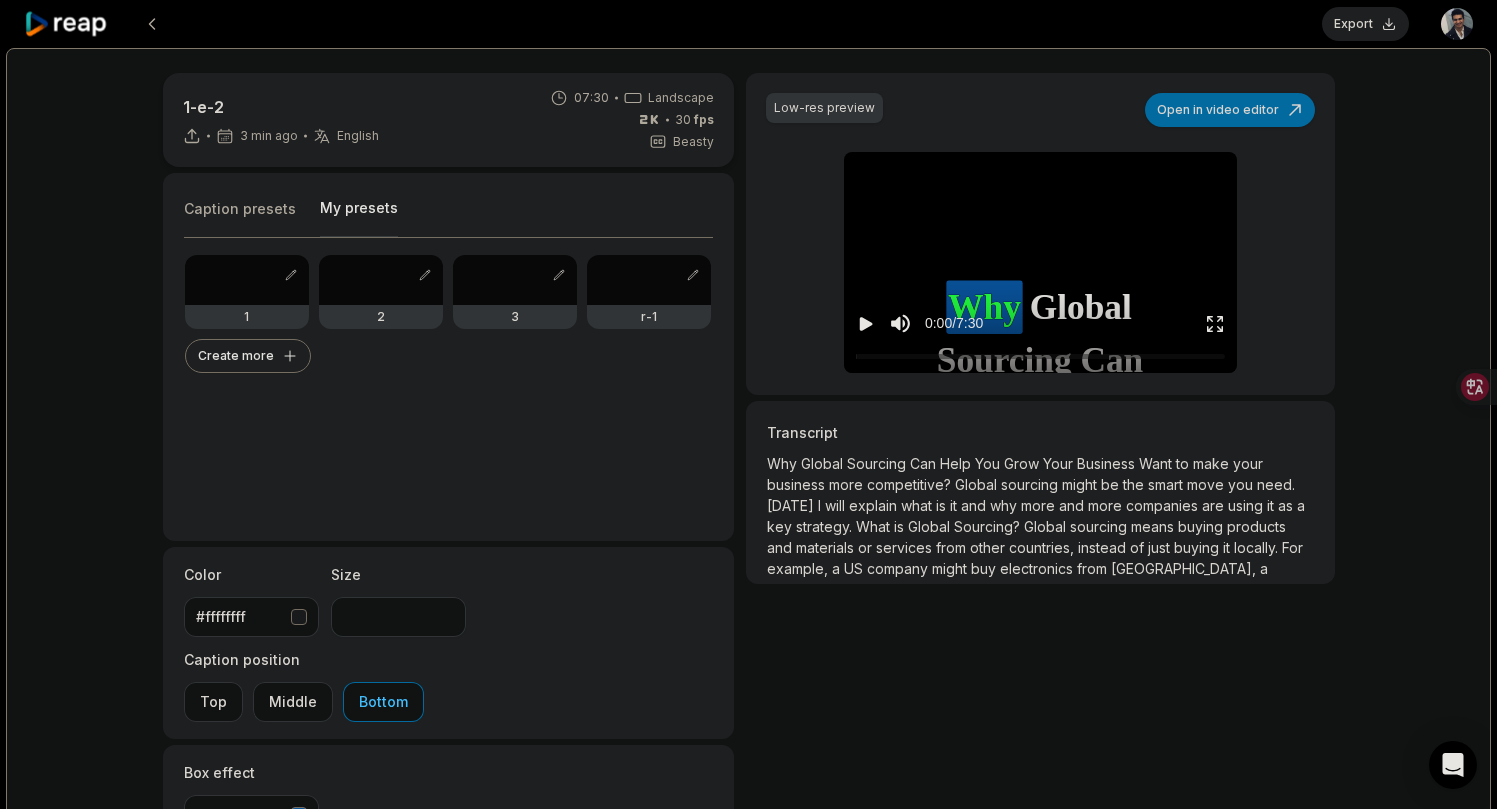 click 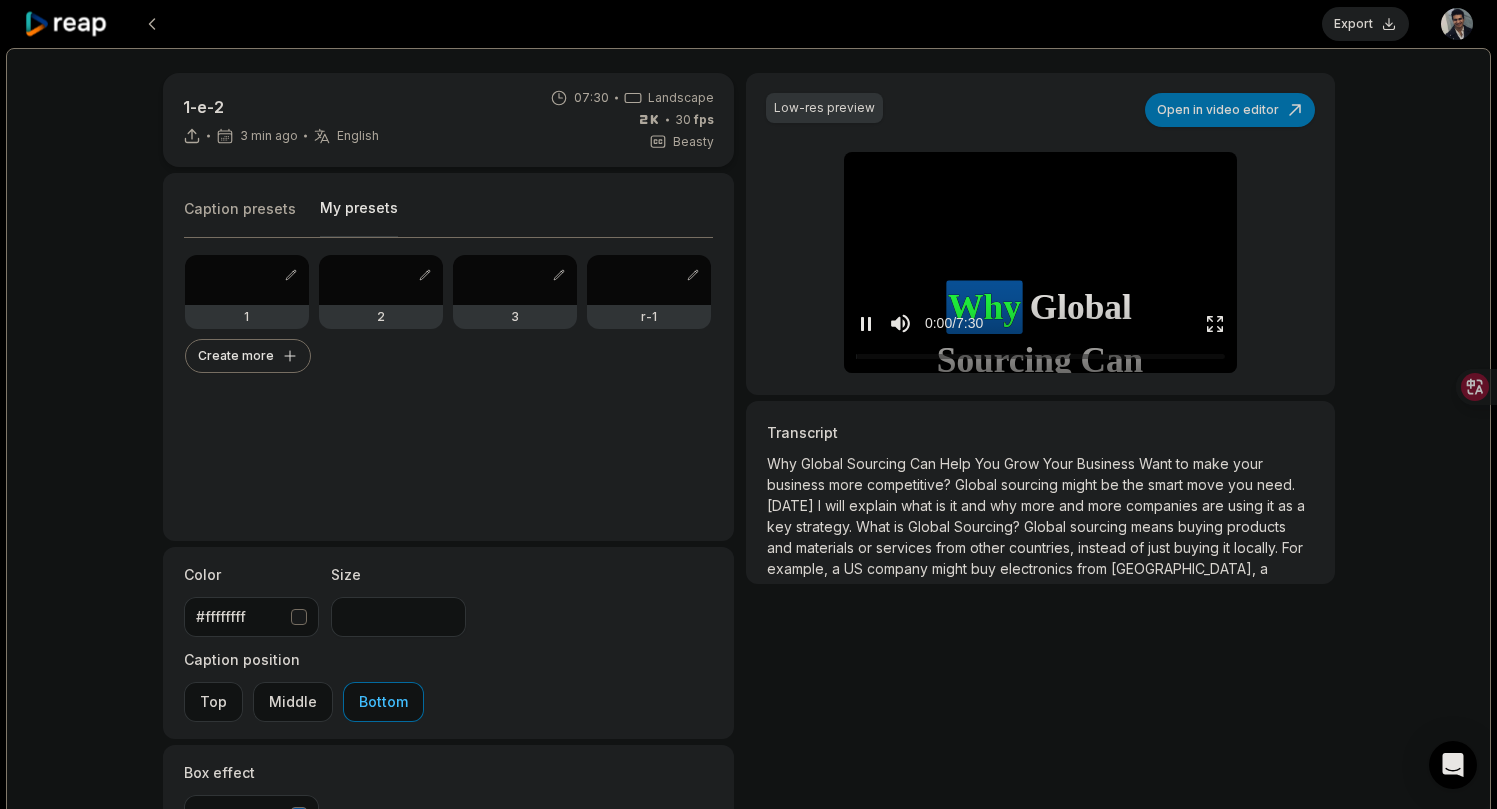 click 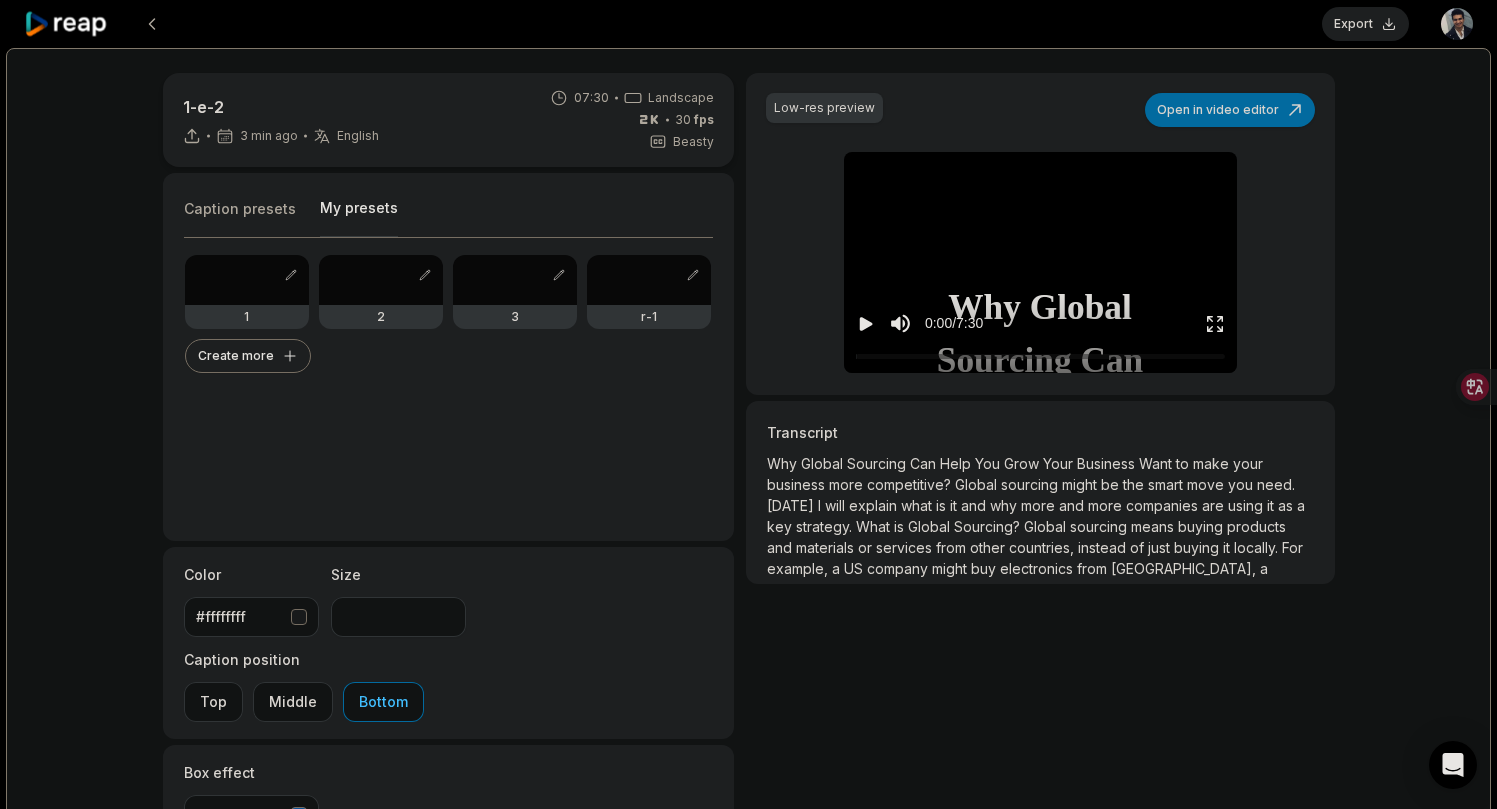 scroll, scrollTop: 0, scrollLeft: 0, axis: both 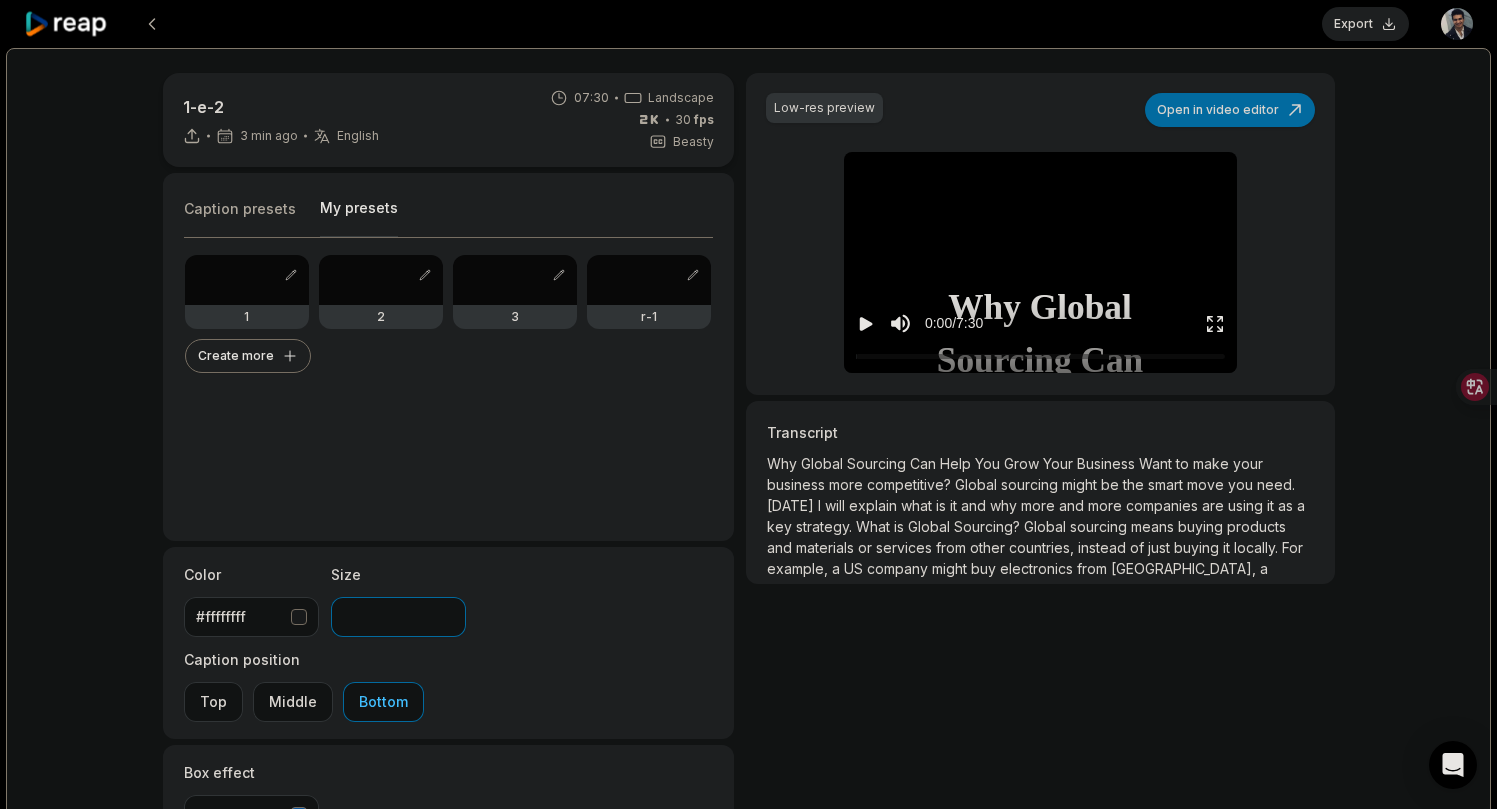 click on "***" at bounding box center [398, 617] 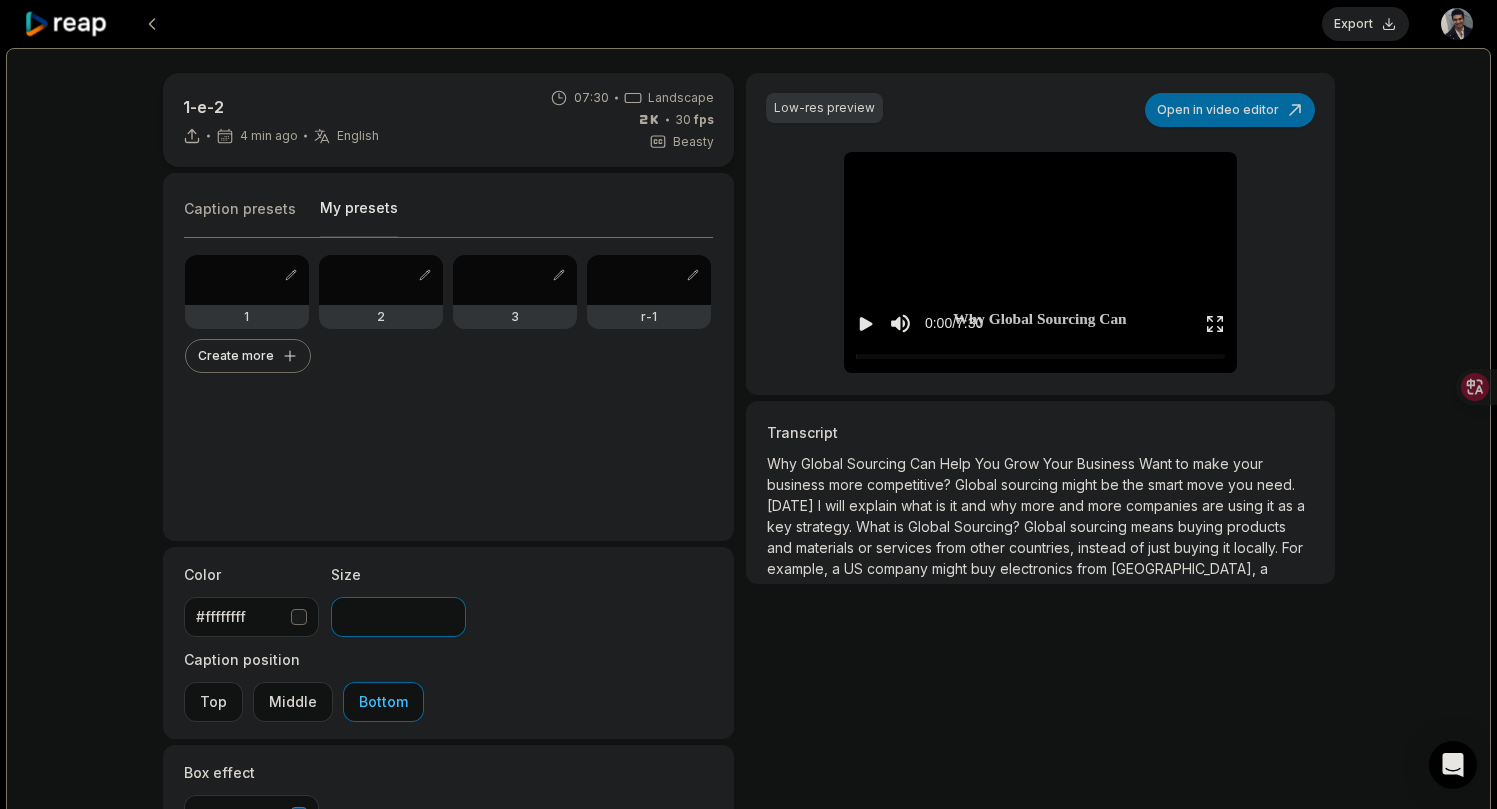 click on "***" at bounding box center (398, 617) 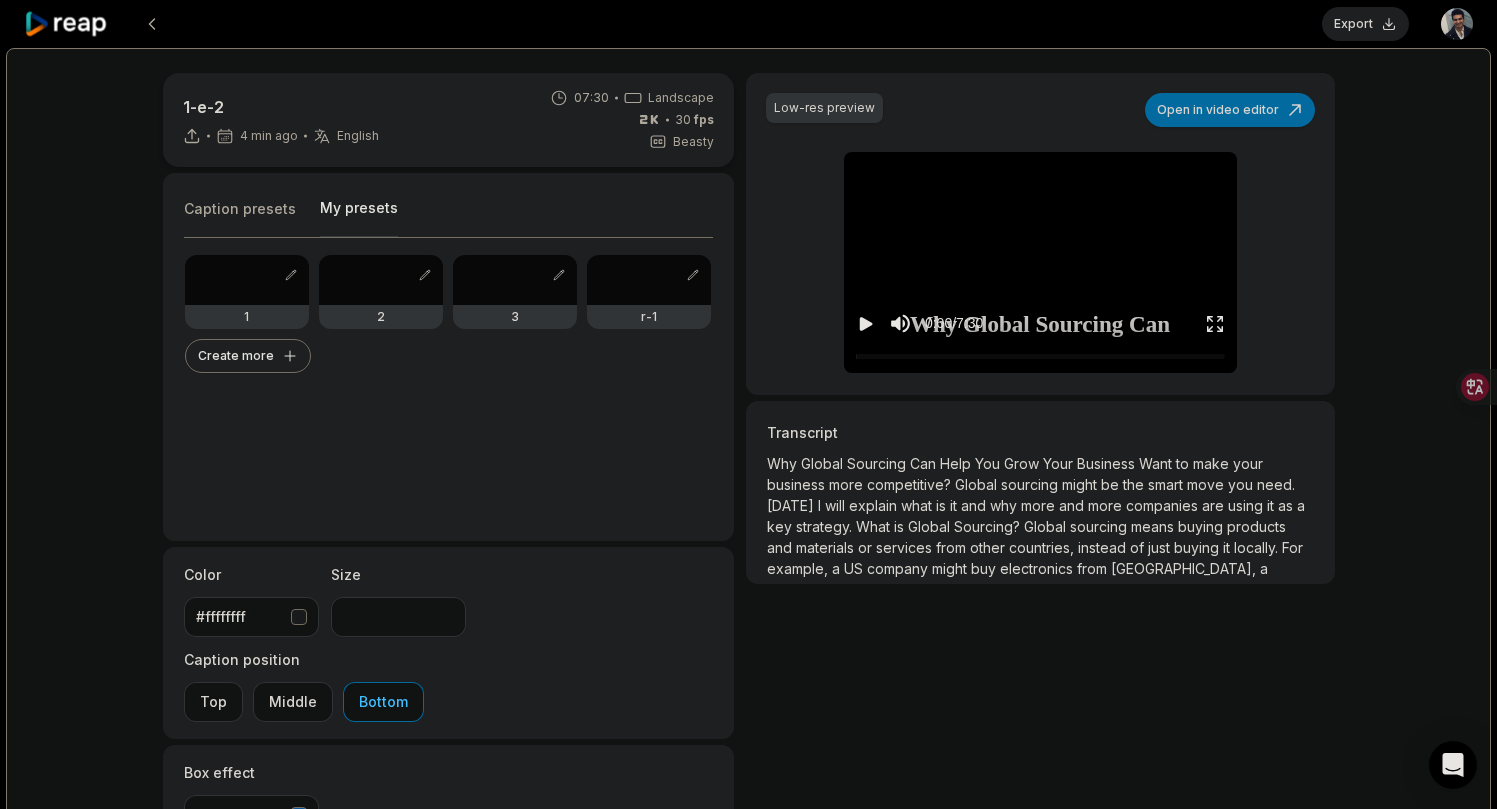 click 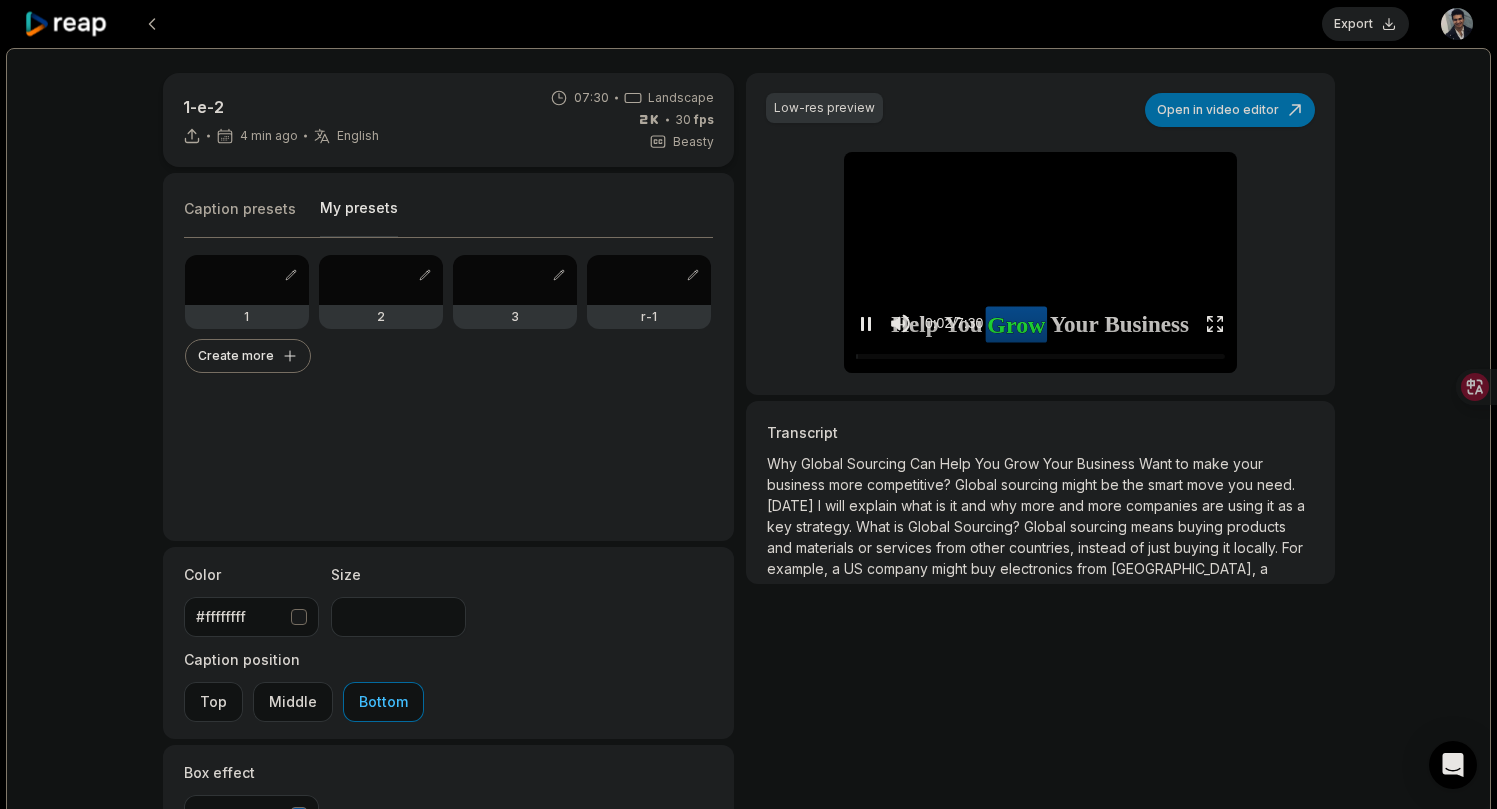 click 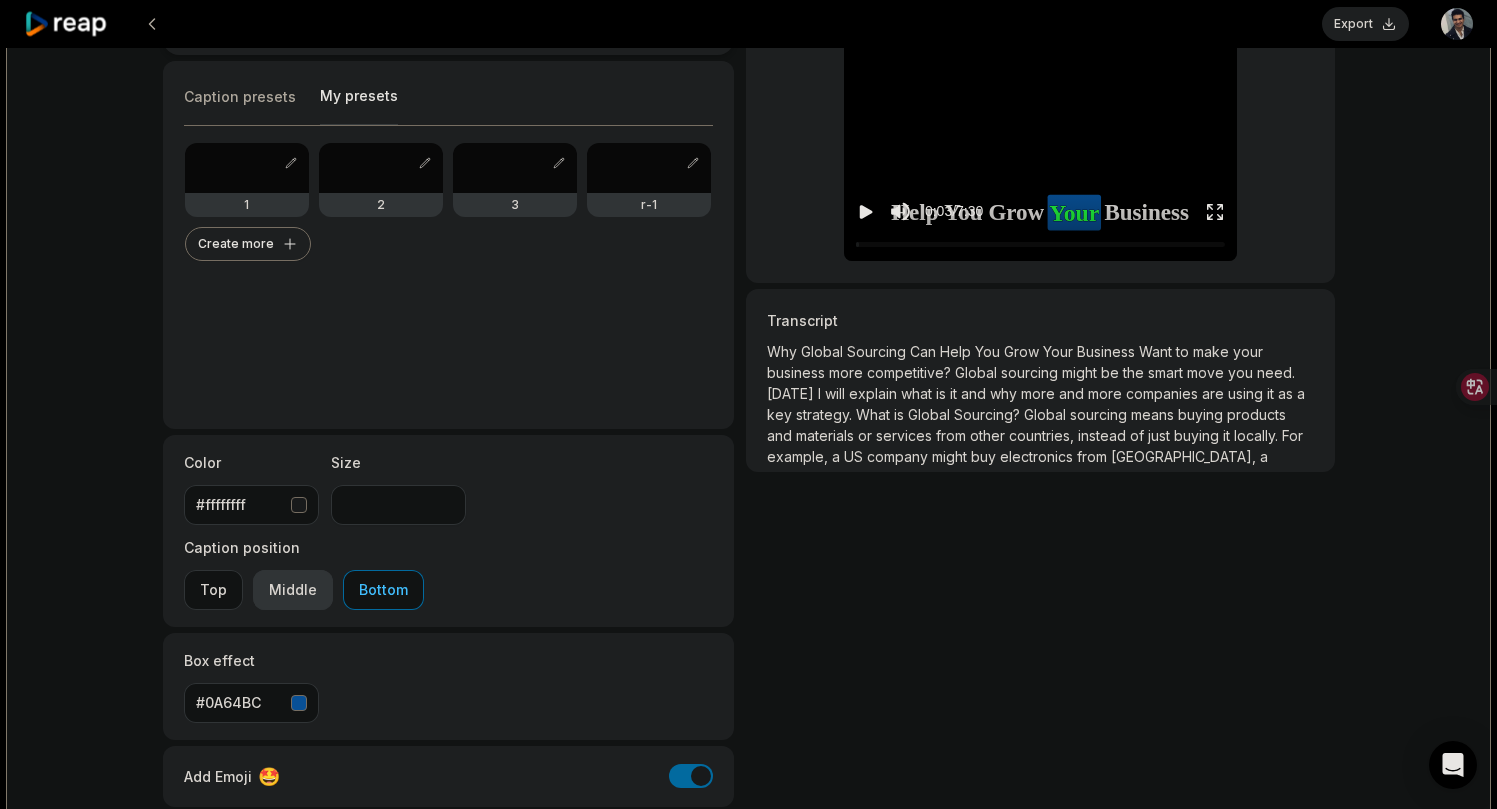 scroll, scrollTop: 98, scrollLeft: 0, axis: vertical 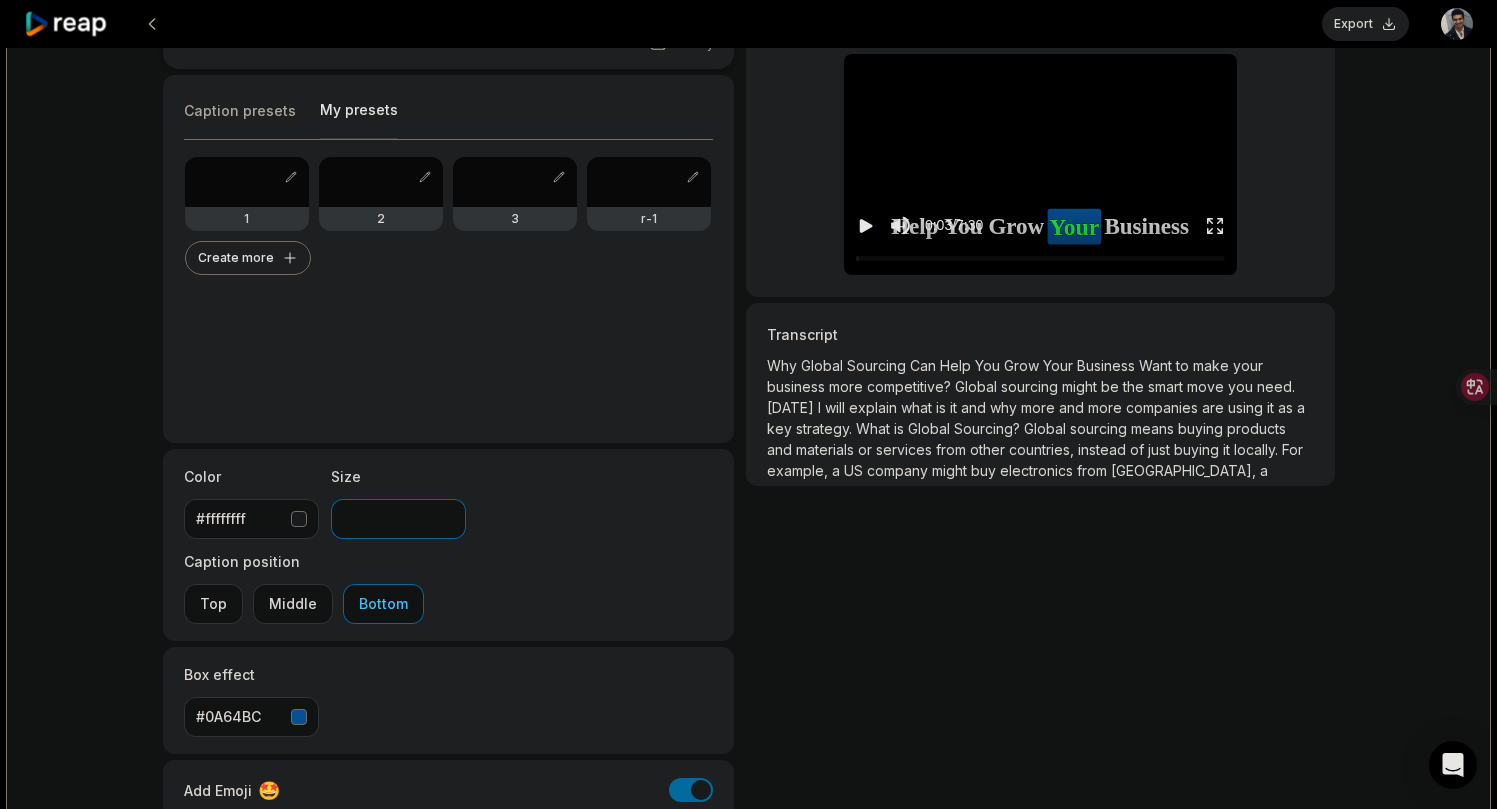 click on "***" at bounding box center (398, 519) 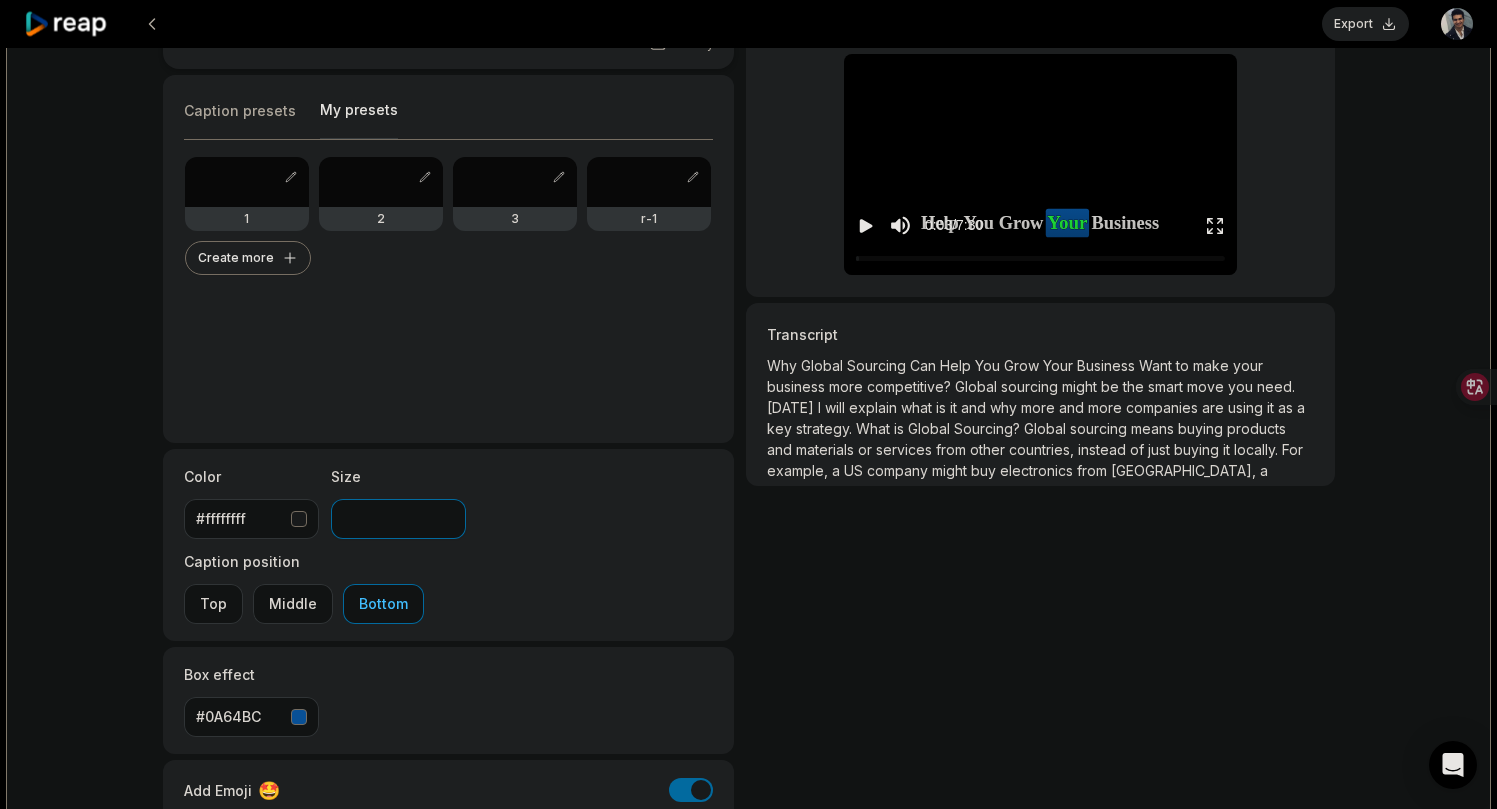 type on "***" 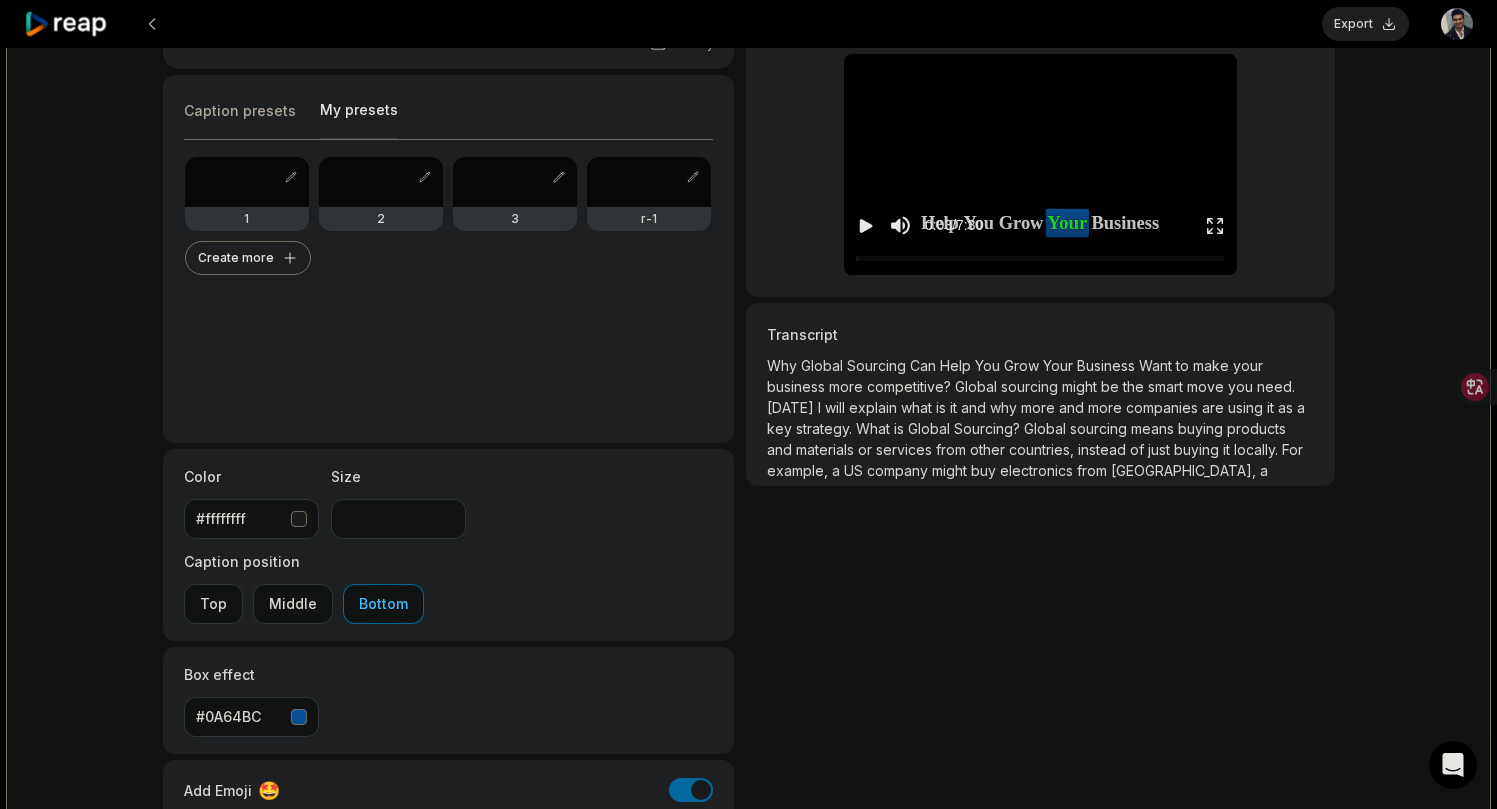 click 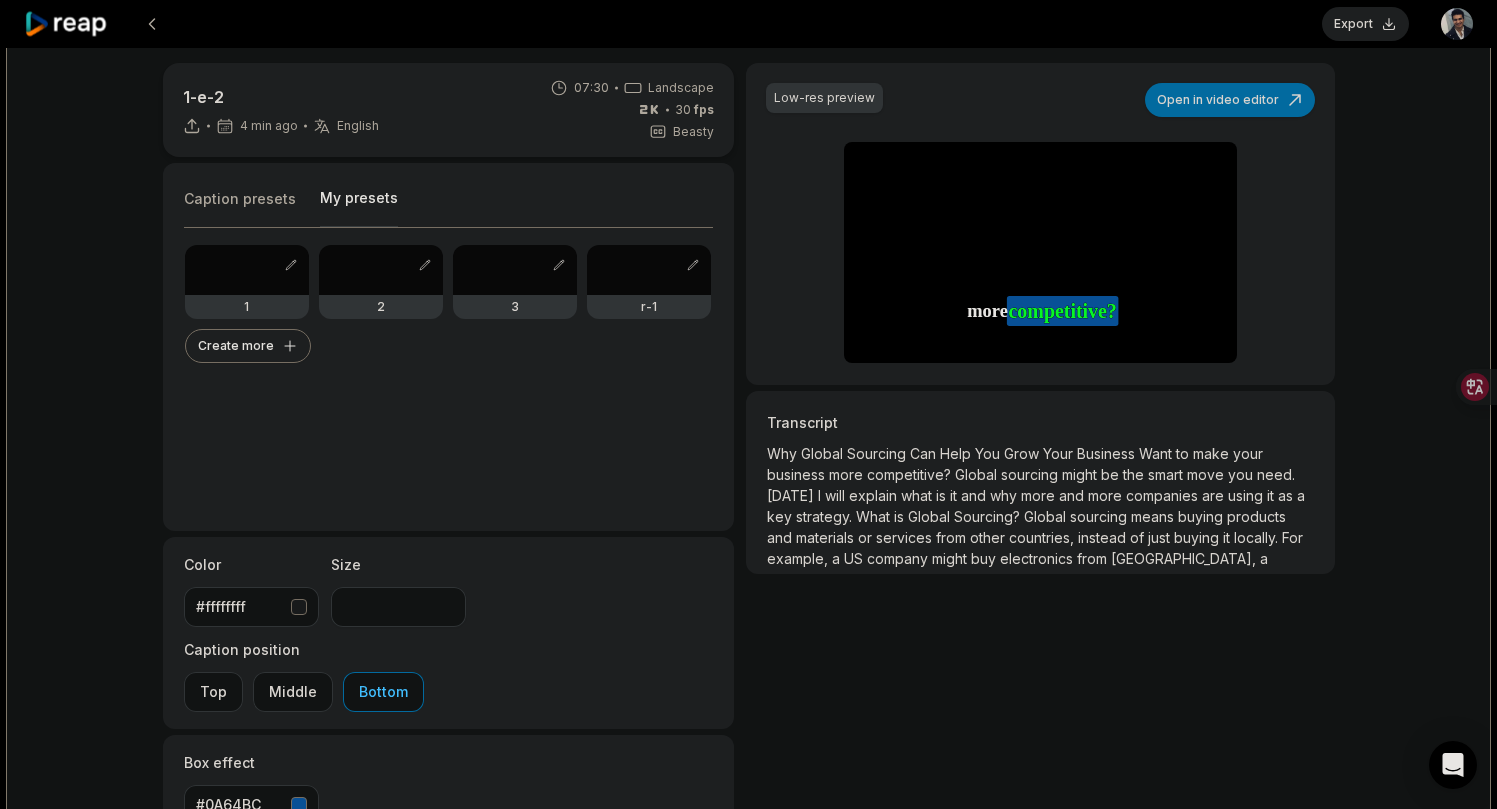 scroll, scrollTop: 0, scrollLeft: 0, axis: both 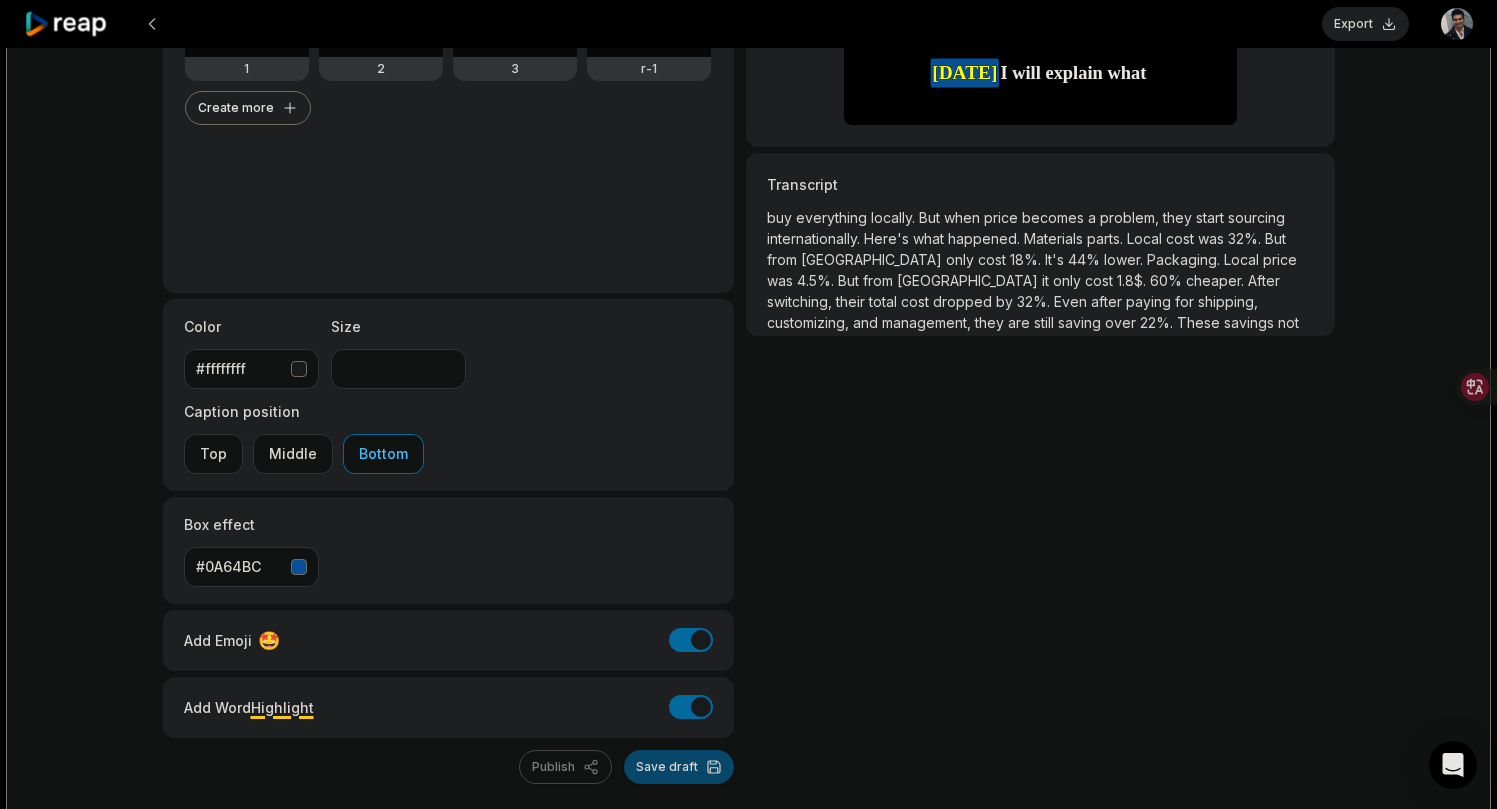 click on "Save draft" at bounding box center (679, 767) 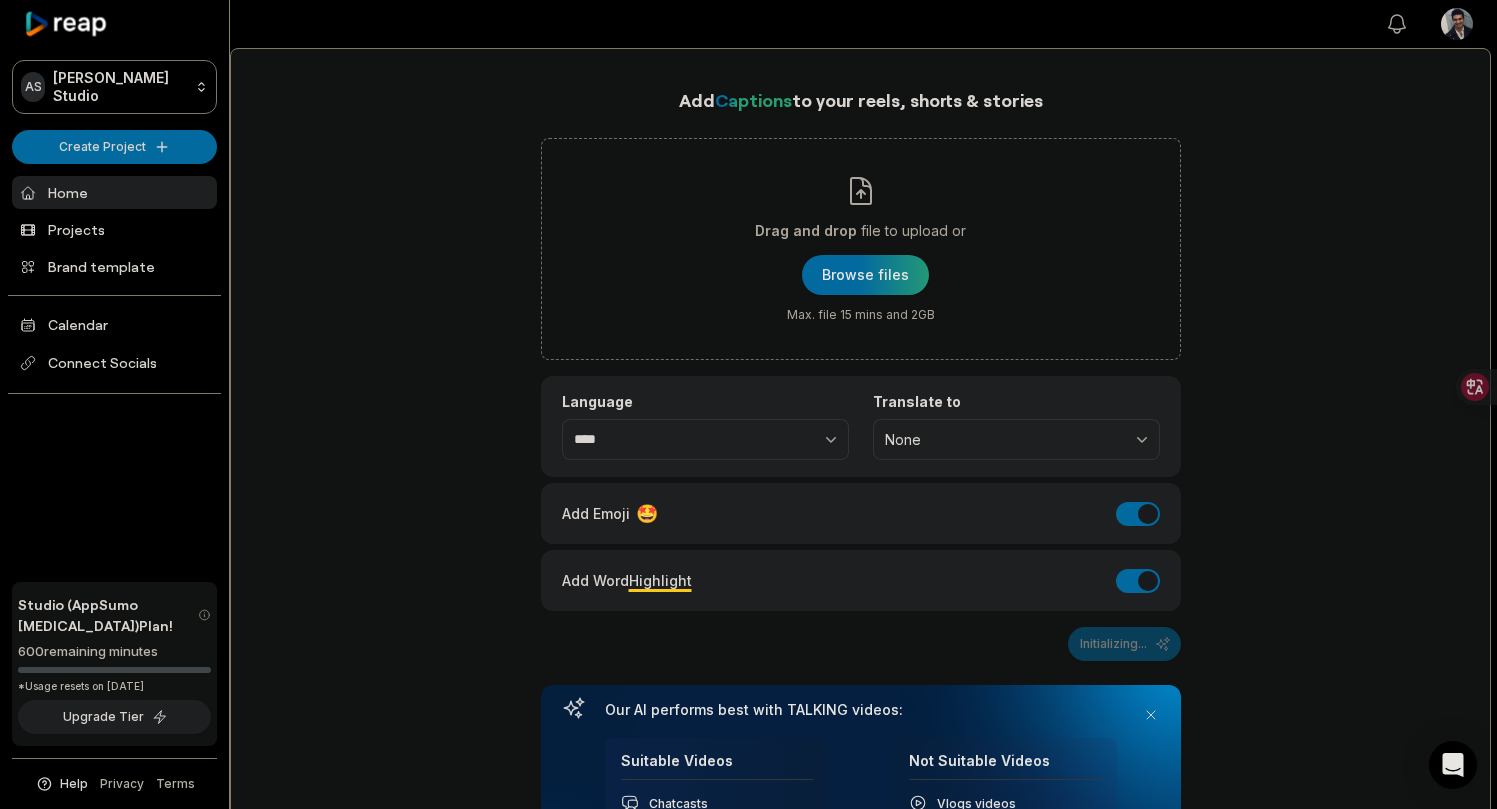 scroll, scrollTop: 0, scrollLeft: 0, axis: both 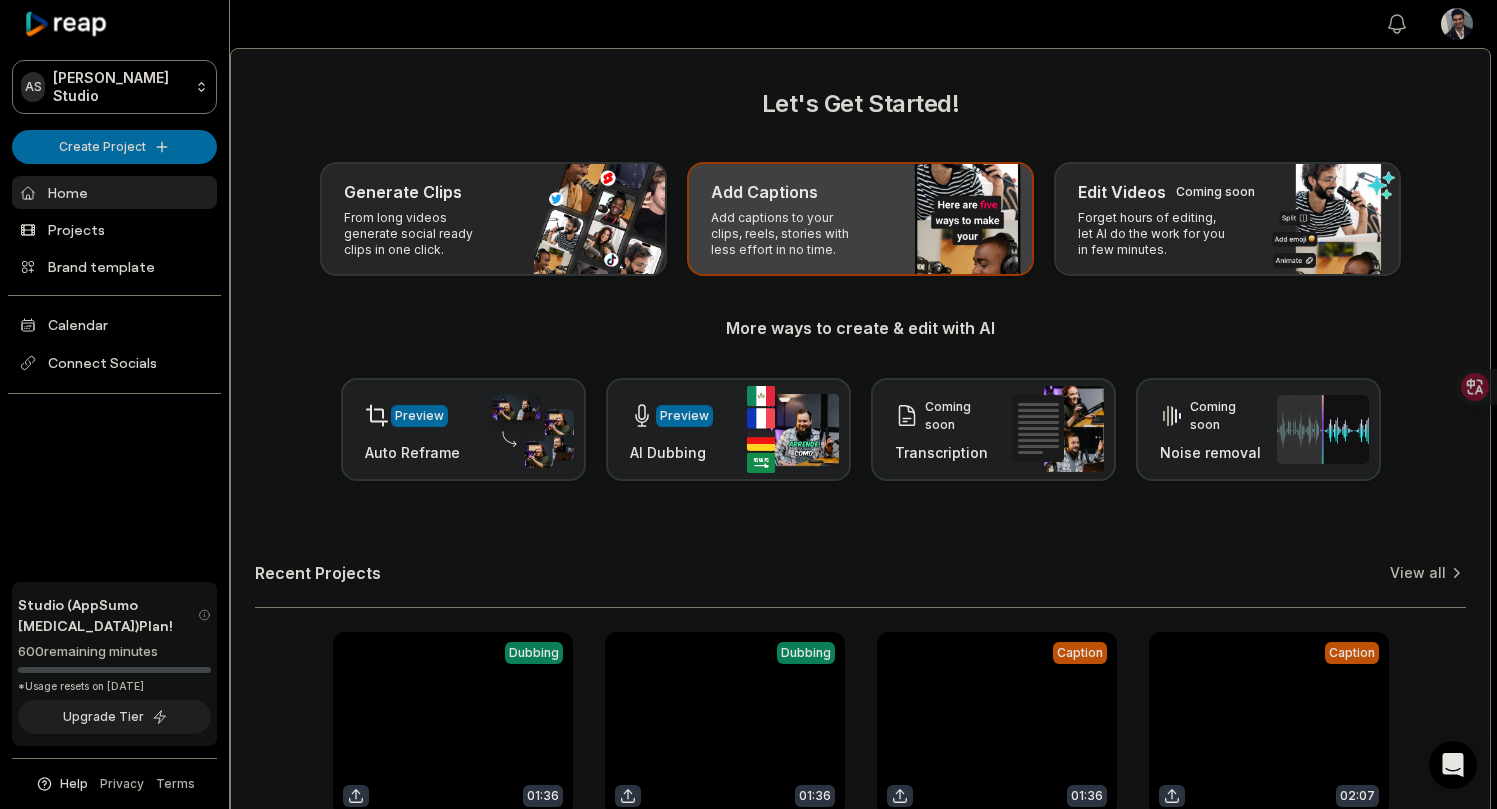 click on "Add captions to your clips, reels, stories with less effort in no time." at bounding box center (788, 234) 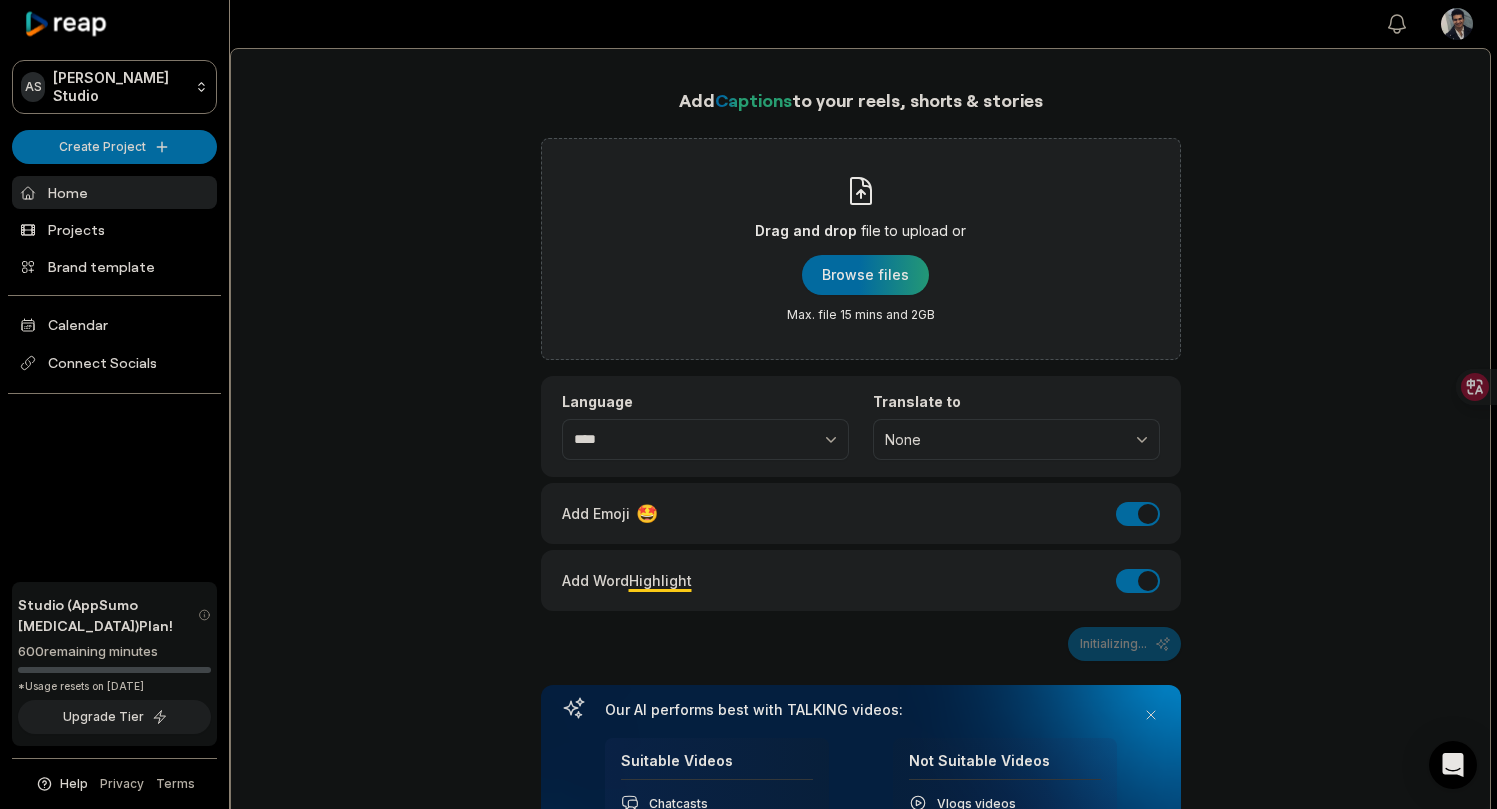 scroll, scrollTop: 0, scrollLeft: 0, axis: both 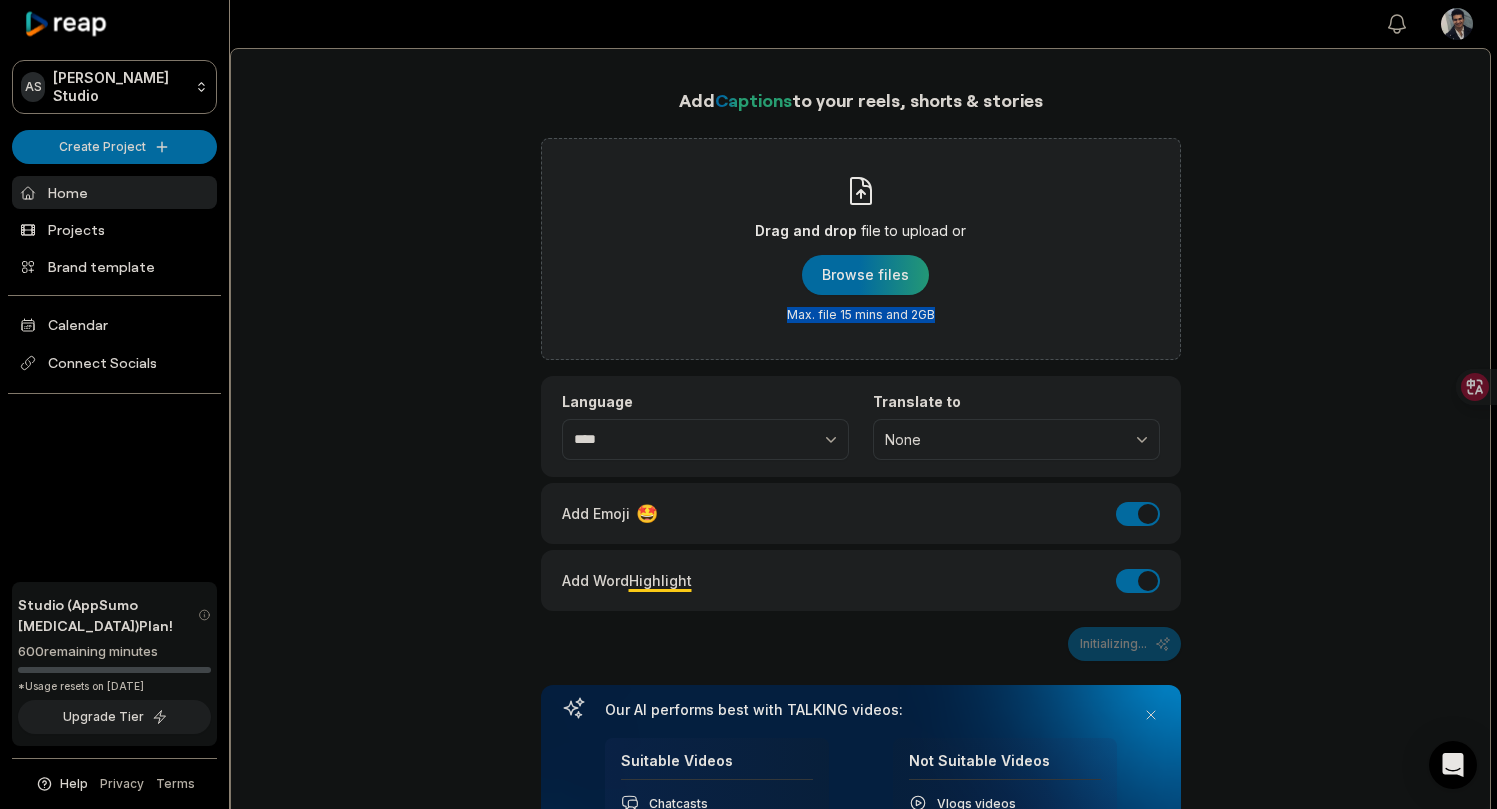drag, startPoint x: 783, startPoint y: 312, endPoint x: 942, endPoint y: 329, distance: 159.90622 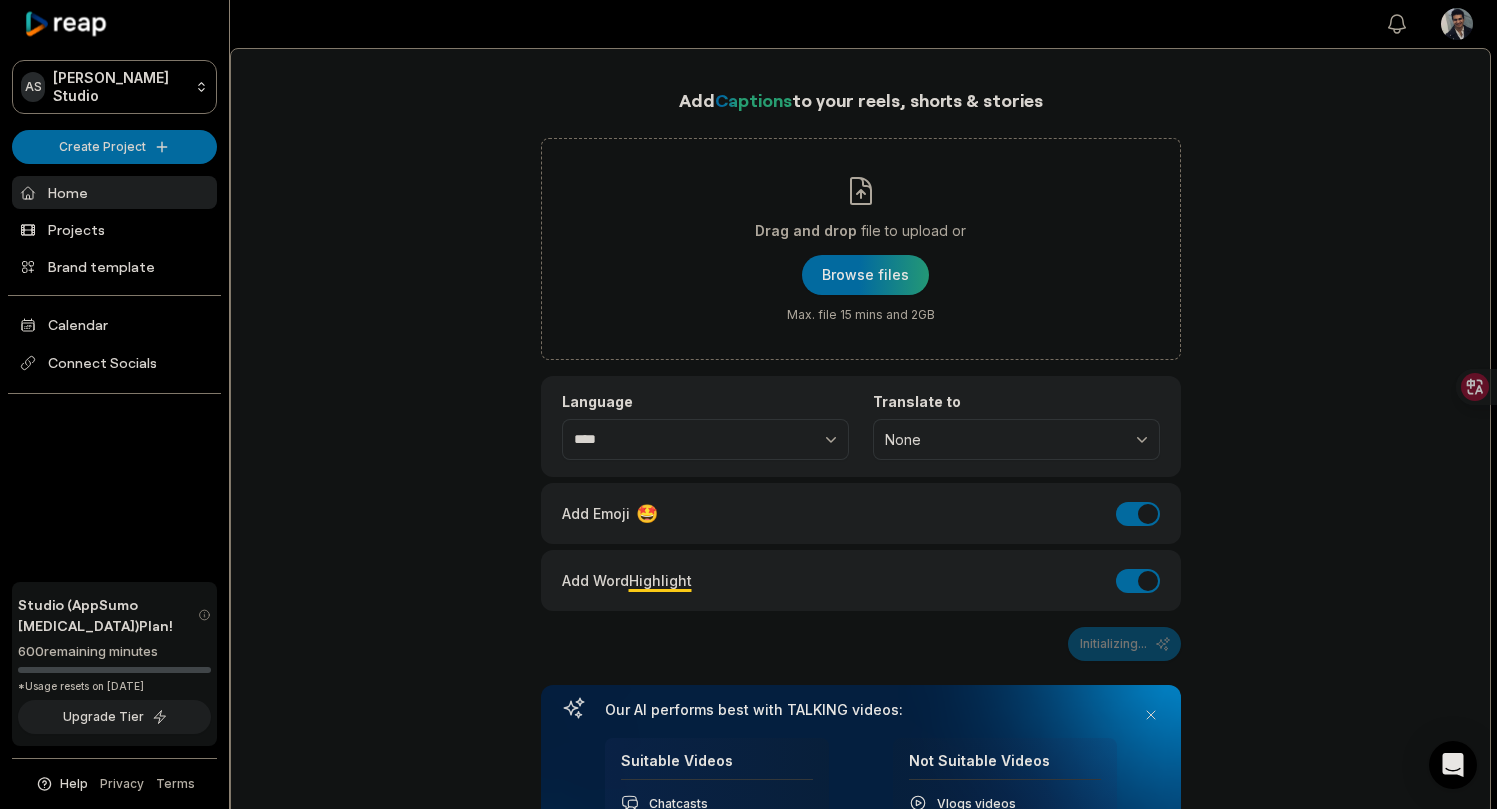 click on "Add  Captions  to your reels, shorts & stories Drag and drop file to upload or Browse files Max. file 15 mins and 2GB Language **** Translate to None Add Emoji 🤩 Add Emoji Add Word  Highlight Add Word Highlight Initializing... Our AI performs best with TALKING videos: Suitable Videos Chatcasts Educational  Commentaries  Interviews  Speeches Not Suitable Videos Vlogs videos Music Videos Live Videos Recent Projects View all View Clips Dubbing 01:36 6月27日 (2) Open options 18 hours ago View Clips Dubbing 01:36 6月27日 (2) Open options 18 hours ago Caption 01:36 6月27日 (2) Open options 4 days ago Caption 02:07 6月27日 Open options 4 days ago" at bounding box center (860, 731) 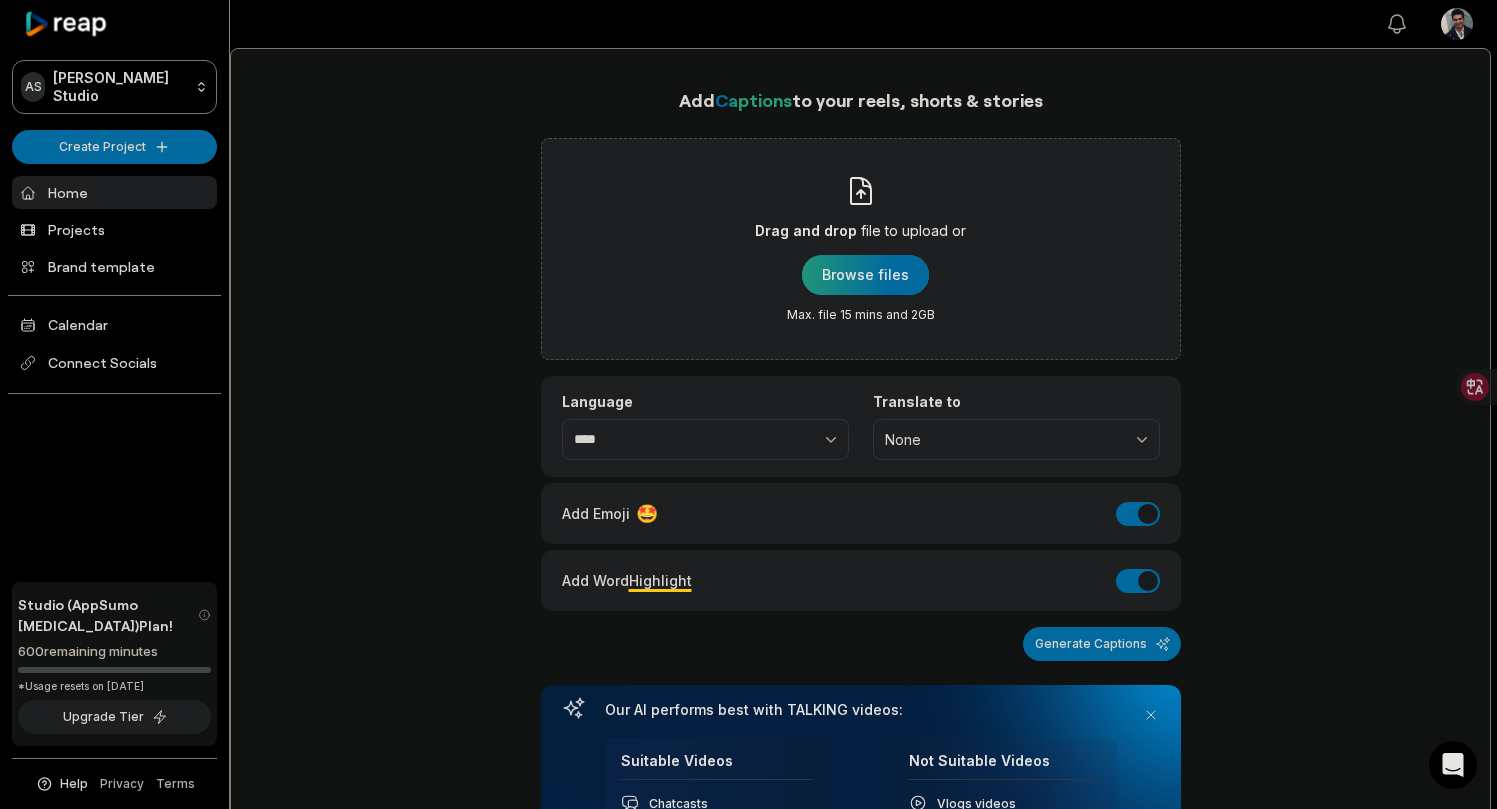 click at bounding box center (865, 275) 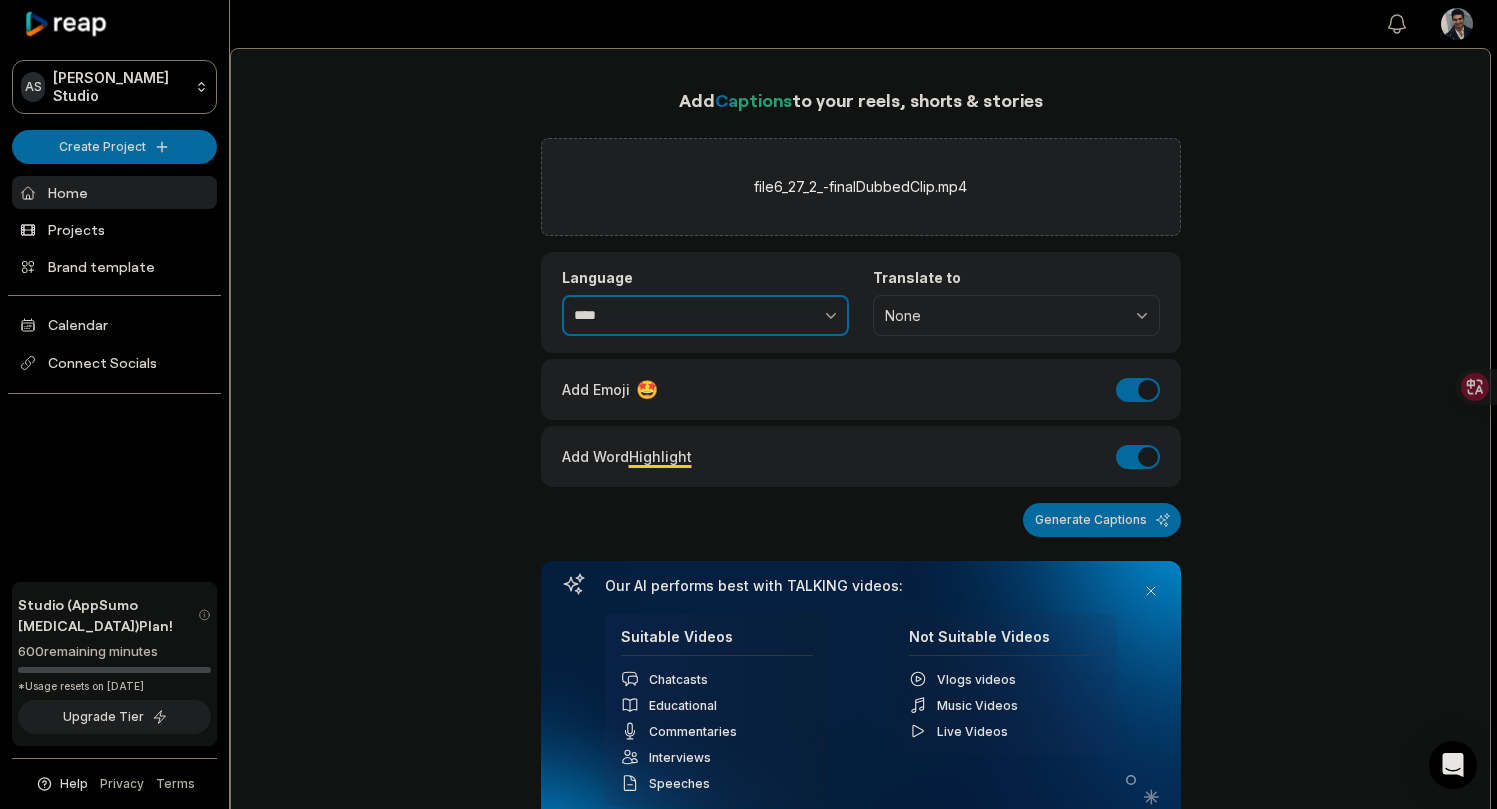click on "****" at bounding box center (705, 316) 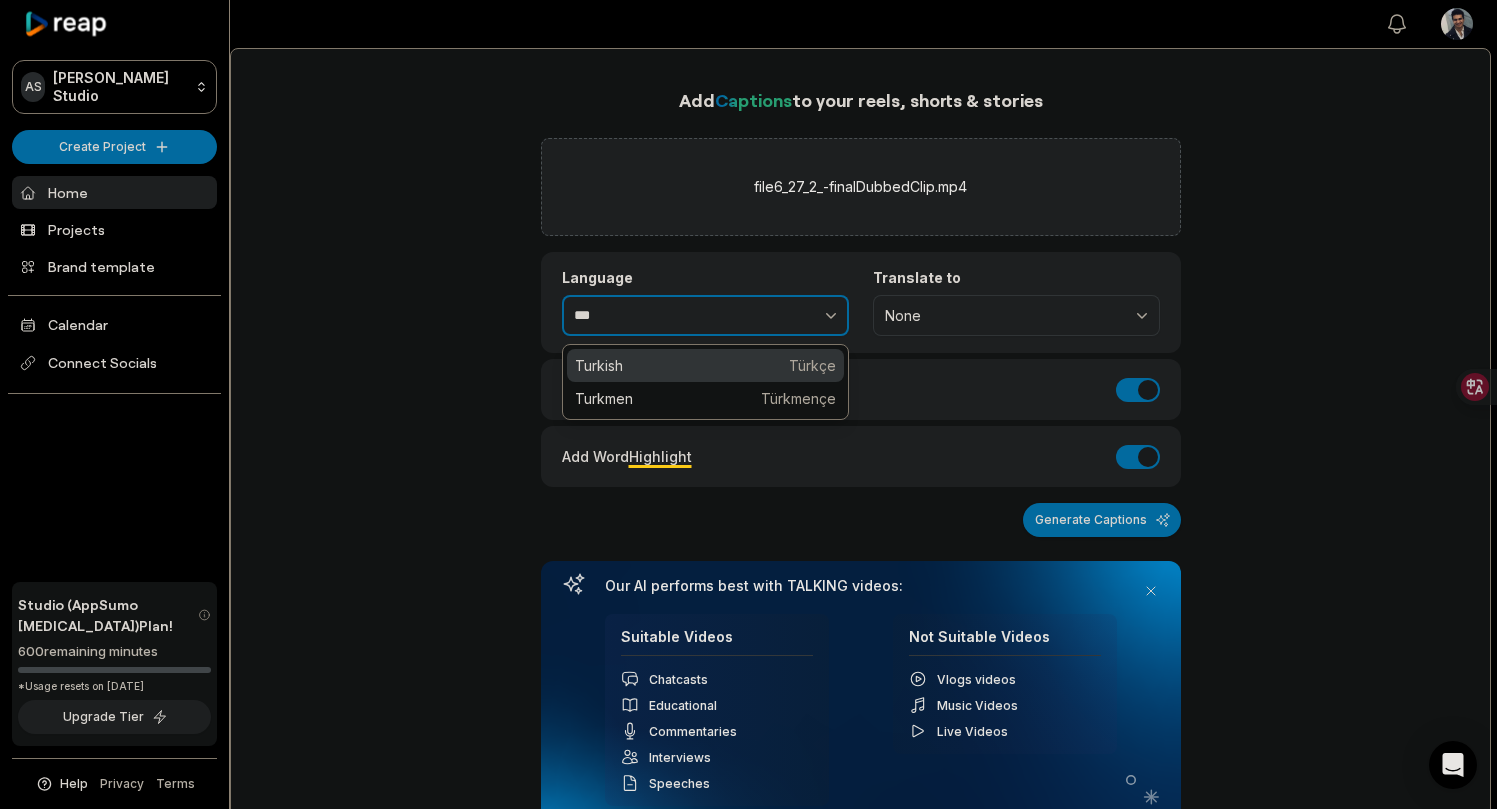 type on "*******" 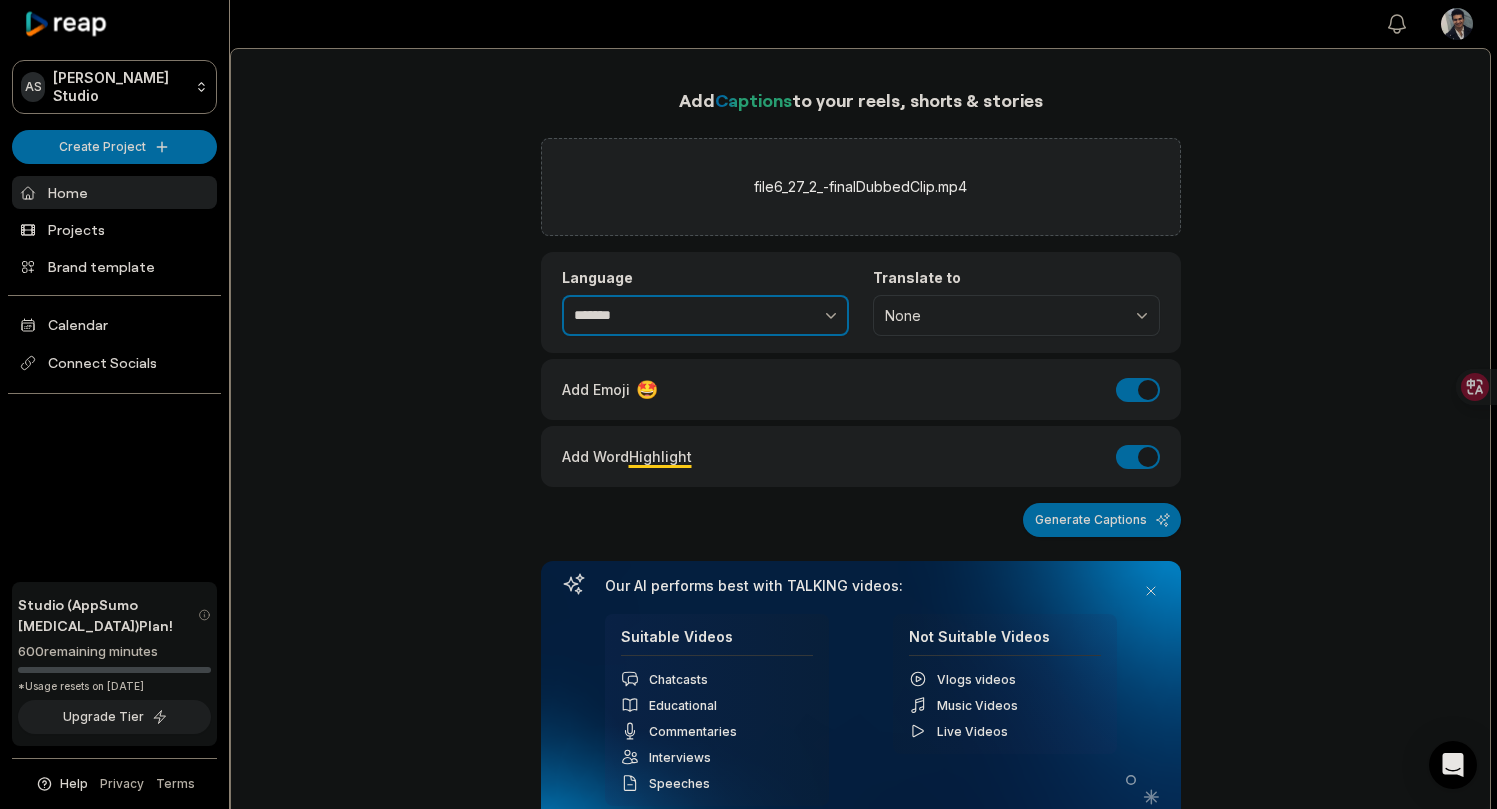 scroll, scrollTop: 0, scrollLeft: 0, axis: both 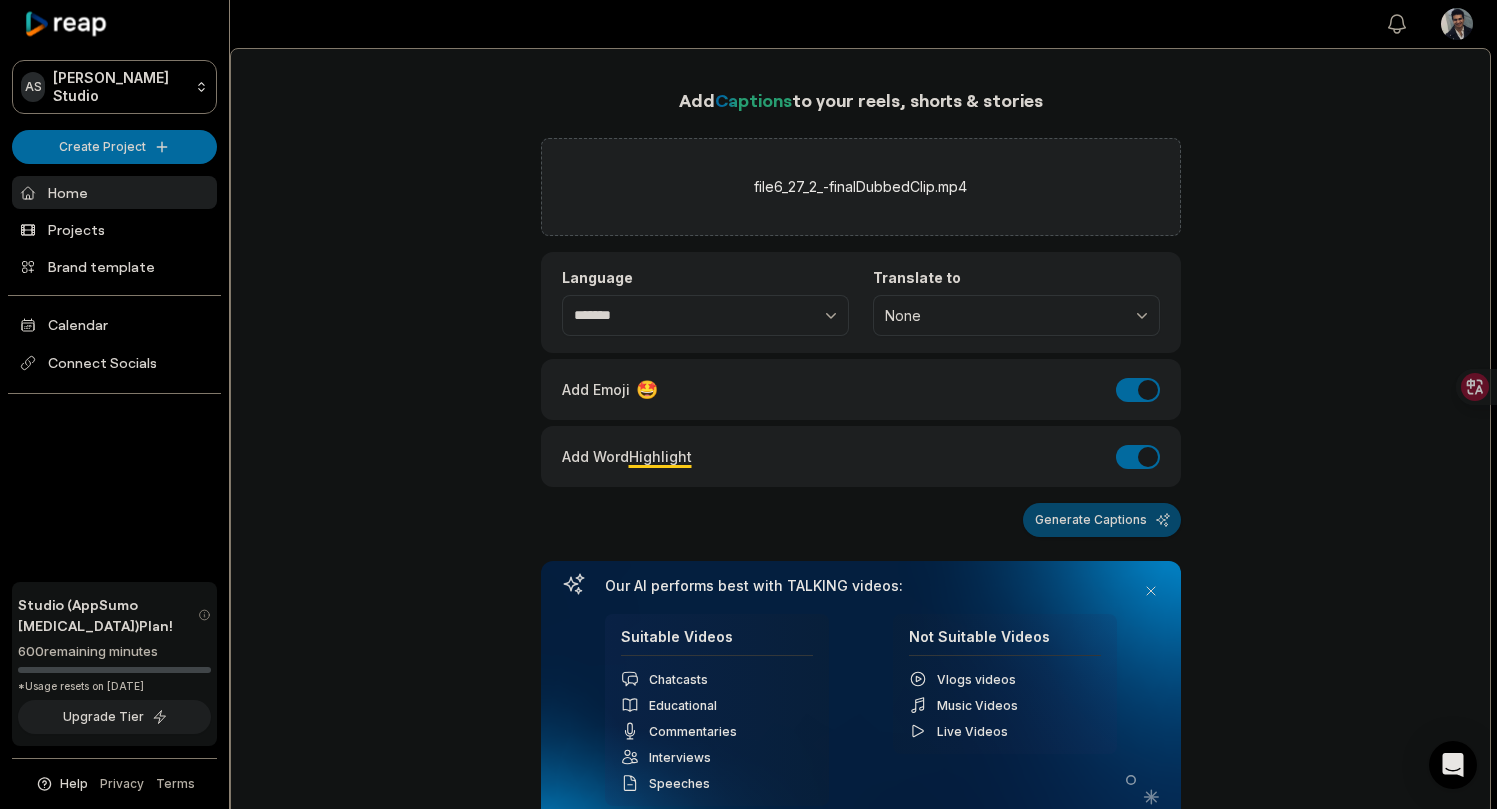 click on "Generate Captions" at bounding box center (1102, 520) 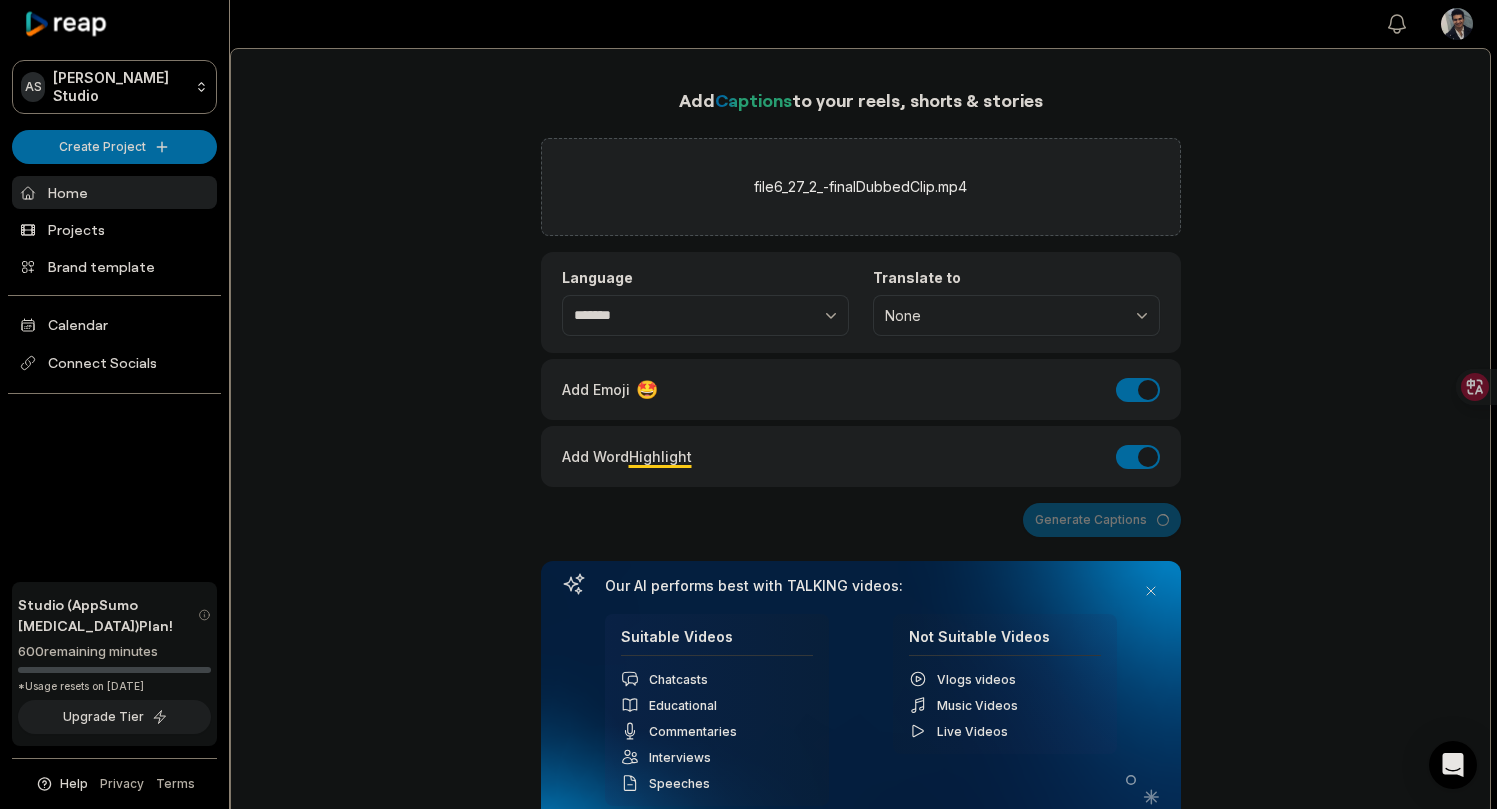 scroll, scrollTop: 0, scrollLeft: 0, axis: both 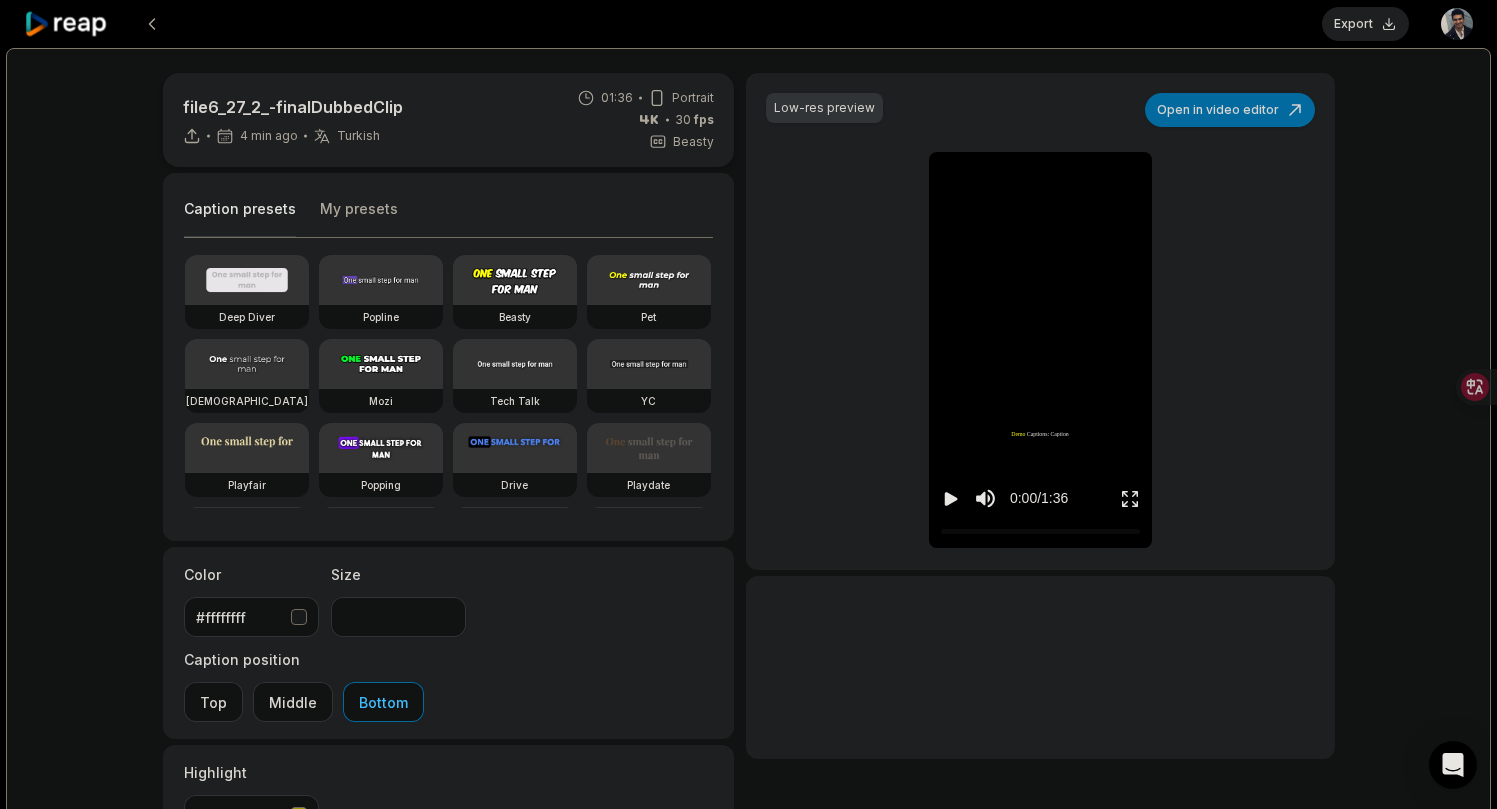 click on "My presets" at bounding box center [359, 218] 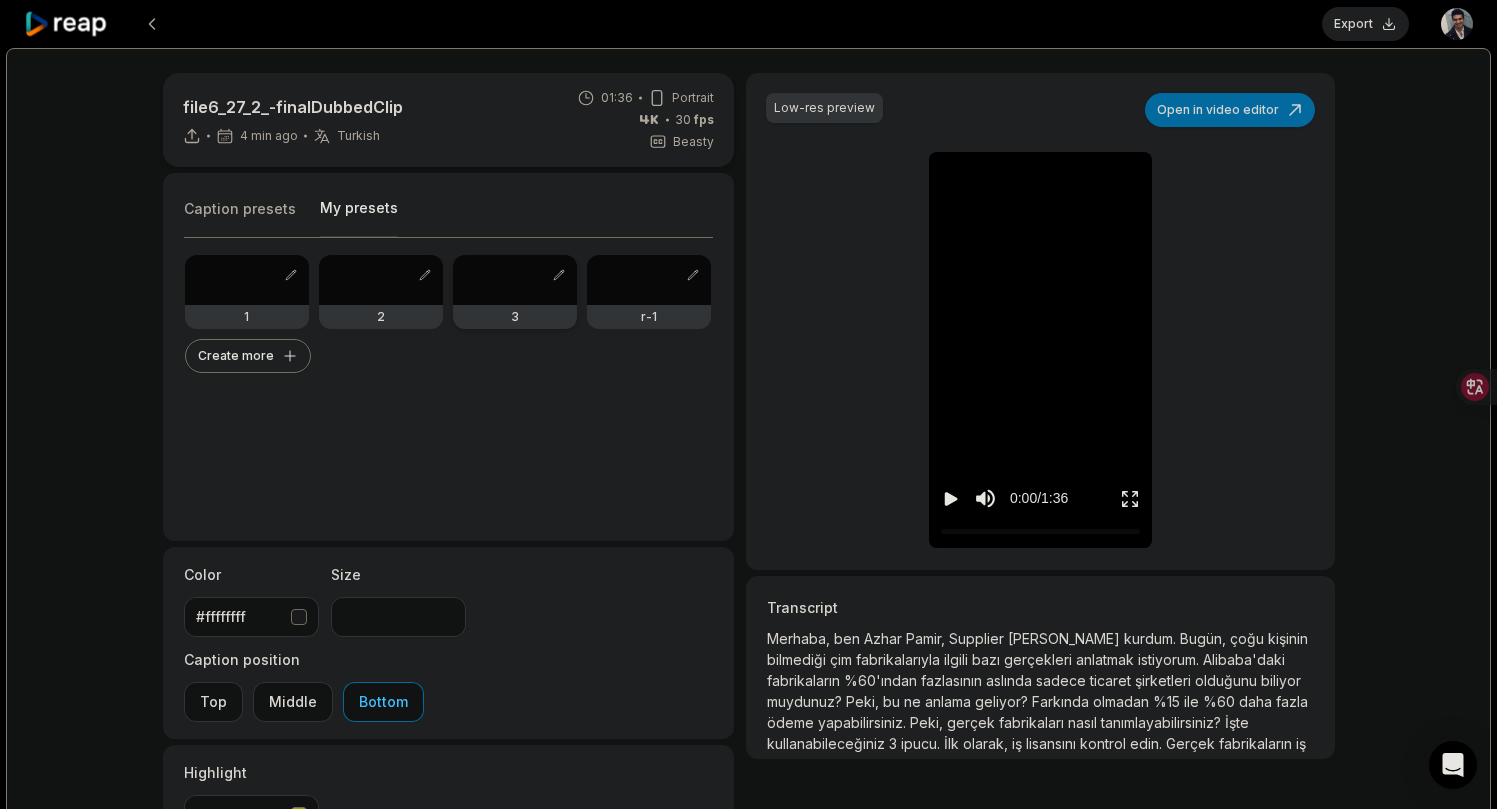click at bounding box center (515, 280) 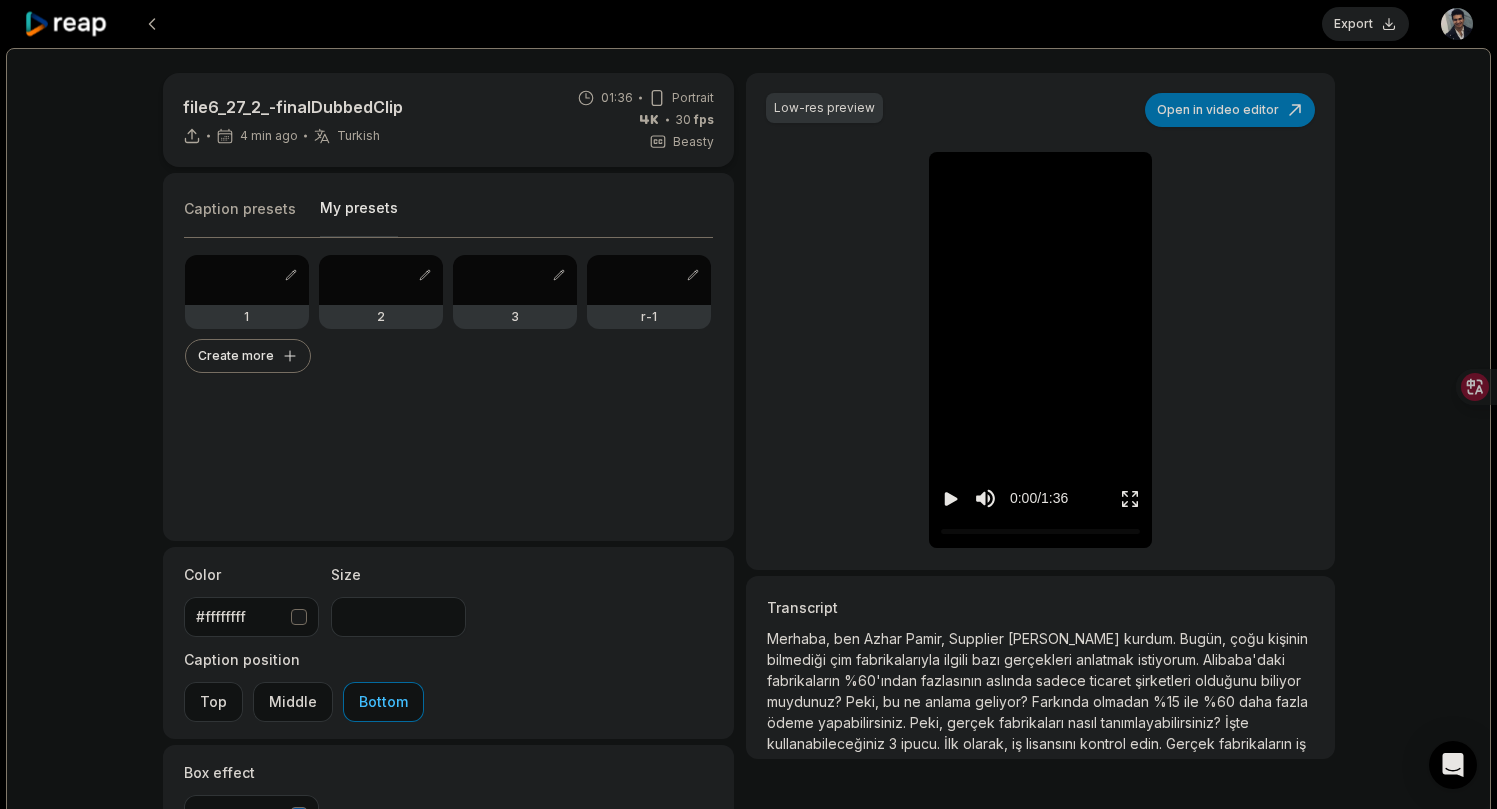 click on "0:00  /  1:36" at bounding box center (1040, 494) 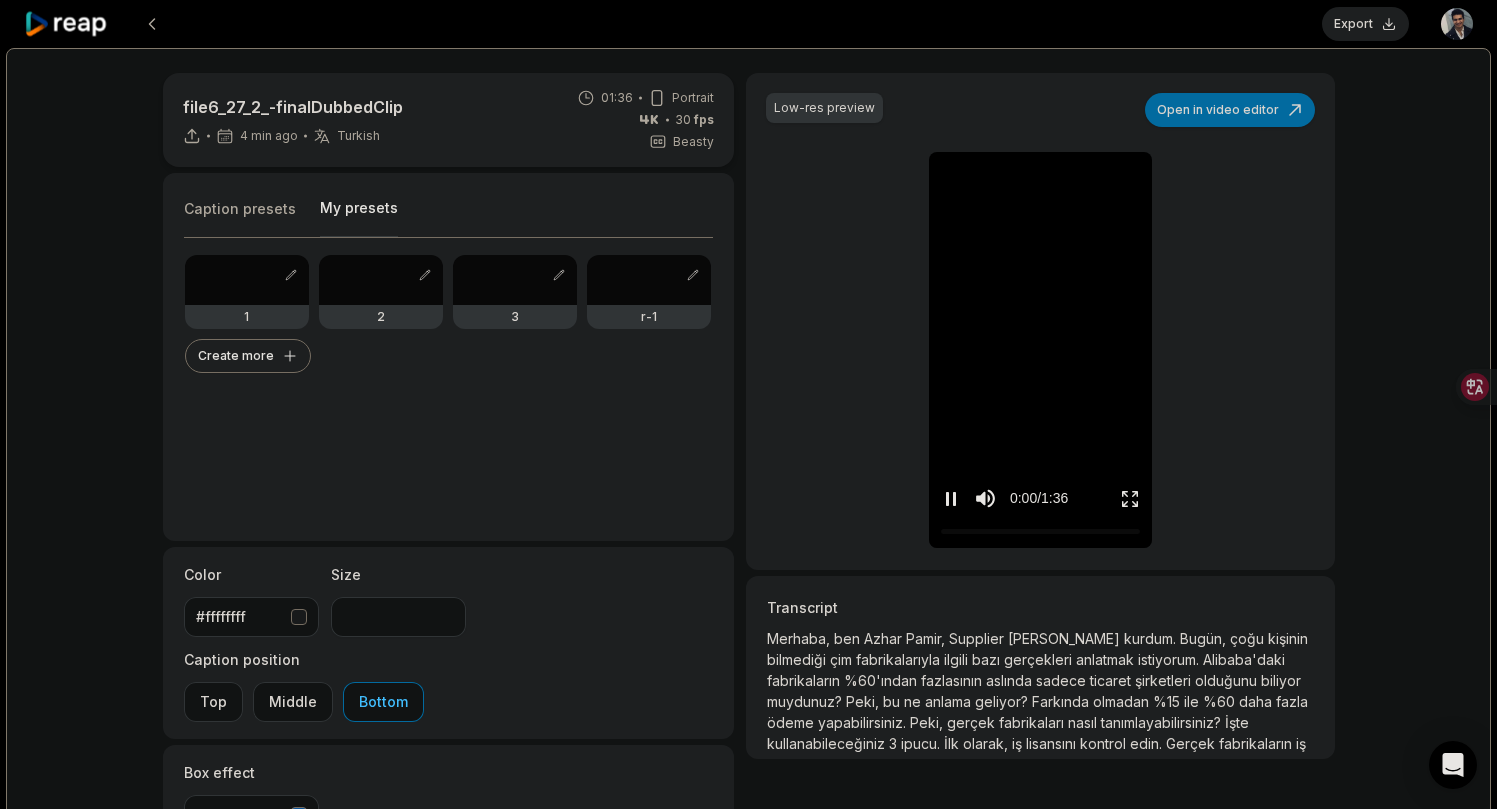 click 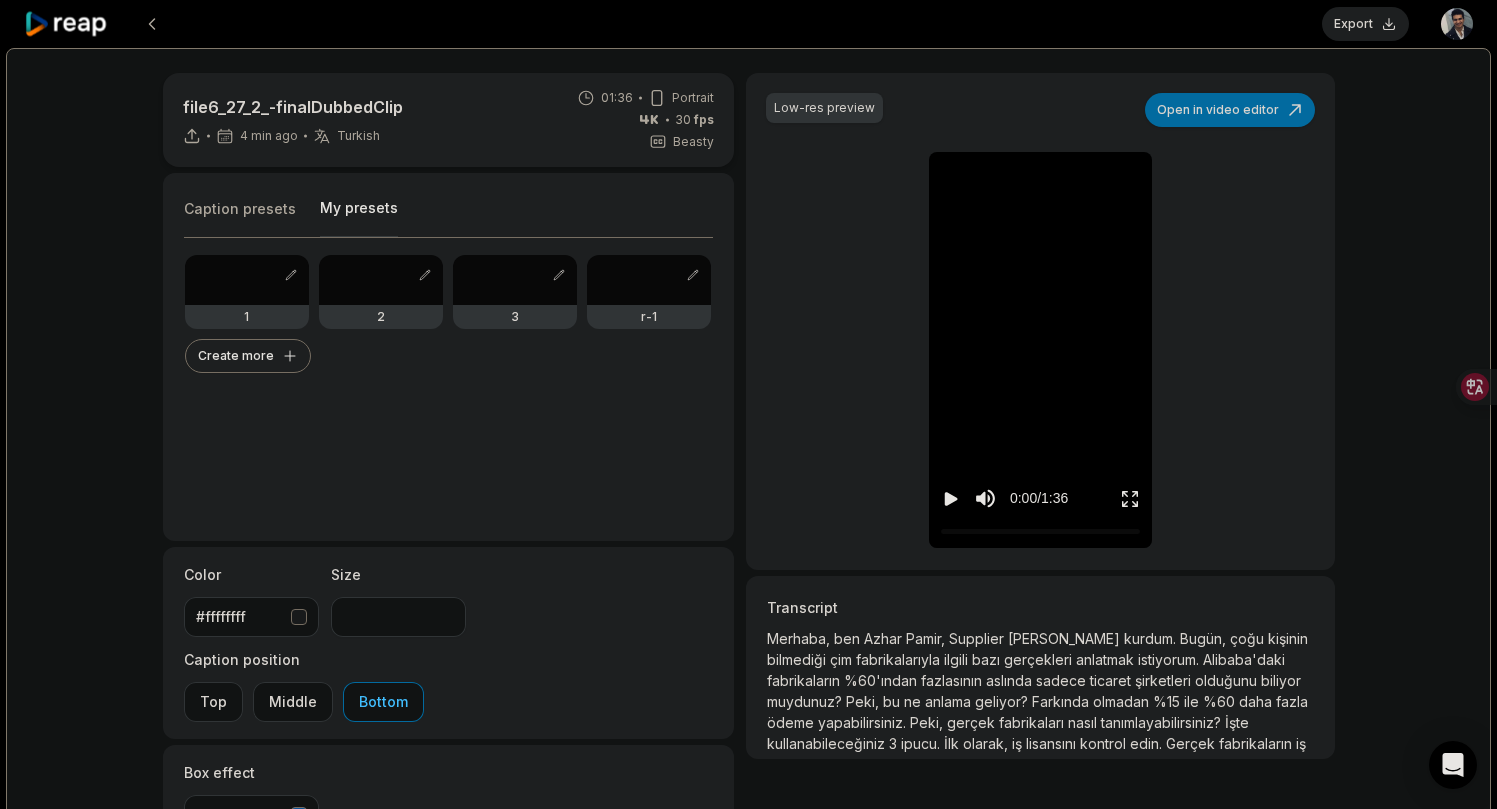 click 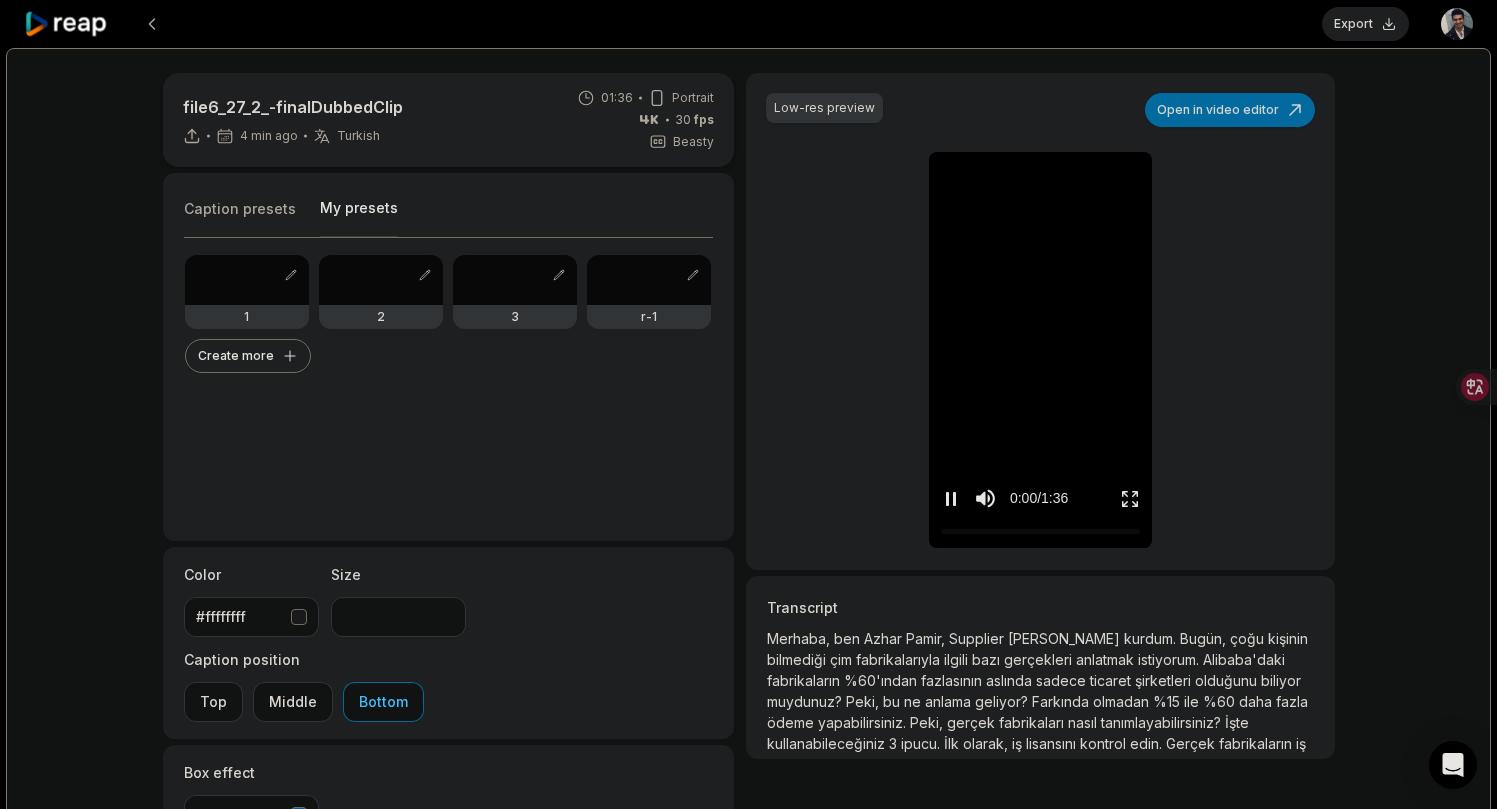 click 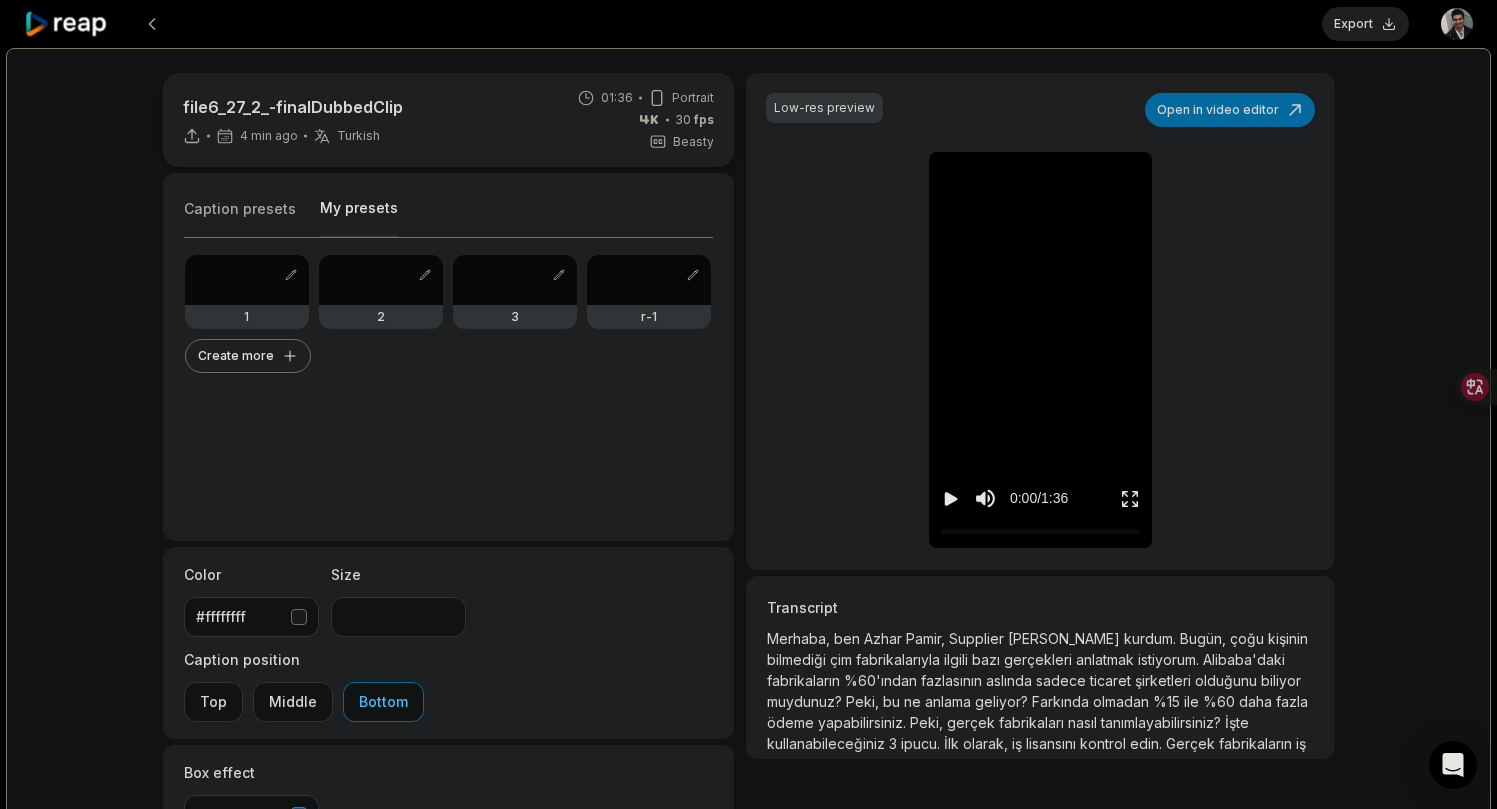 click 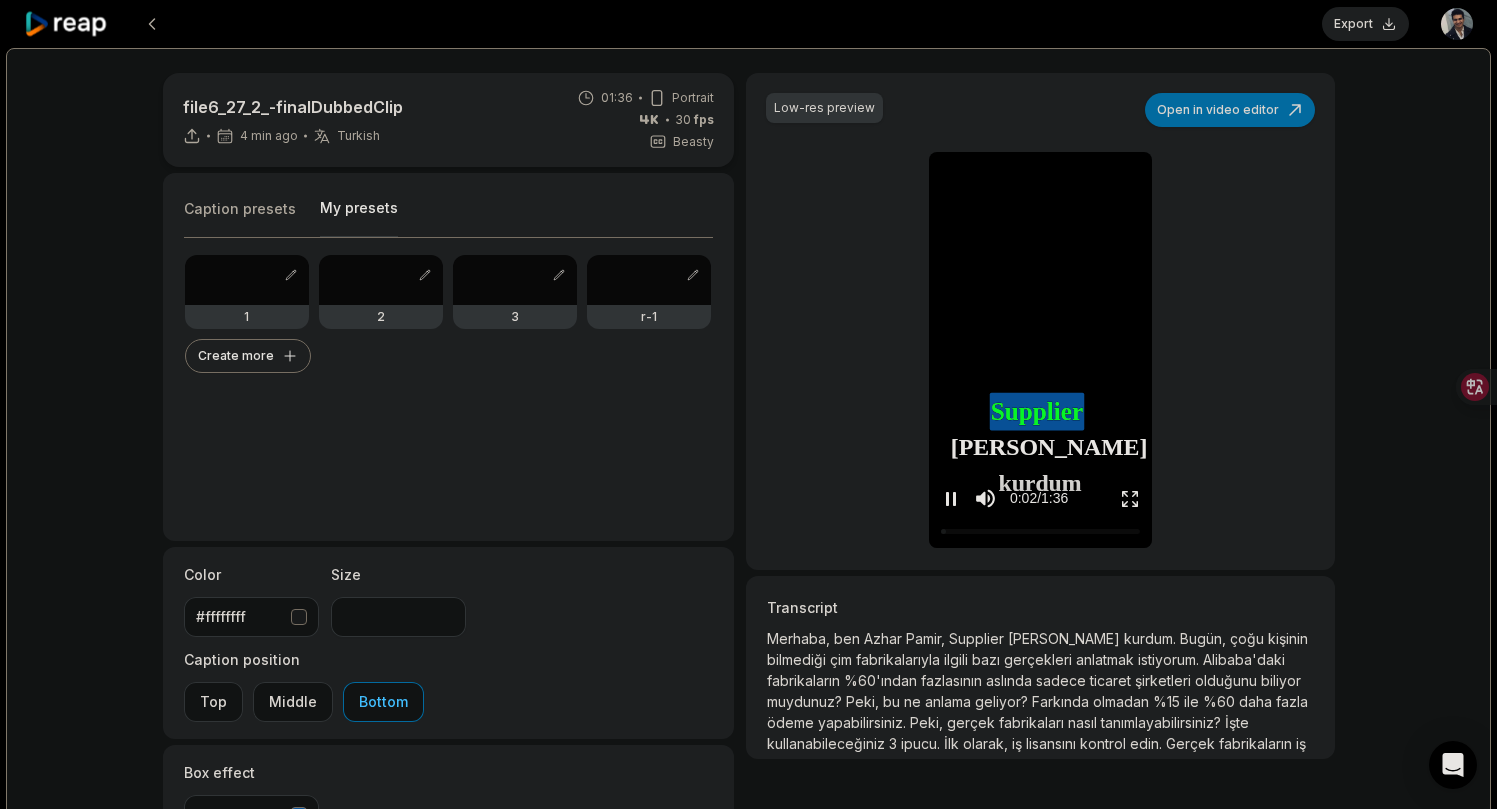 click on "0:02  /  1:36" at bounding box center [1040, 494] 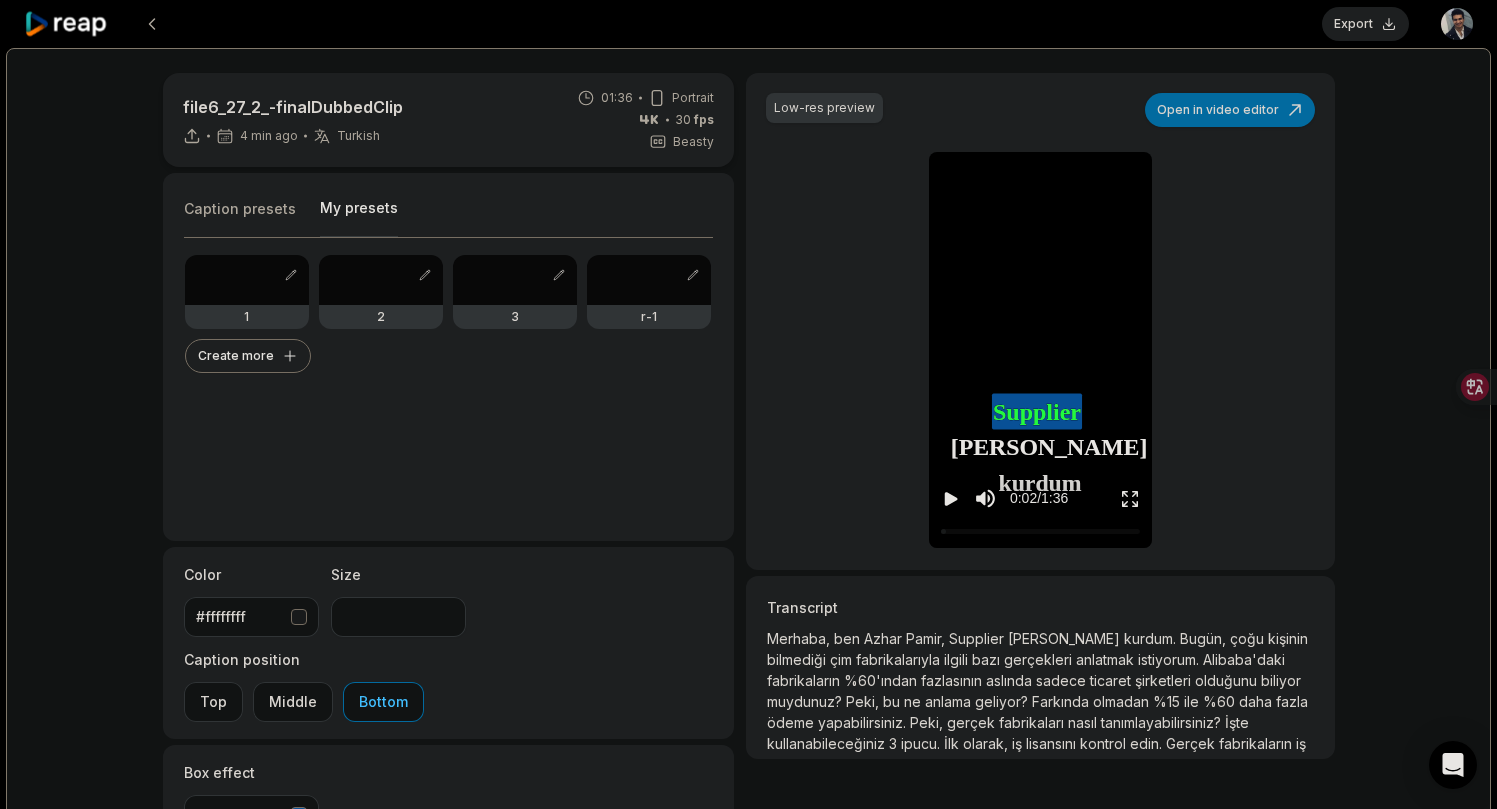 scroll, scrollTop: 0, scrollLeft: 0, axis: both 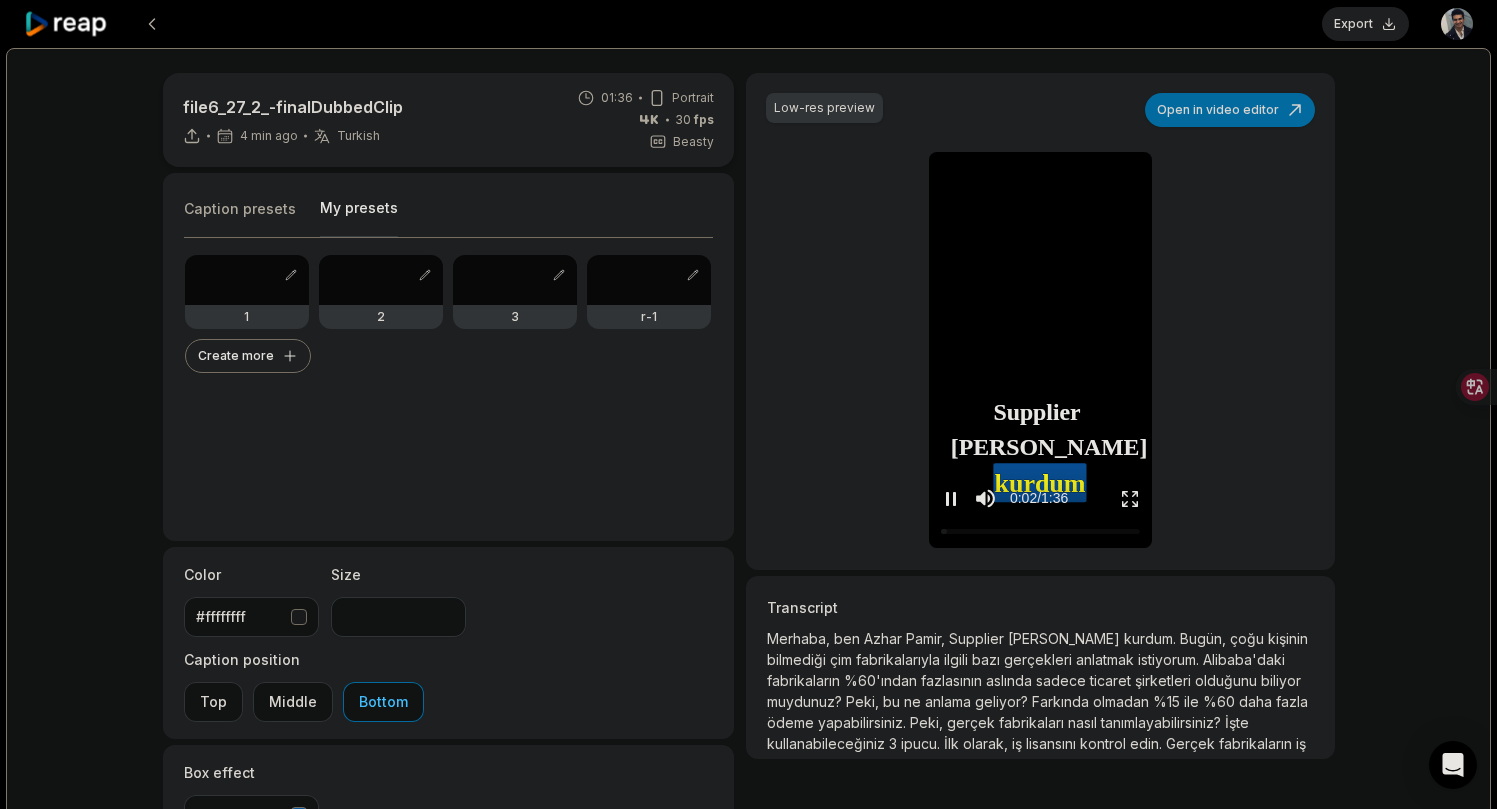 click 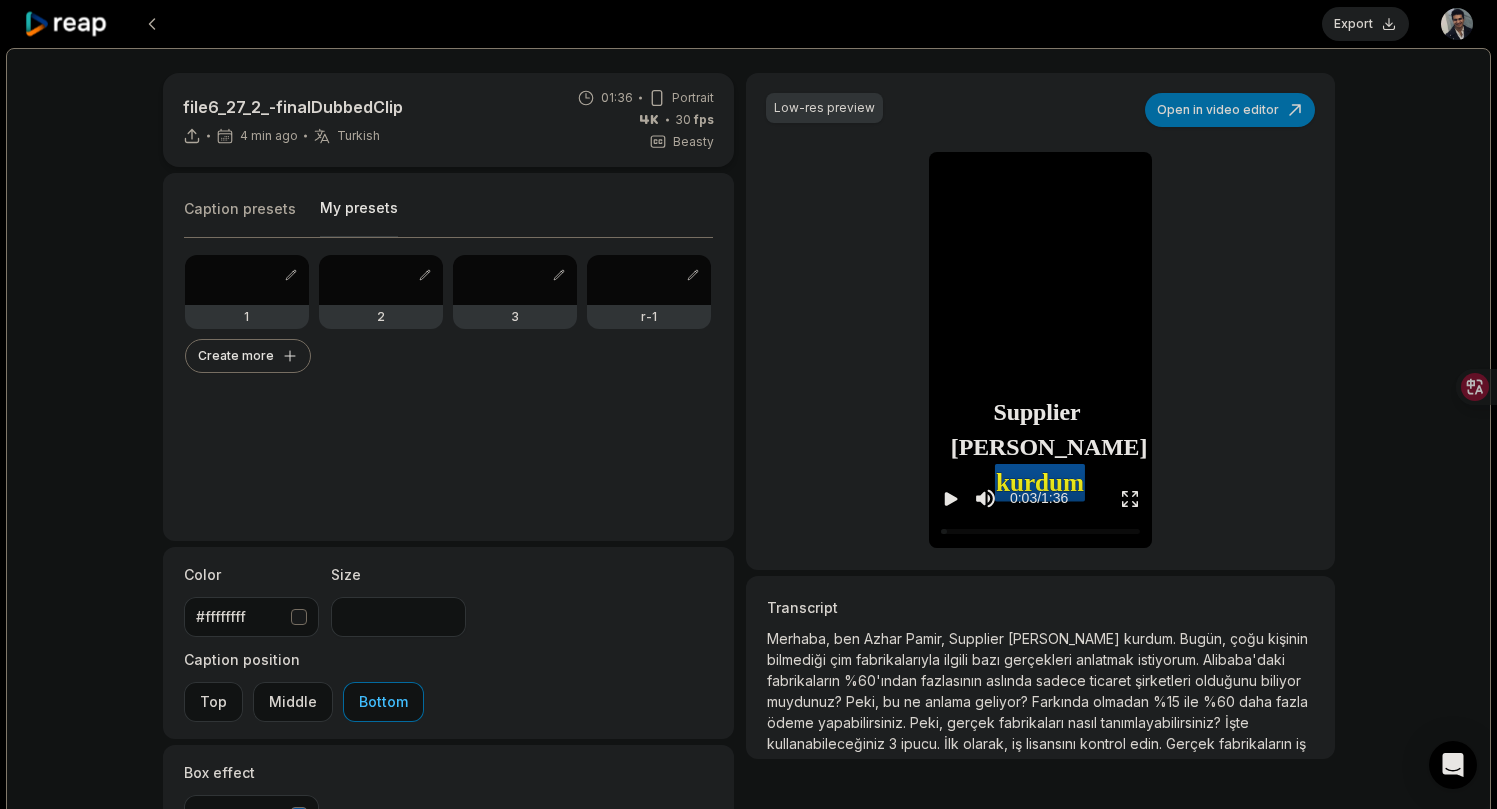 click 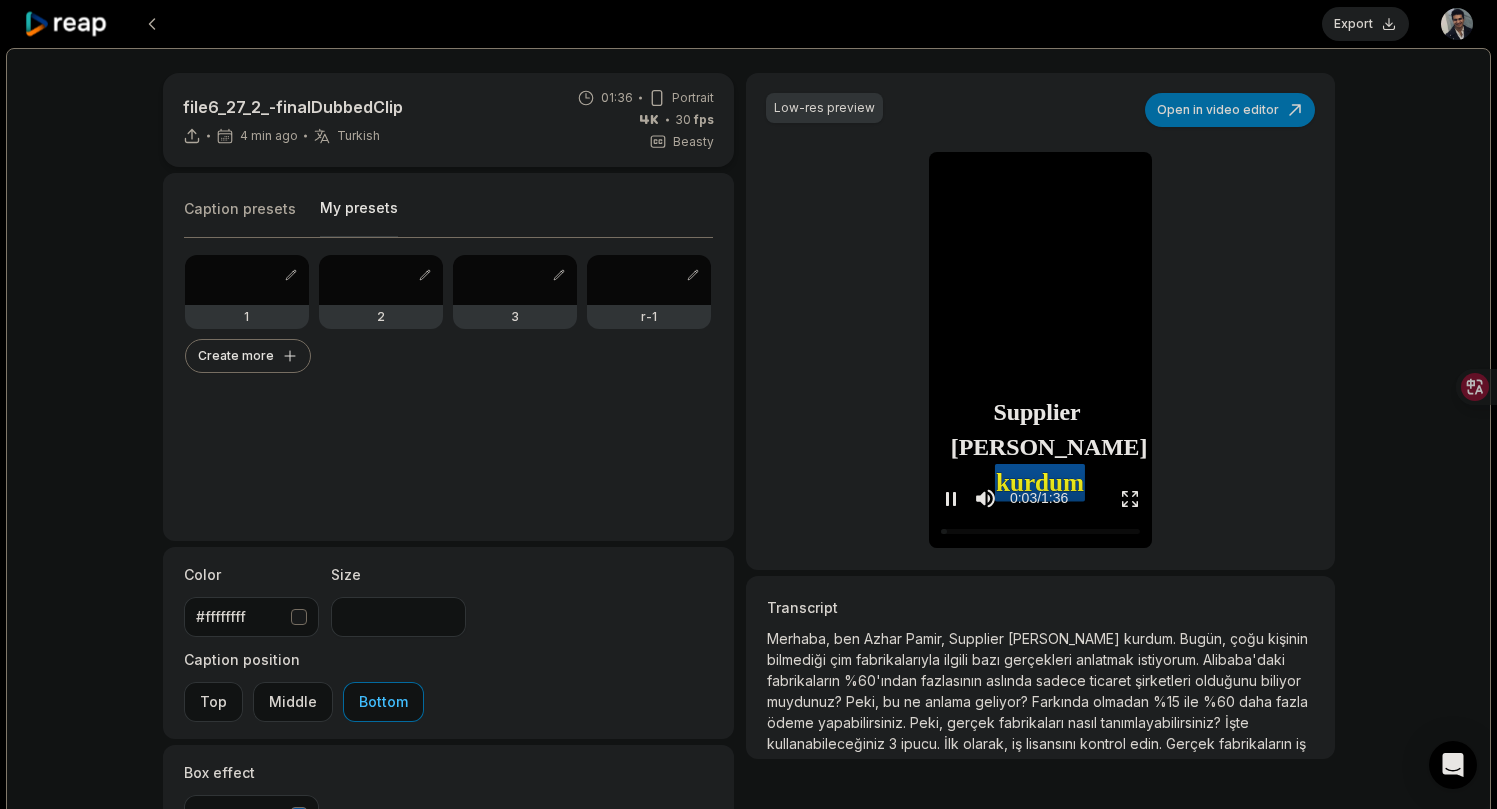 click 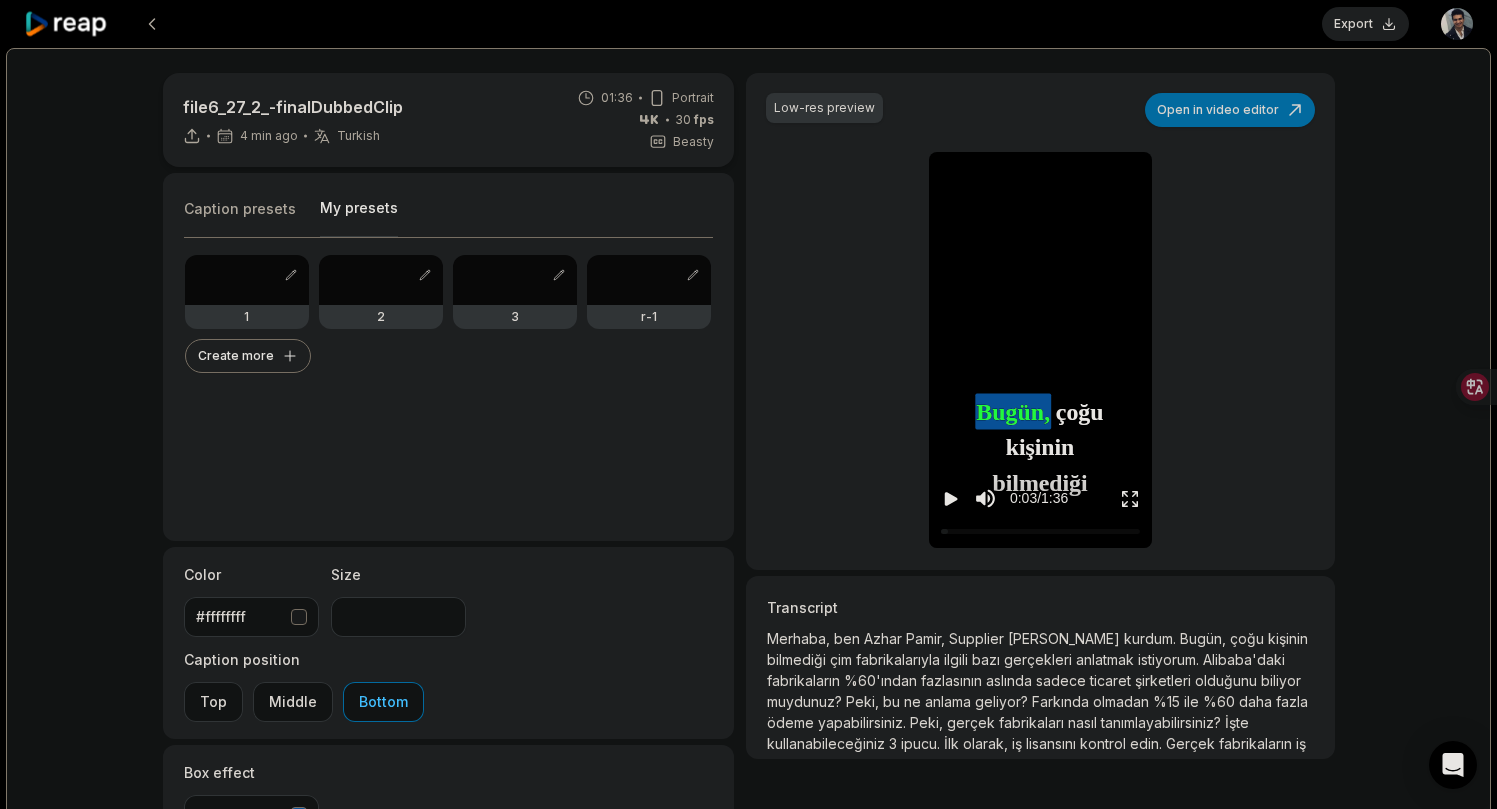 click 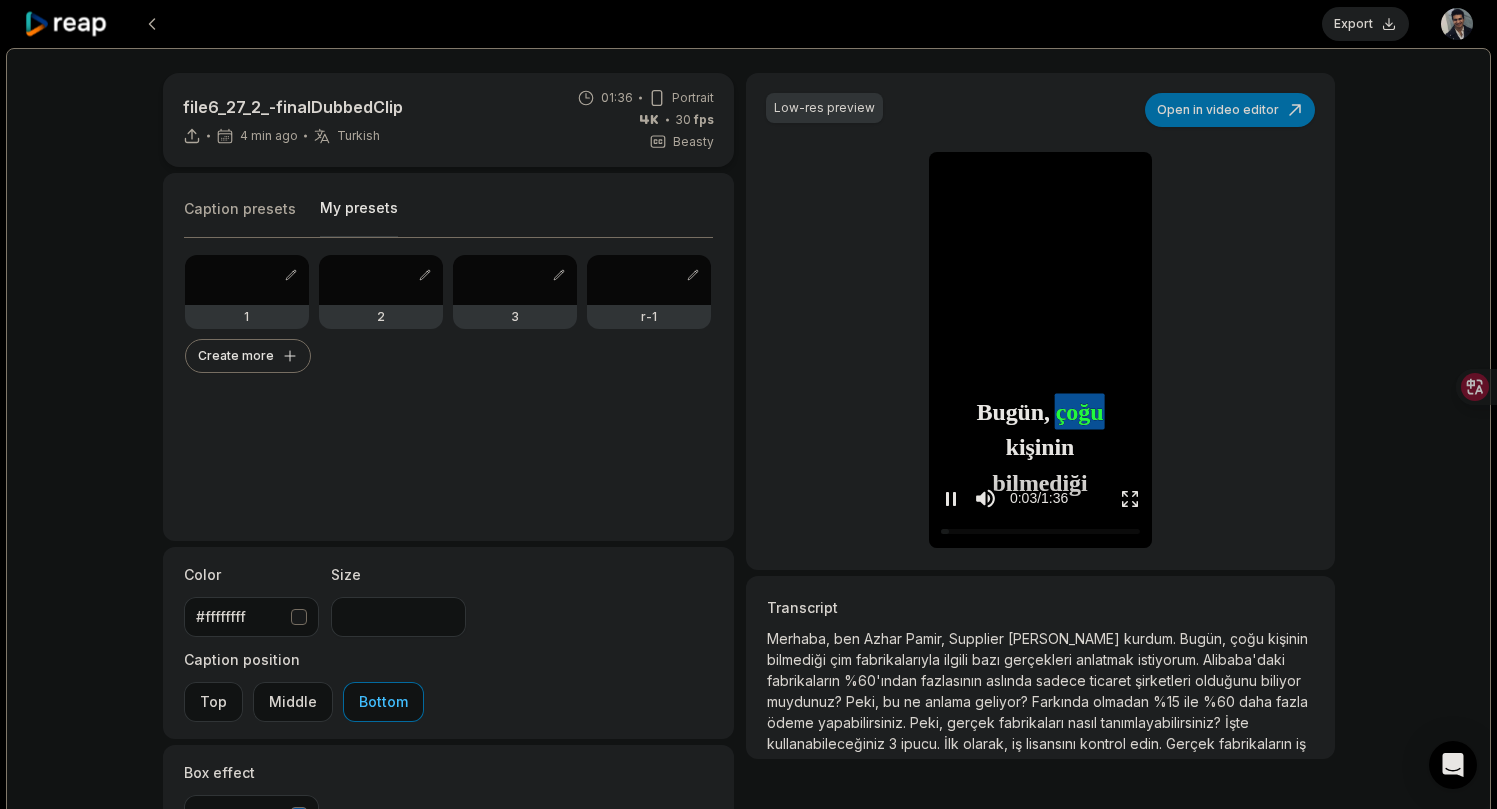 click 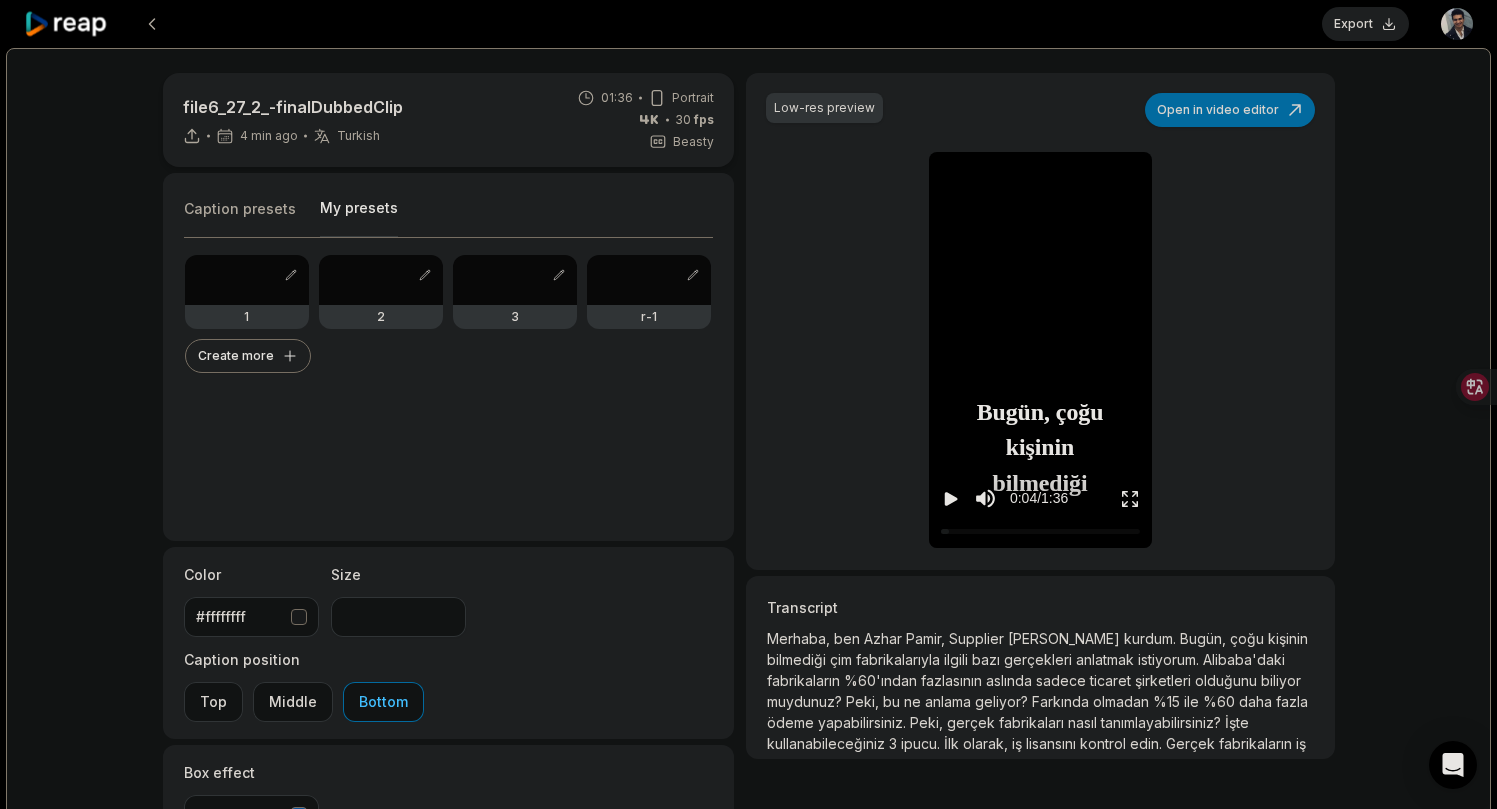 click on "Low-res preview Open in video editor Merhaba, Merhaba,   ben ben Azhar Azhar   Pamir, Pamir, Supplier Supplier   Ali Ali kurdum kurdum Bugün, Bugün,   çoğu çoğu kişinin kişinin bilmediği bilmediği çim çim fabrikalarıyla fabrikalarıyla ilgili ilgili bazı bazı   gerçekleri gerçekleri anlatmak anlatmak istiyorum istiyorum Alibaba'daki Alibaba'daki fabrikaların fabrikaların %60'ından %60'ından fazlasının fazlasının aslında aslında   sadece sadece ticaret ticaret şirketleri şirketleri olduğunu olduğunu   biliyor biliyor muydunuz? muydunuz? Peki, Peki,   bu bu   ne ne anlama anlama   geliyor? geliyor? Farkında Farkında olmadan olmadan   %15 %15 ile ile %60 %60   daha daha   fazla fazla ödeme ödeme yapabilirsiniz yapabilirsiniz Peki, Peki,   gerçek gerçek fabrikaları fabrikaları nasıl nasıl tanımlayabilirsiniz? tanımlayabilirsiniz? İşte İşte kullanabileceğiniz kullanabileceğiniz 3 3   ipucu ipucu İlk İlk   olarak, olarak,   iş iş lisansını" at bounding box center (1040, 321) 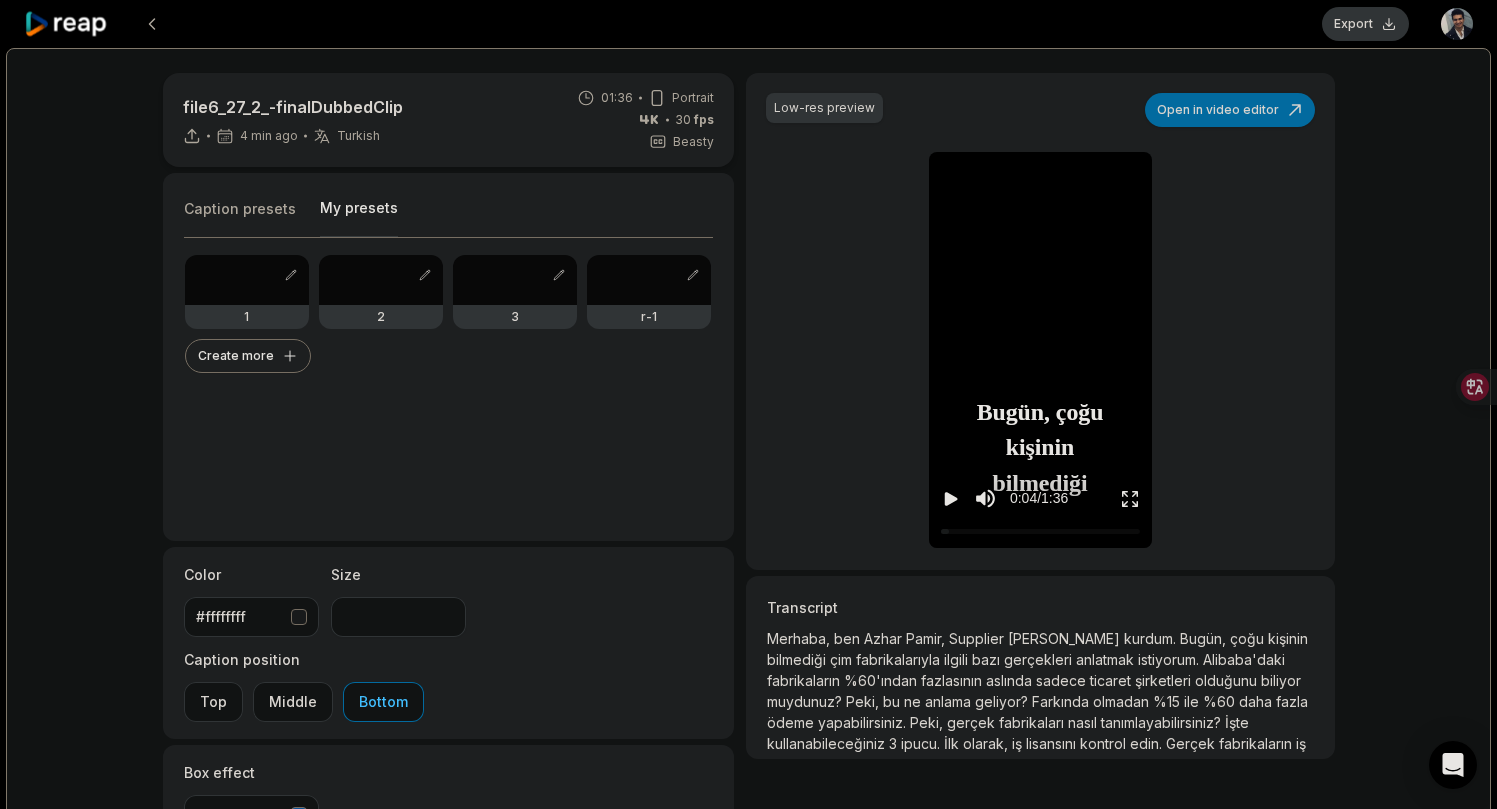 click on "Export" at bounding box center (1365, 24) 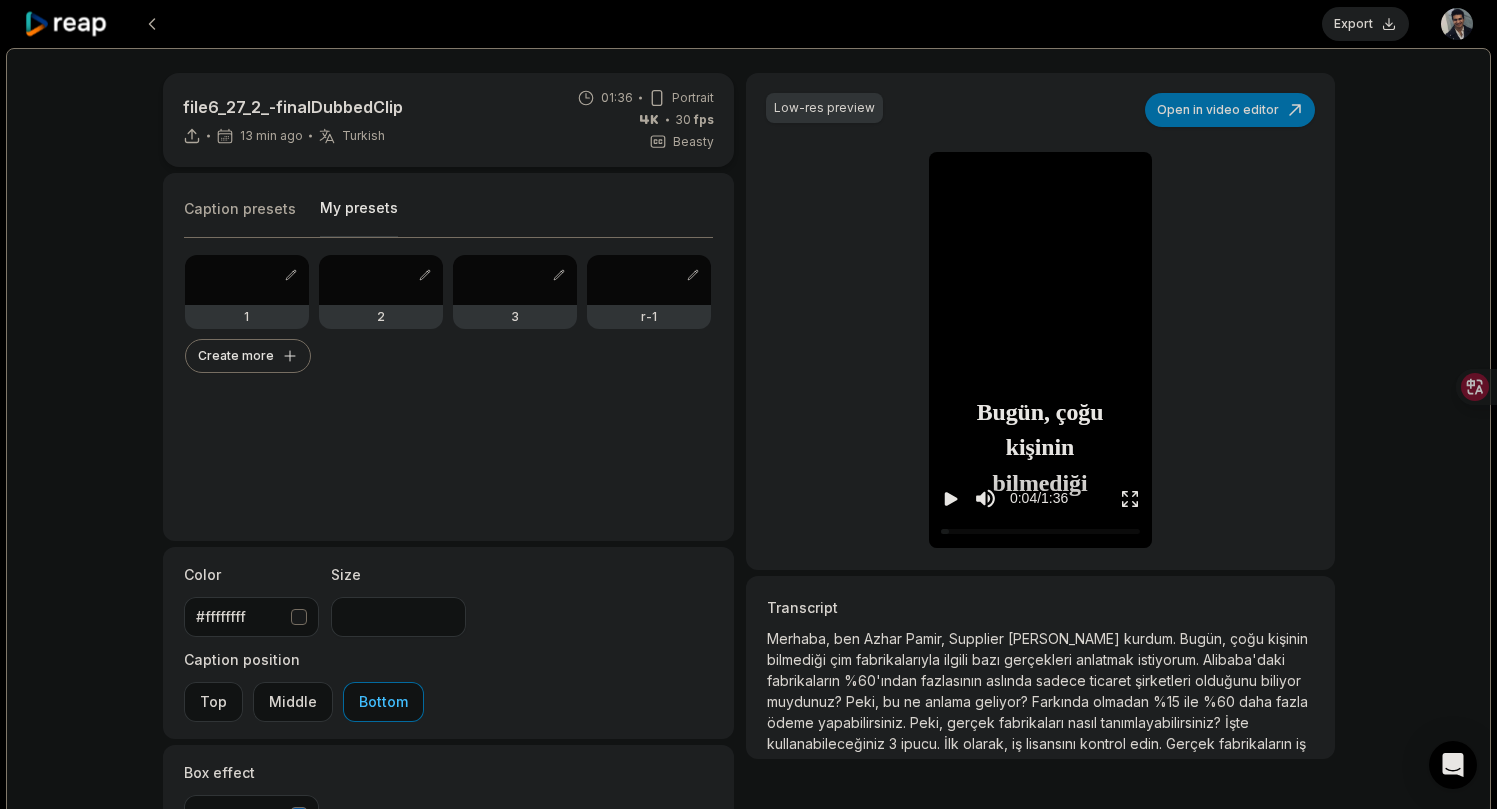 scroll, scrollTop: 0, scrollLeft: 0, axis: both 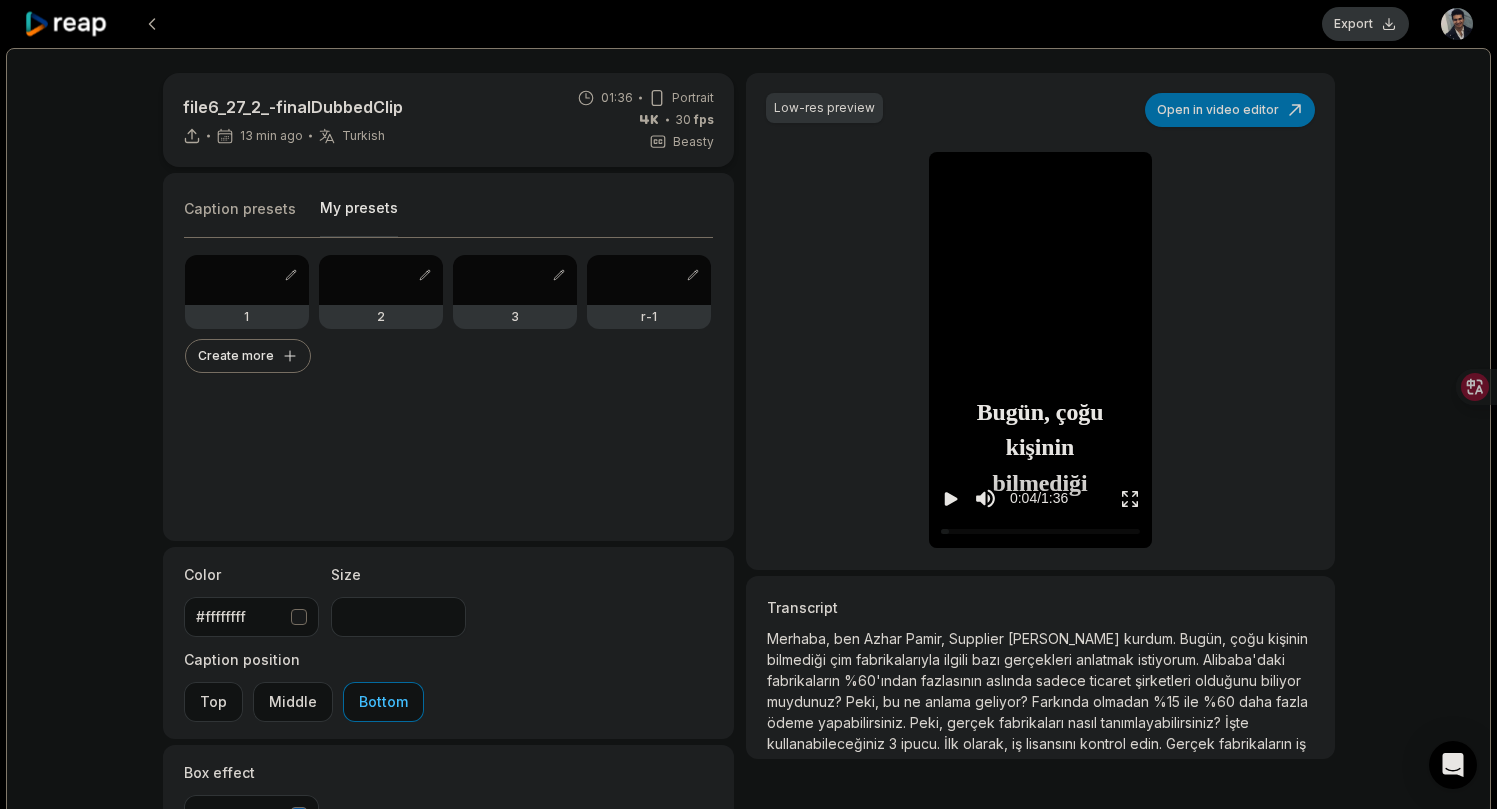 click on "Export" at bounding box center (1365, 24) 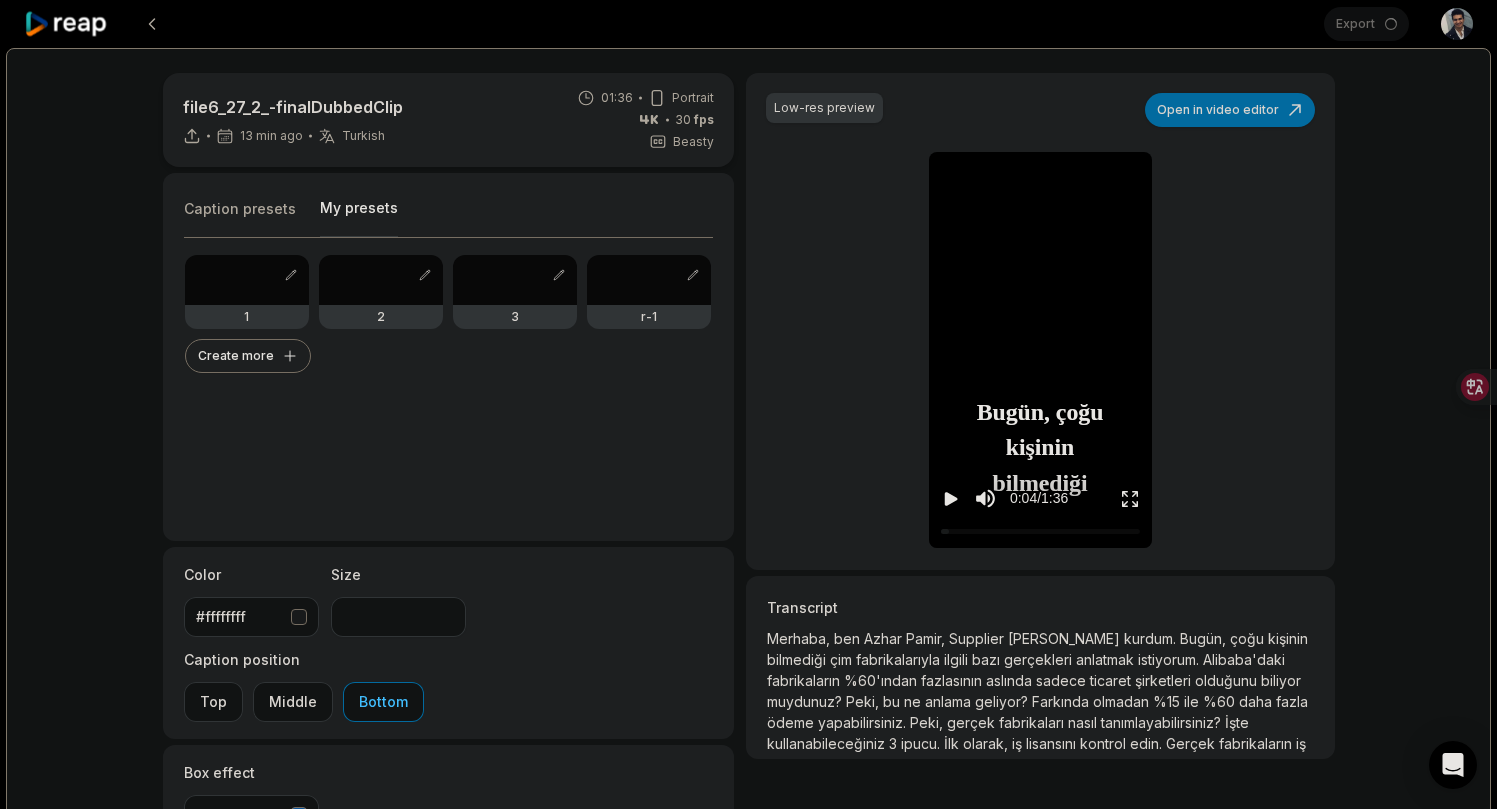 click on "file6_27_2_-finalDubbedClip 13 min ago Turkish tr 01:36 Portrait 30   fps Beasty Caption presets My presets 1 2 3 r-1 Create more  Color #ffffffff Size *** Caption position Top Middle Bottom Box effect #0A64BC Add Emoji 🤩 Add Emoji Add Word  Highlight Add Word Highlight Publish Save draft Low-res preview Open in video editor Merhaba, Merhaba,   ben ben Azhar Azhar   Pamir, Pamir, Supplier Supplier   Ali Ali kurdum kurdum Bugün, Bugün,   çoğu çoğu kişinin kişinin bilmediği bilmediği çim çim fabrikalarıyla fabrikalarıyla ilgili ilgili bazı bazı   gerçekleri gerçekleri anlatmak anlatmak istiyorum istiyorum Alibaba'daki Alibaba'daki fabrikaların fabrikaların %60'ından %60'ından fazlasının fazlasının aslında aslında   sadece sadece ticaret ticaret şirketleri şirketleri olduğunu olduğunu   biliyor biliyor muydunuz? muydunuz? Peki, Peki,   bu bu   ne ne anlama anlama   geliyor? geliyor? Farkında Farkında olmadan olmadan   %15 %15 ile ile %60 %60   daha daha   fazla 3" at bounding box center [748, 592] 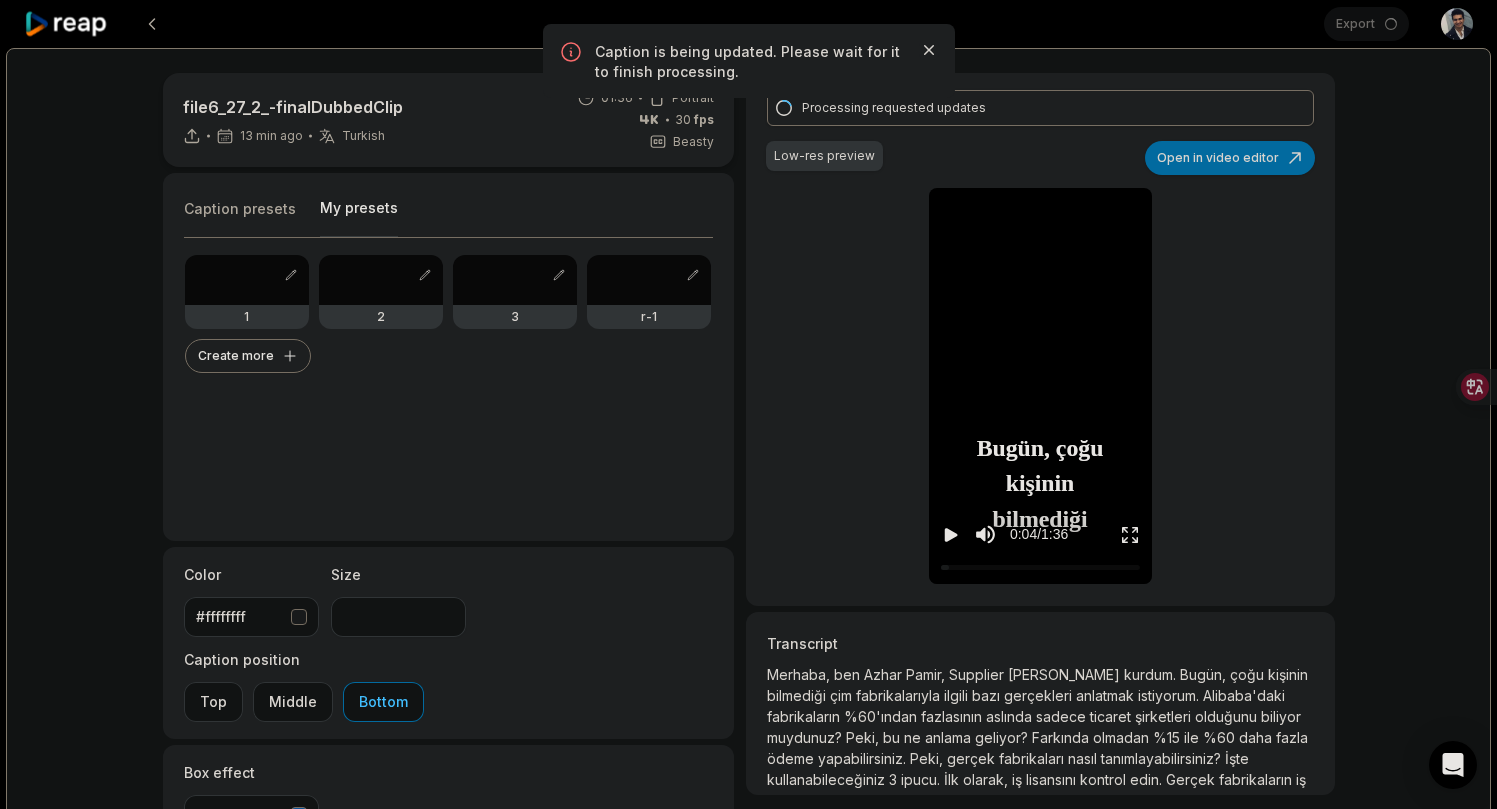 click 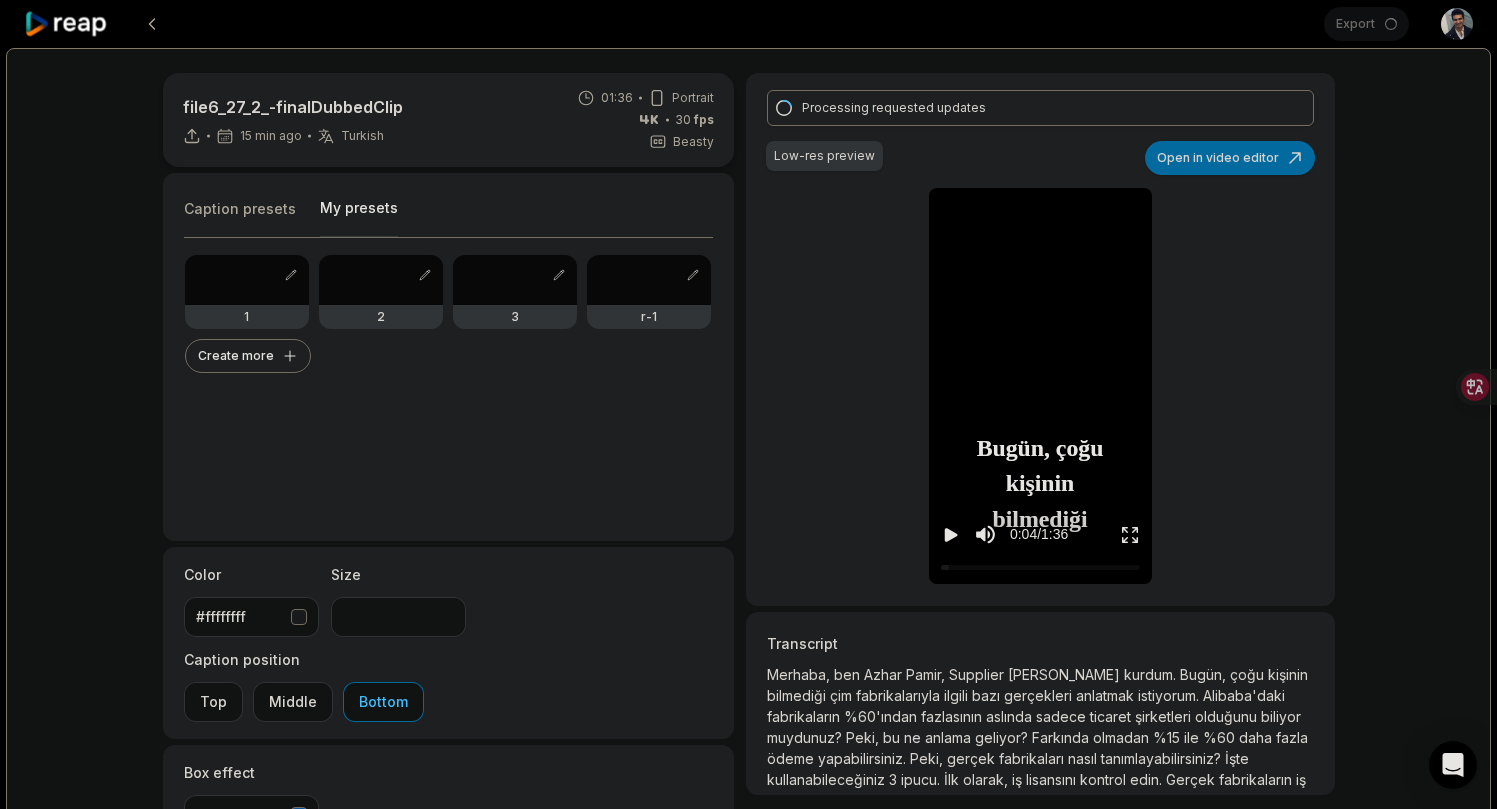 scroll, scrollTop: 0, scrollLeft: 0, axis: both 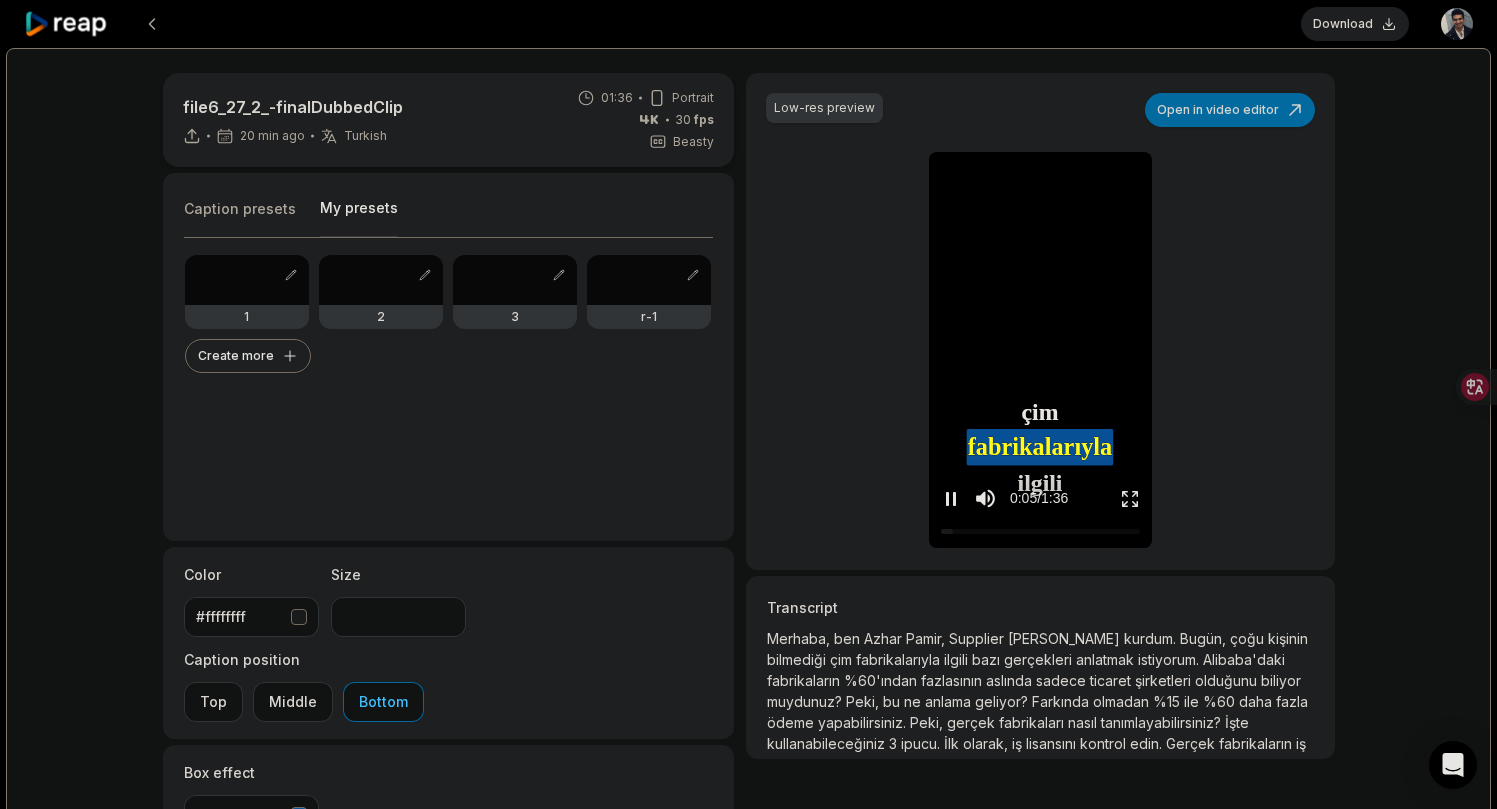 click 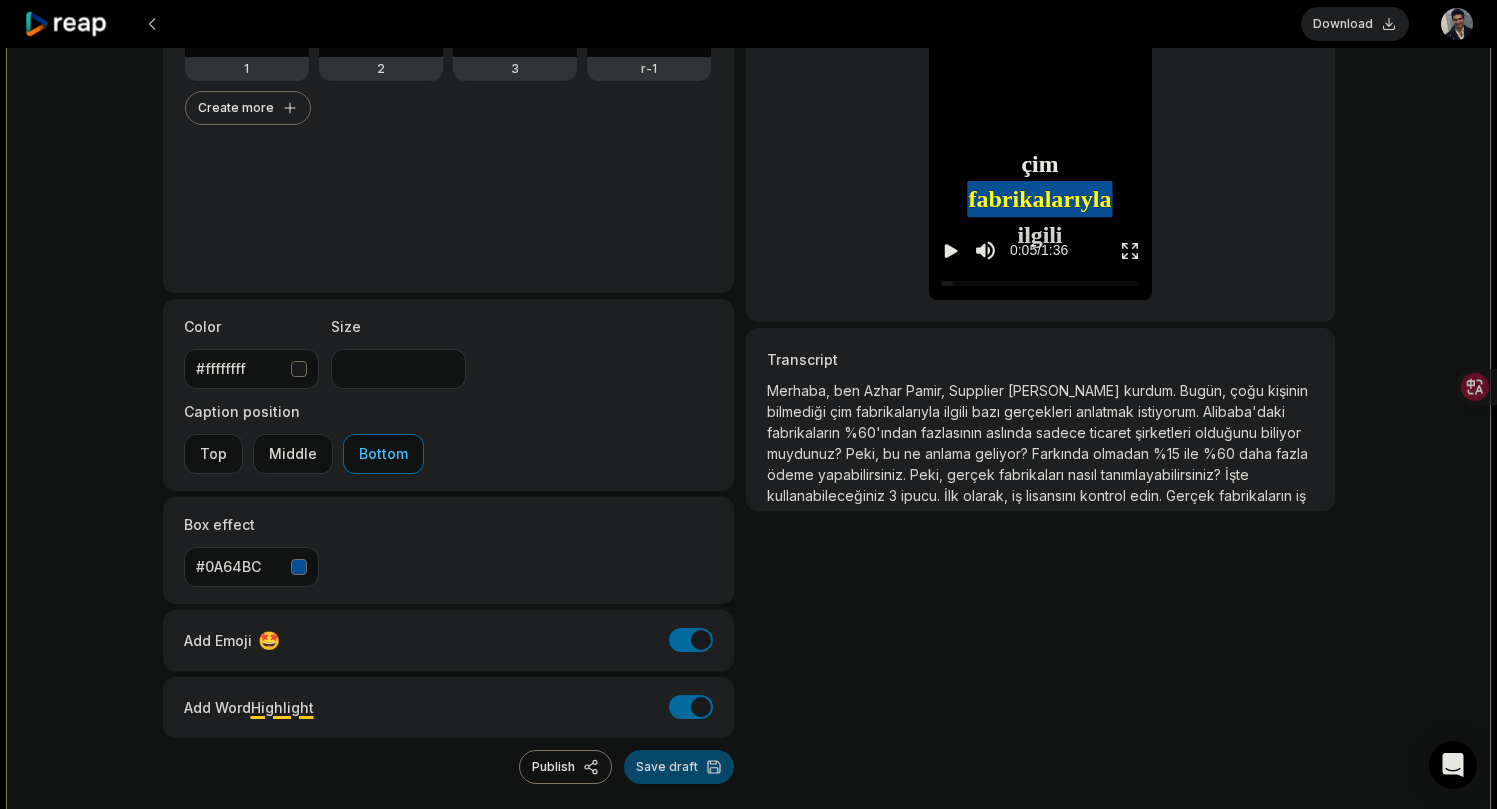 click on "Save draft" at bounding box center [679, 767] 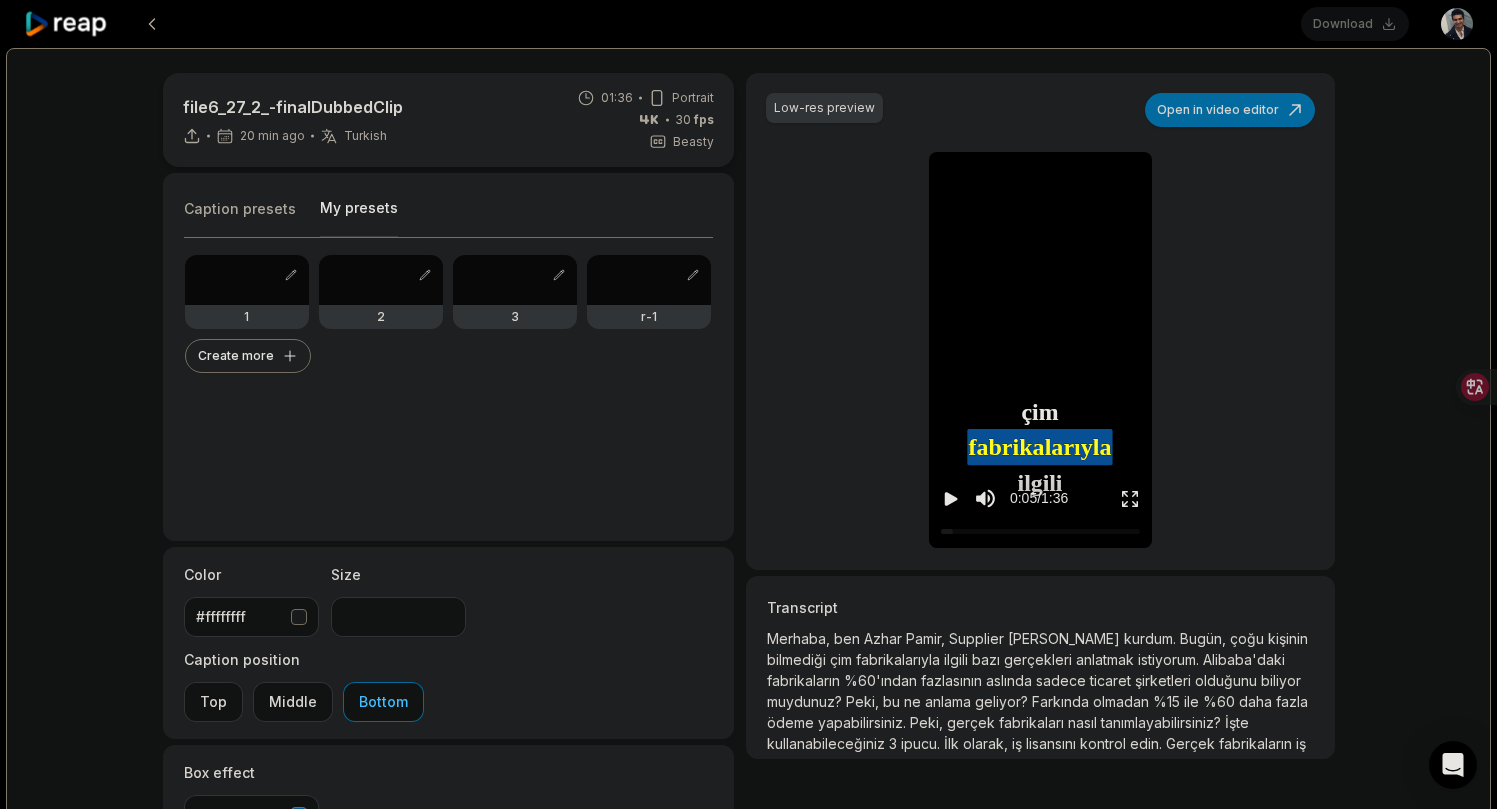 scroll, scrollTop: 0, scrollLeft: 0, axis: both 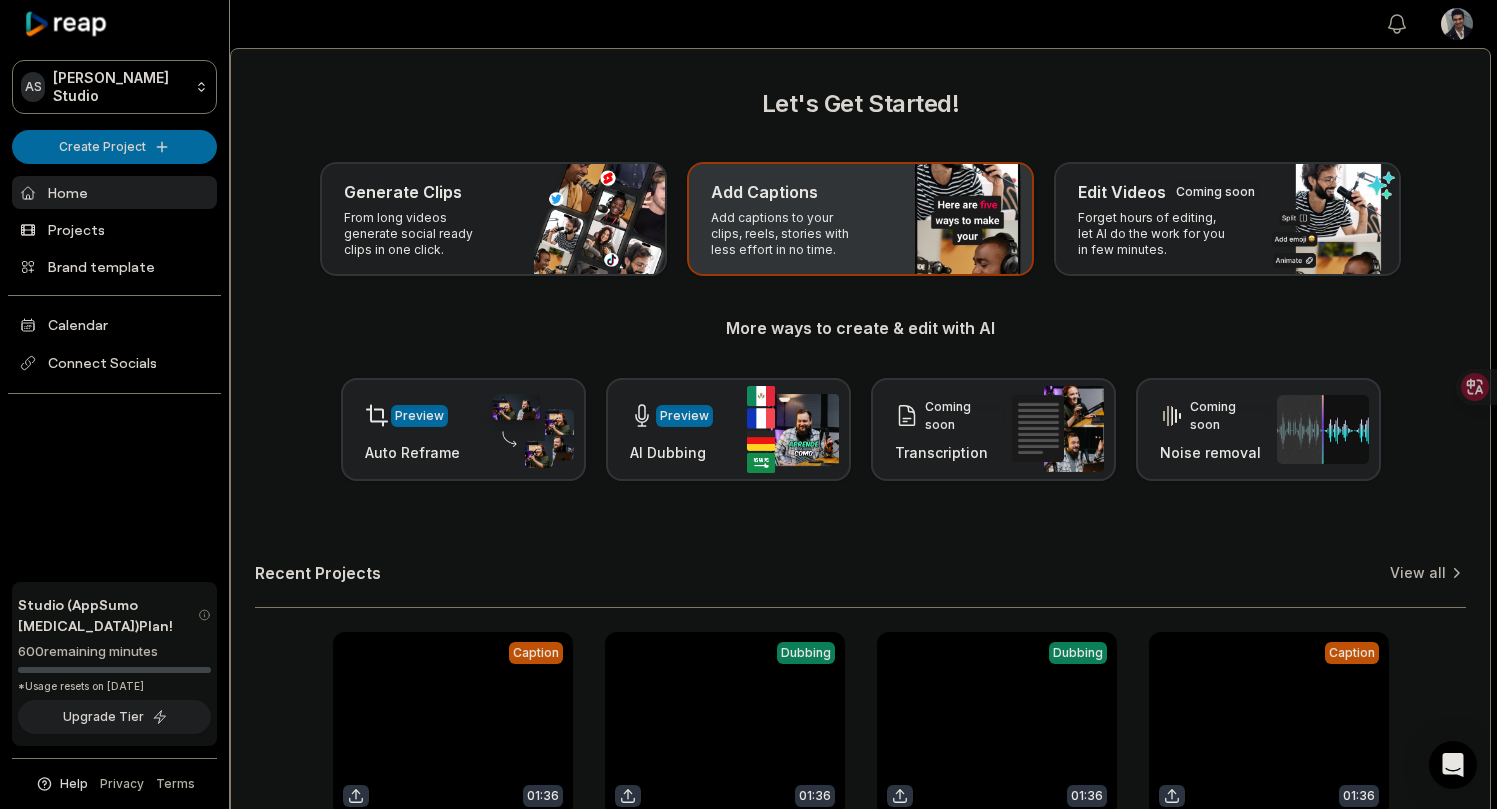 click on "Add Captions Add captions to your clips, reels, stories with less effort in no time." at bounding box center (860, 219) 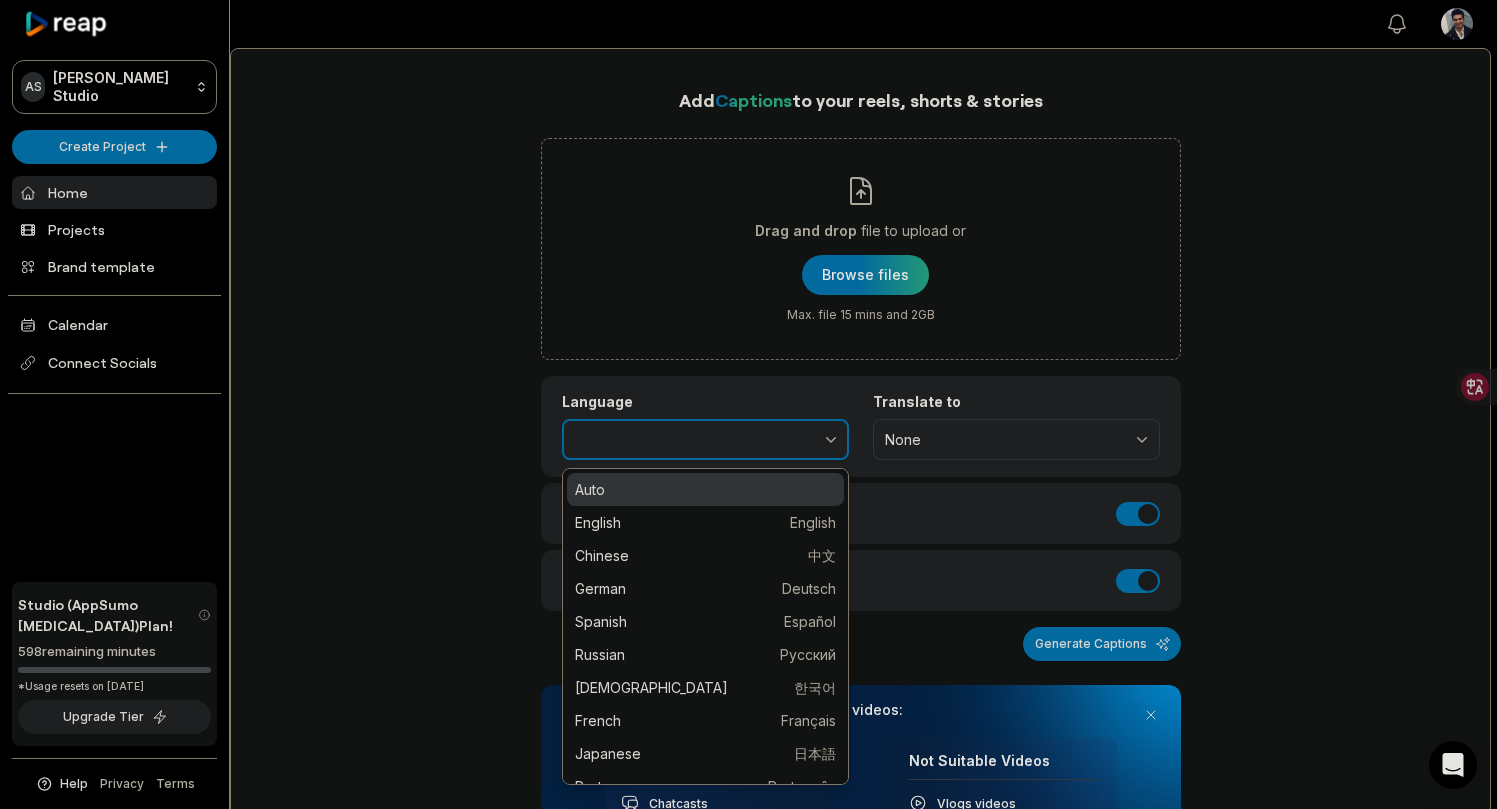 click at bounding box center (787, 440) 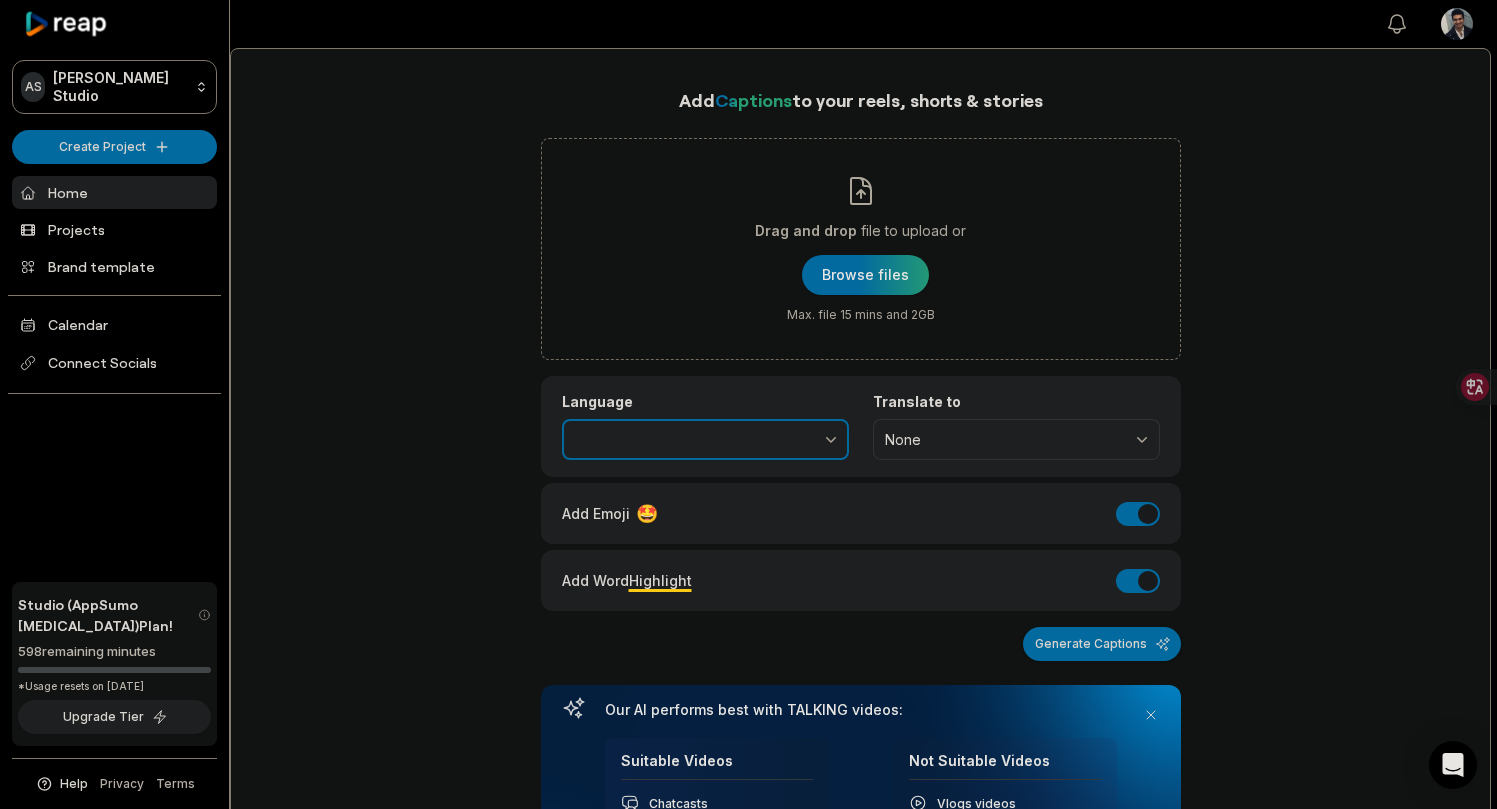 type on "*******" 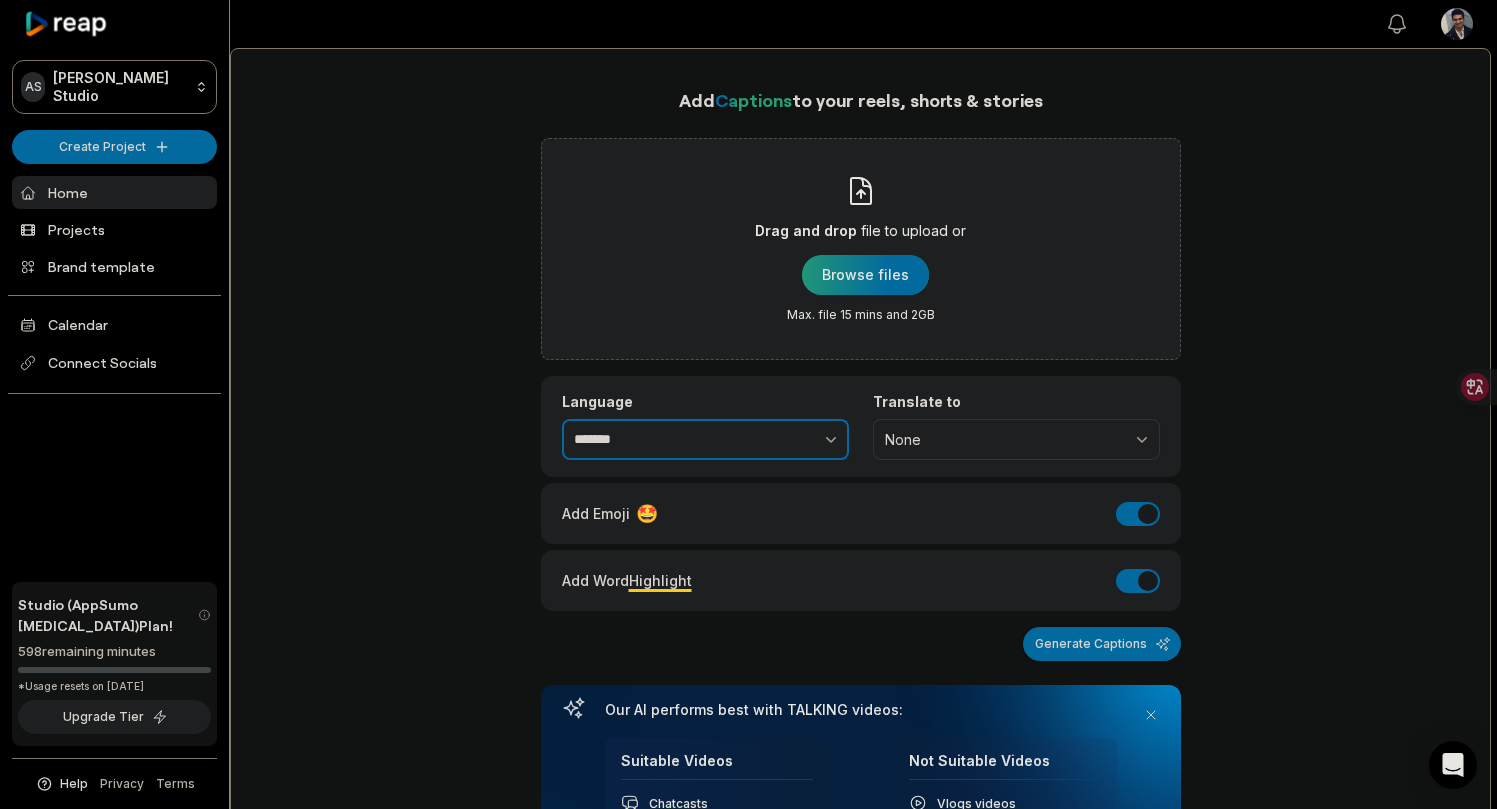 scroll, scrollTop: 0, scrollLeft: 0, axis: both 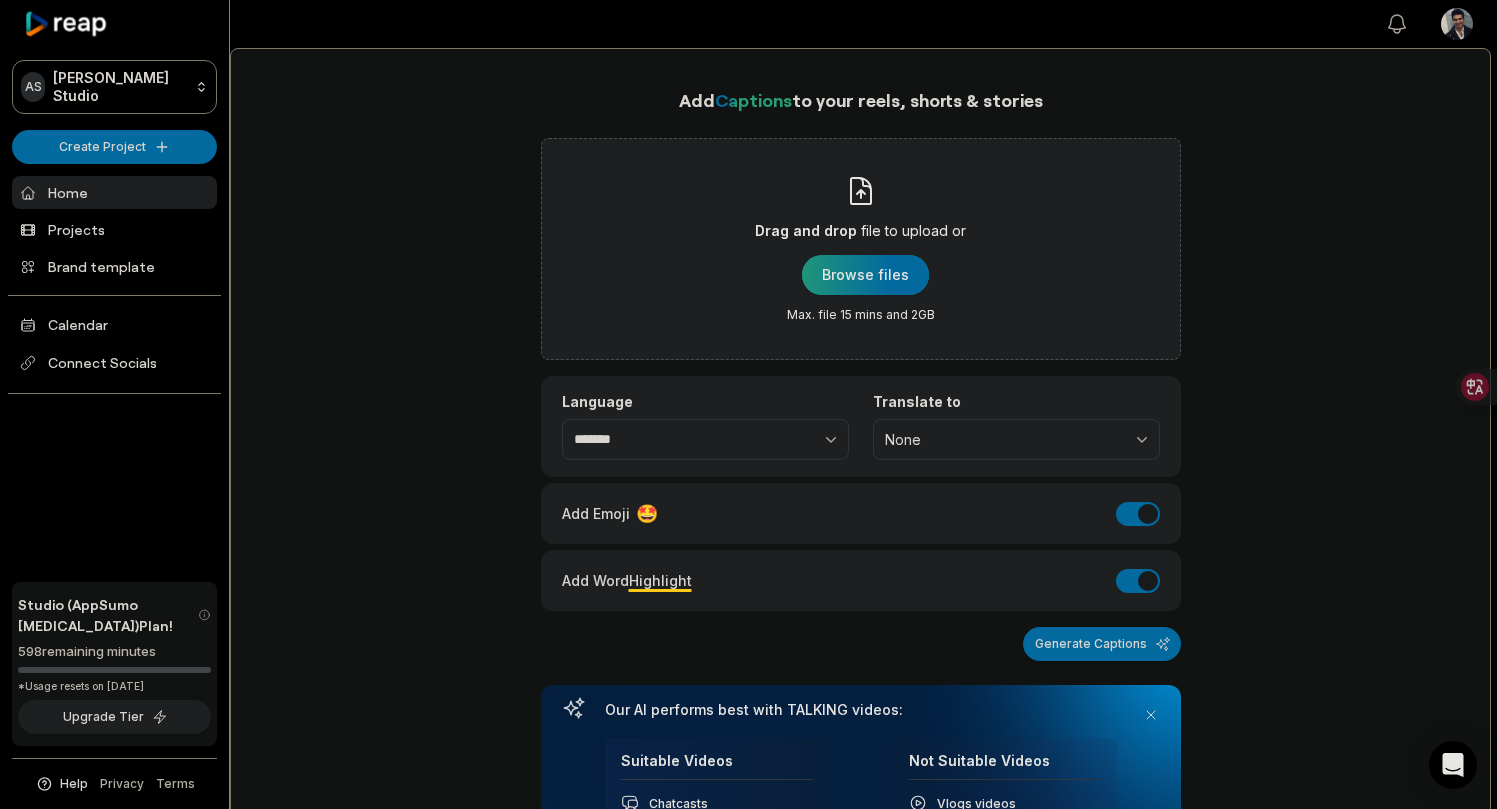click at bounding box center [865, 275] 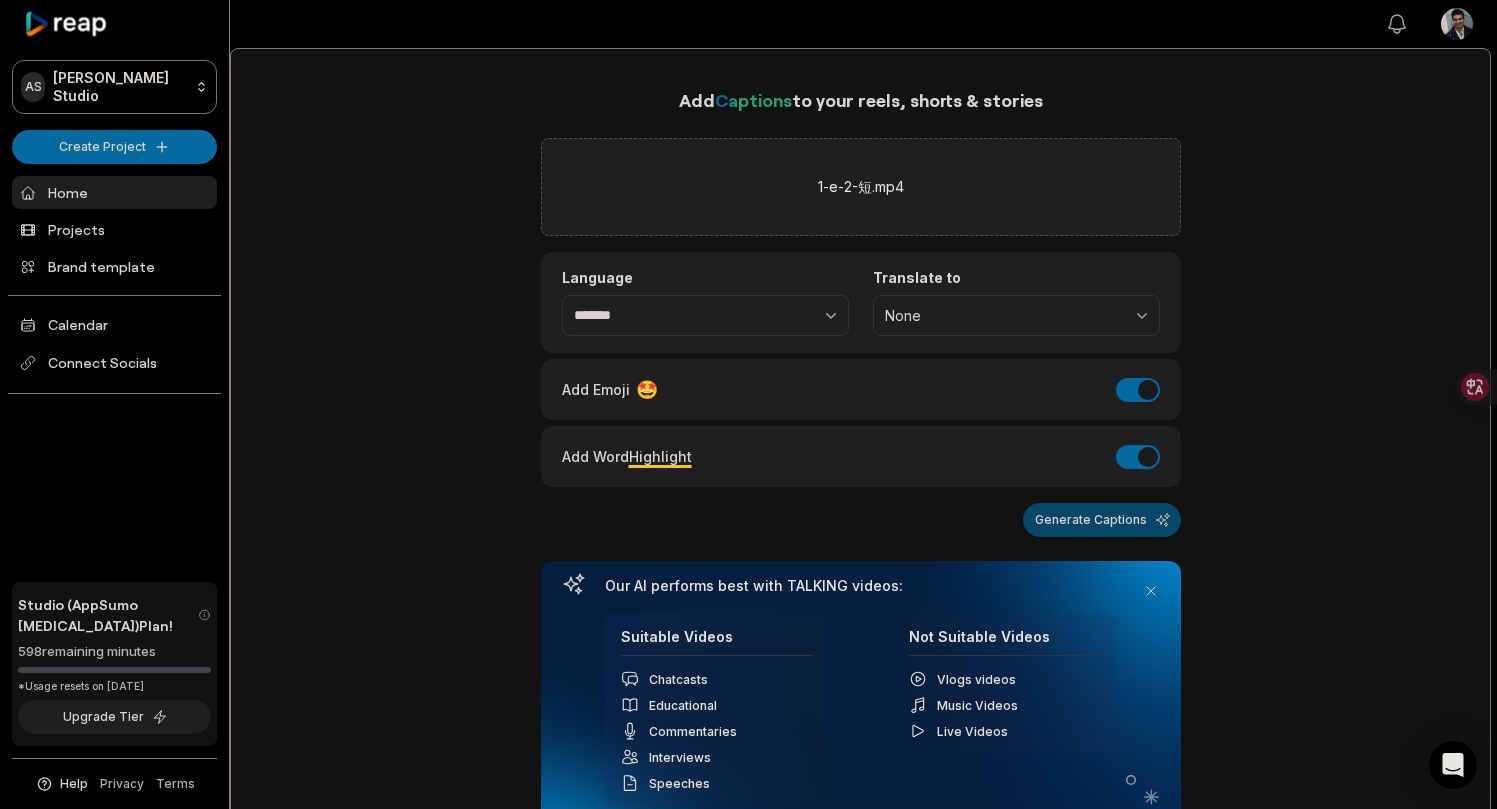 click on "Generate Captions" at bounding box center [1102, 520] 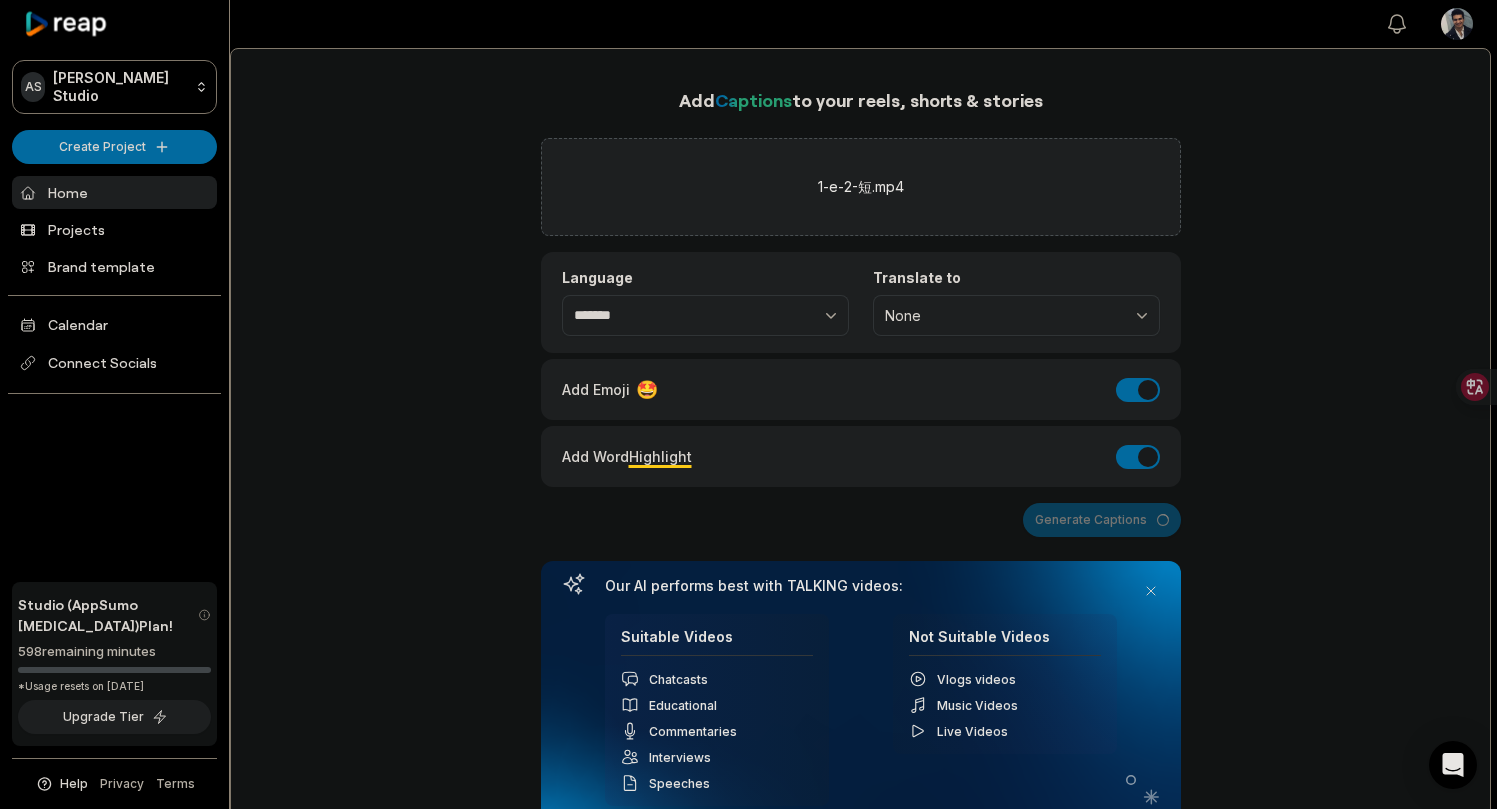 scroll, scrollTop: 0, scrollLeft: 0, axis: both 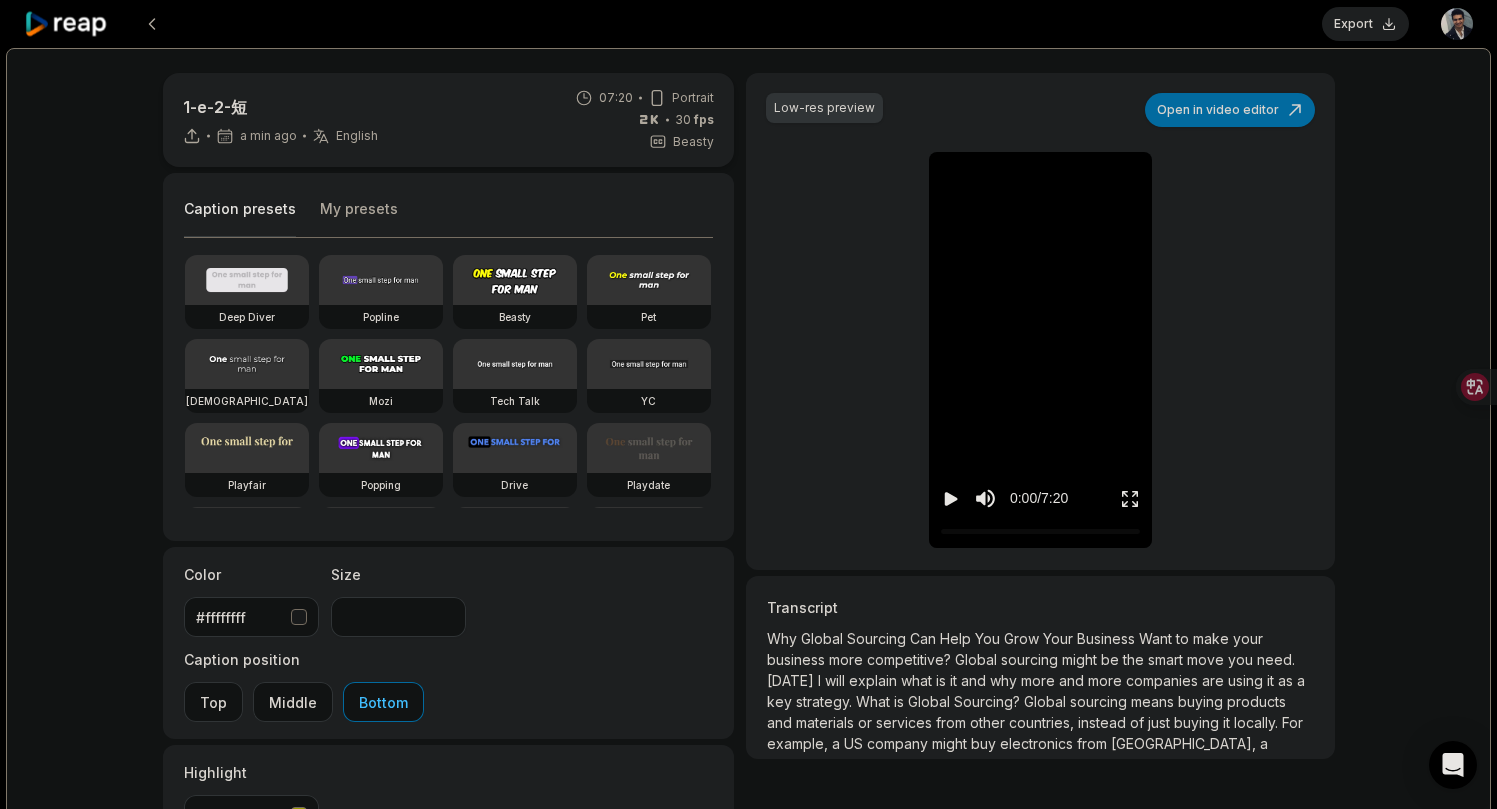 click 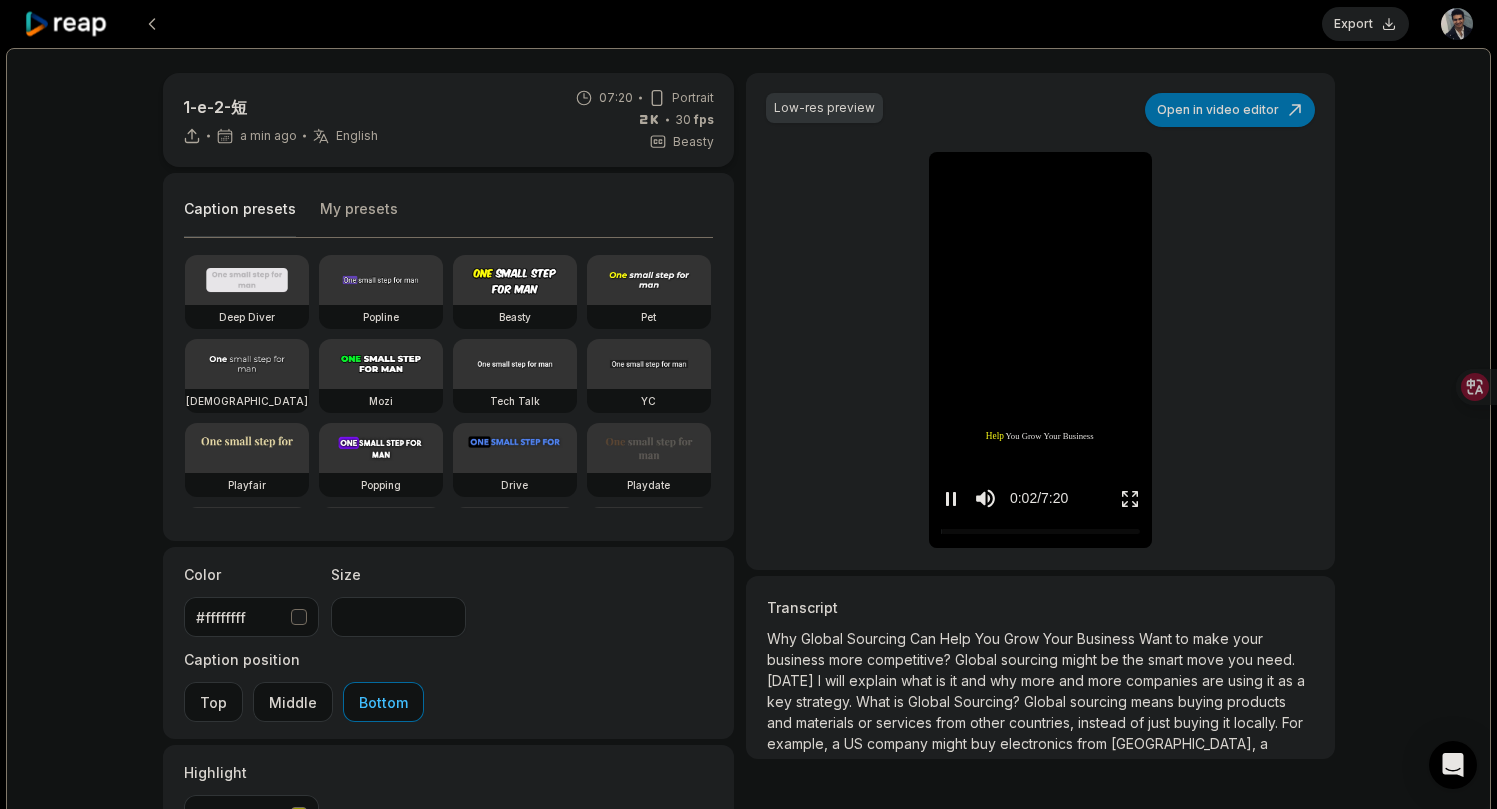 click 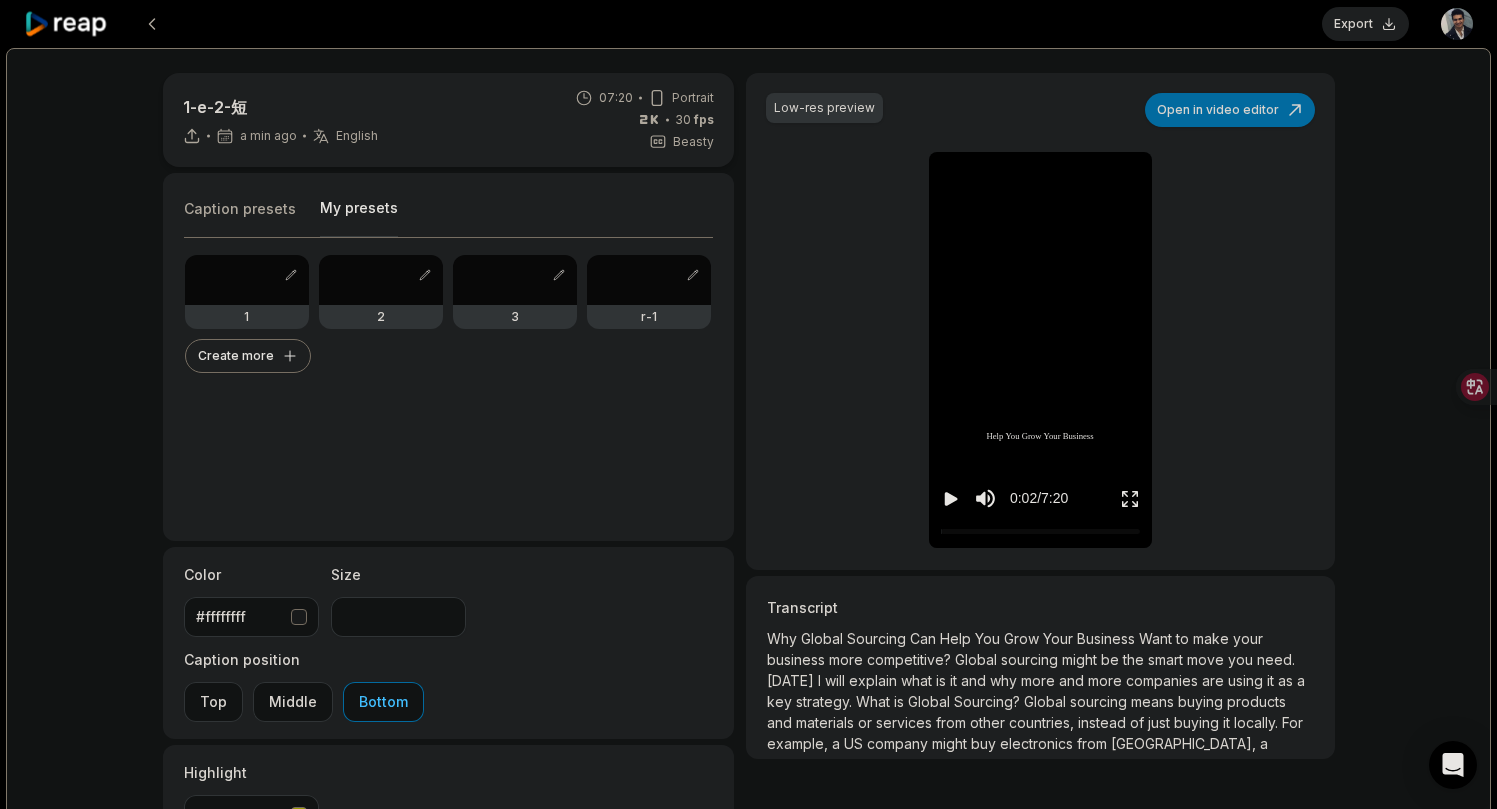 click on "My presets" at bounding box center (359, 217) 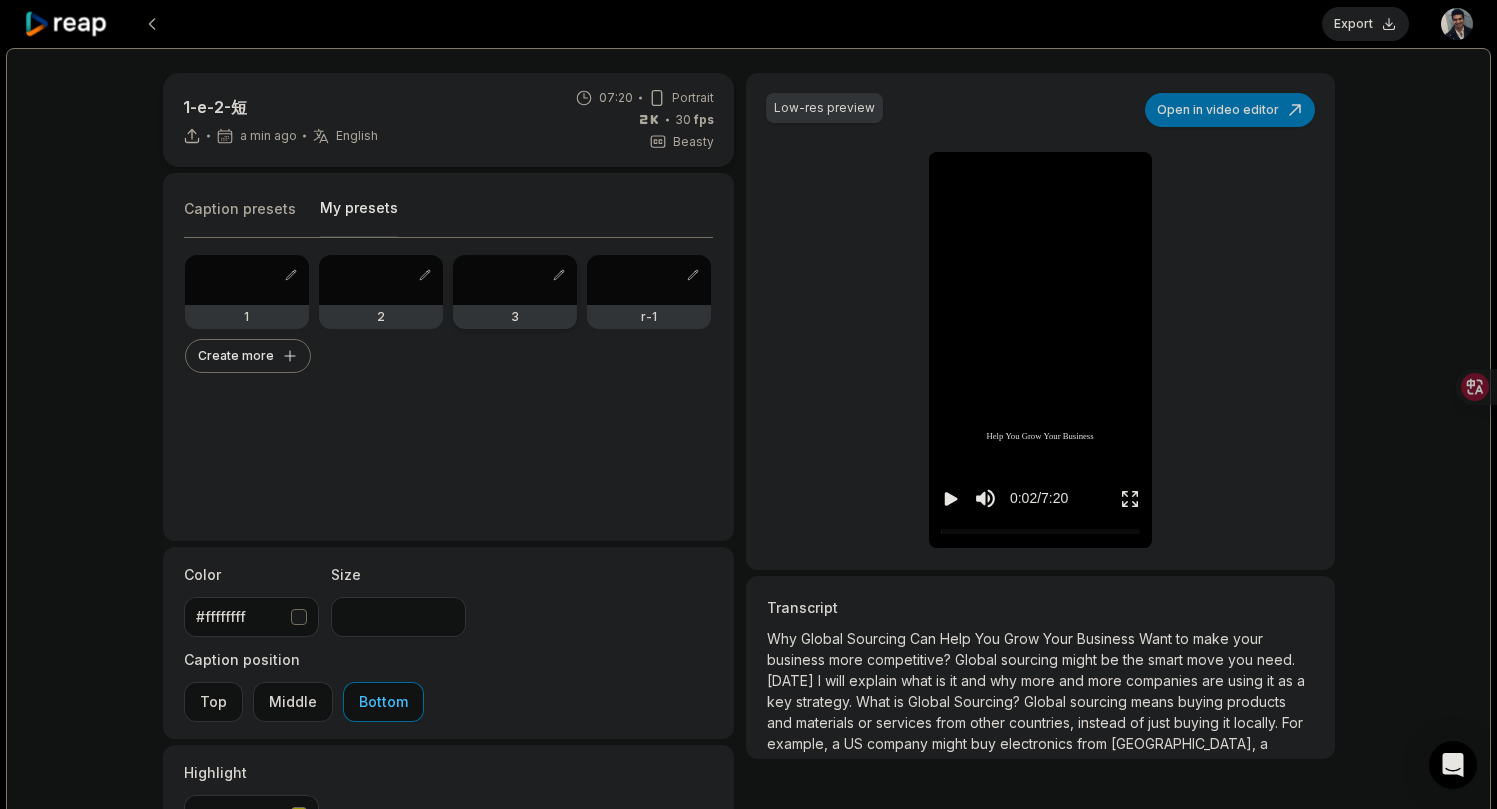 click at bounding box center [515, 280] 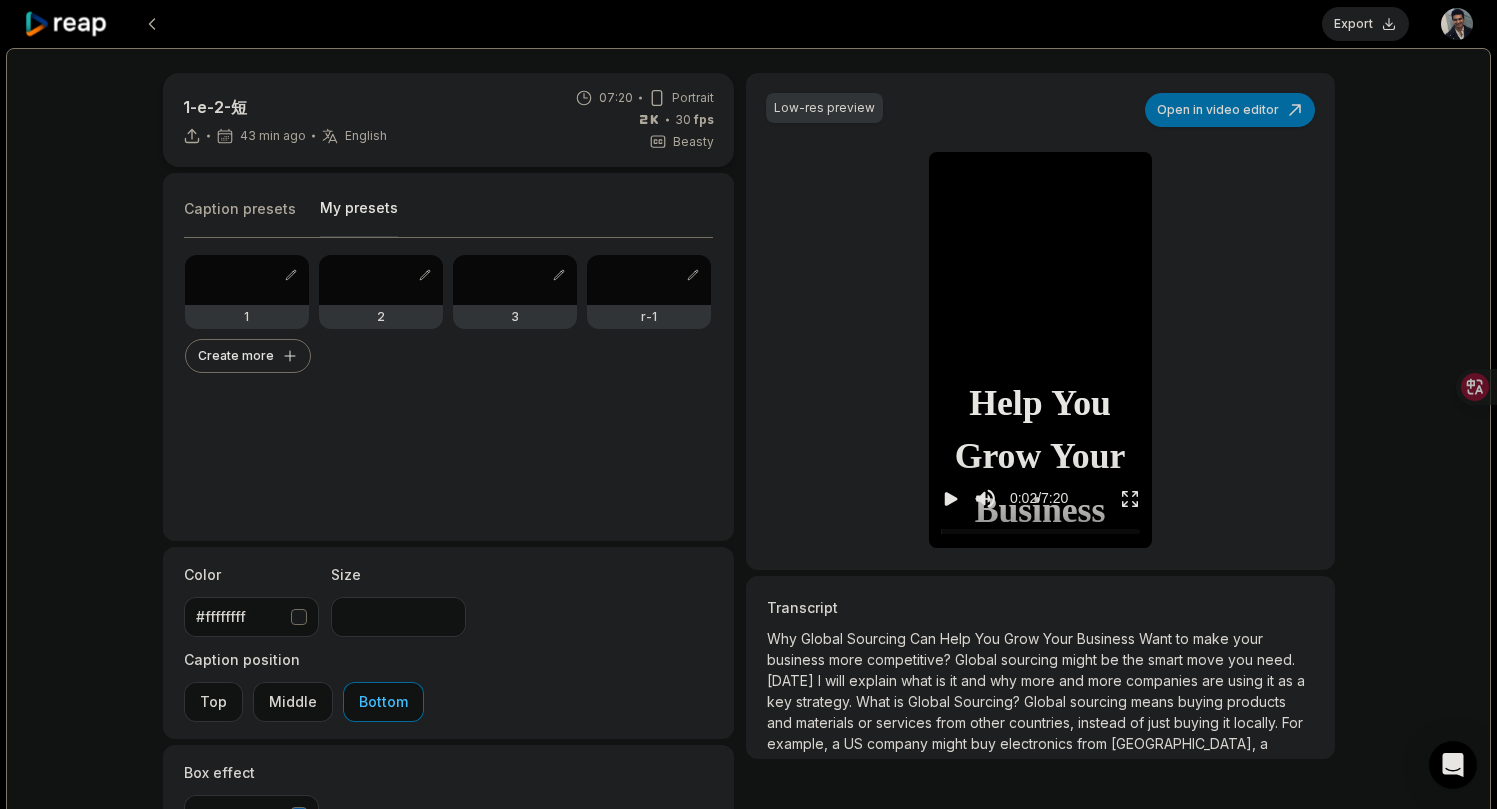 click 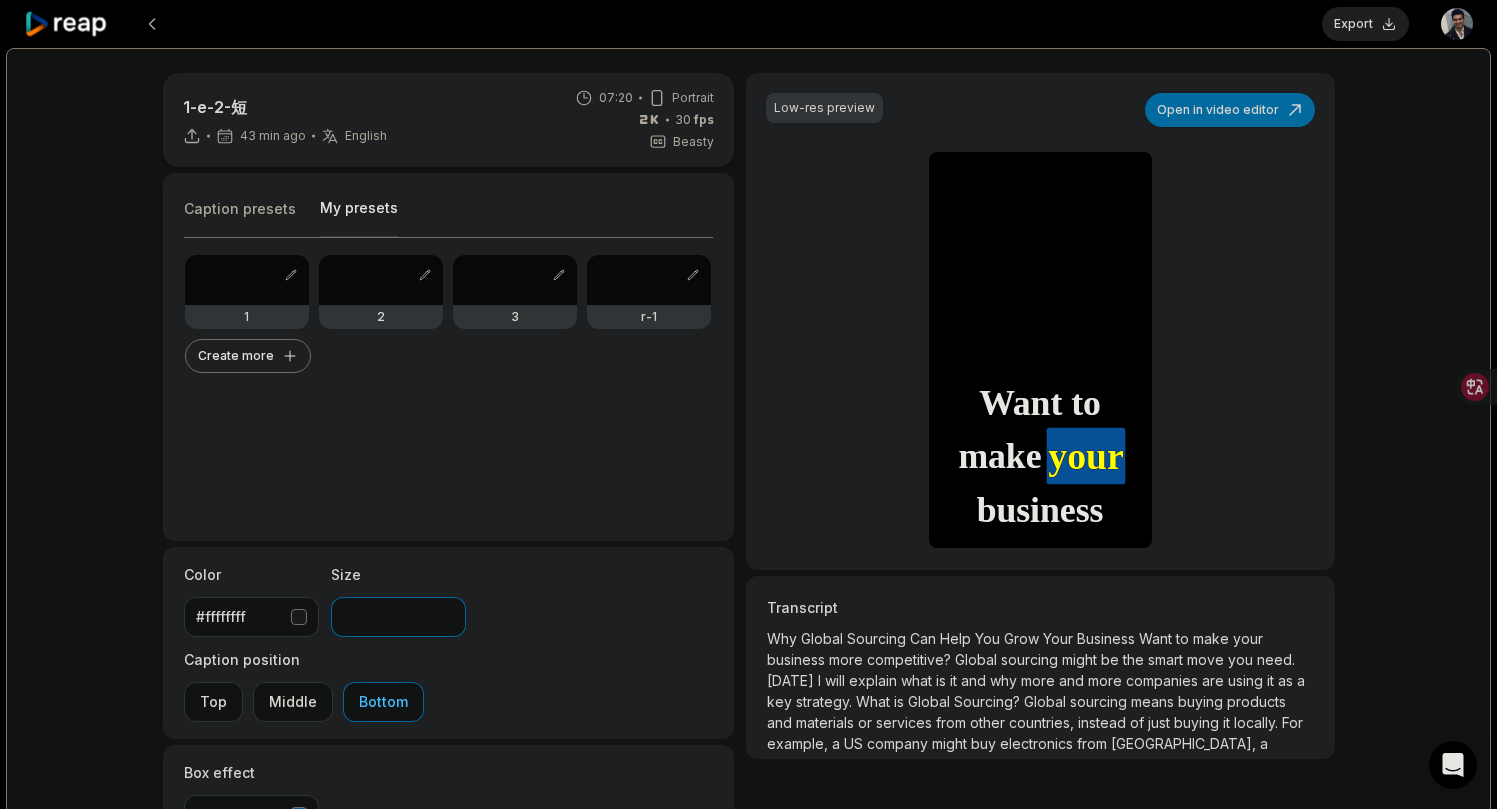 click on "***" at bounding box center [398, 617] 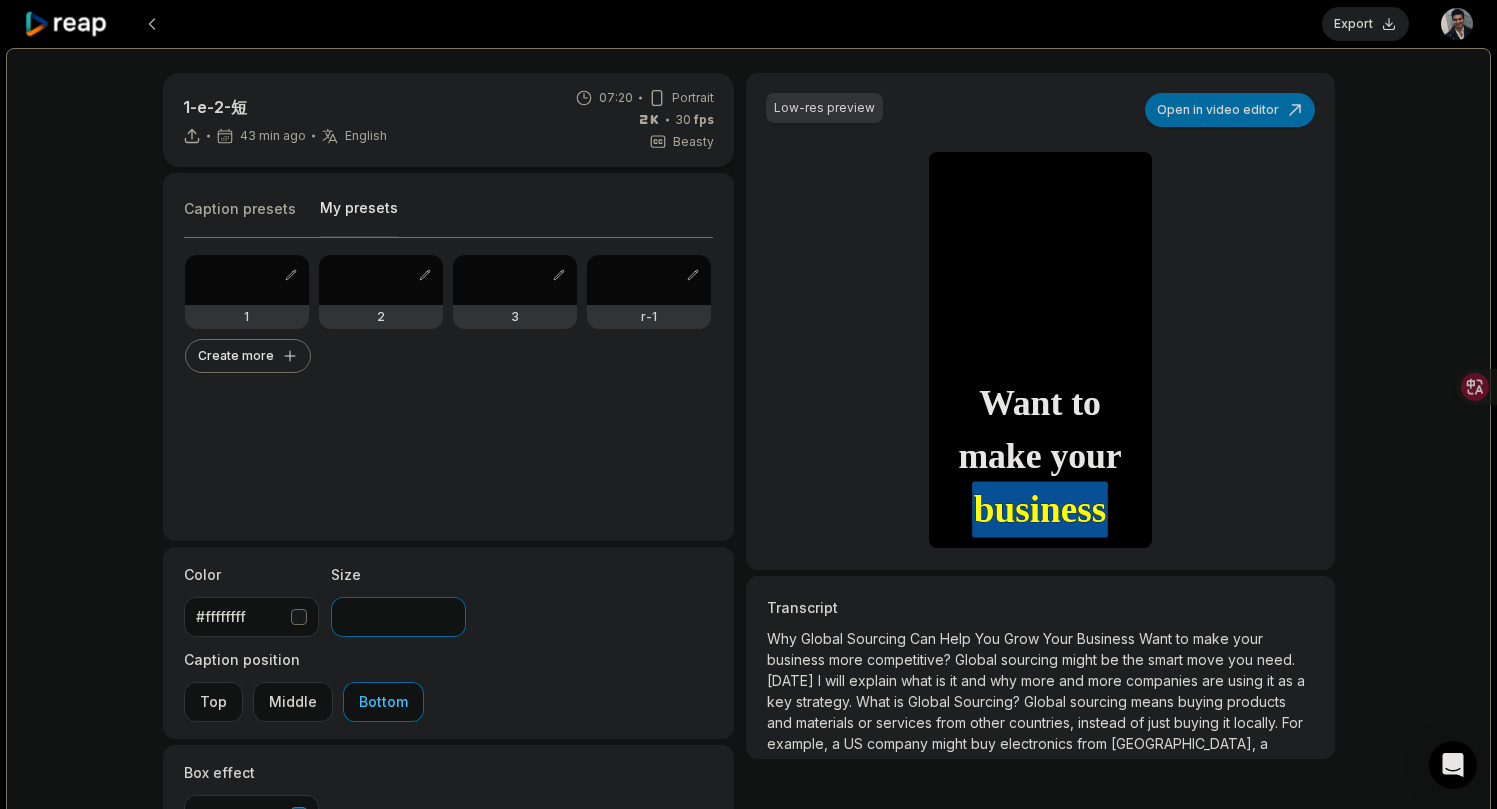 click on "***" at bounding box center (398, 617) 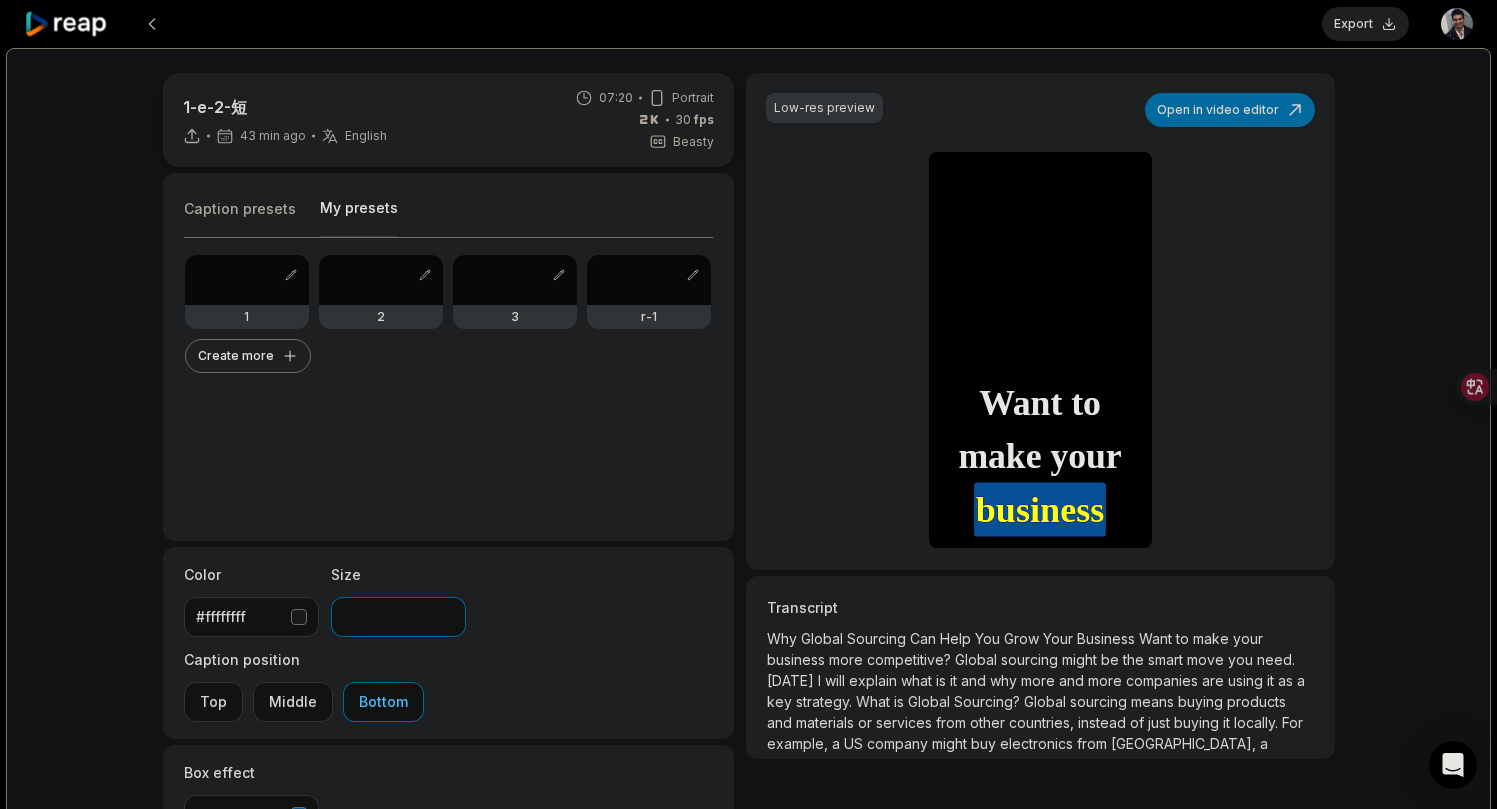 click on "***" at bounding box center [398, 617] 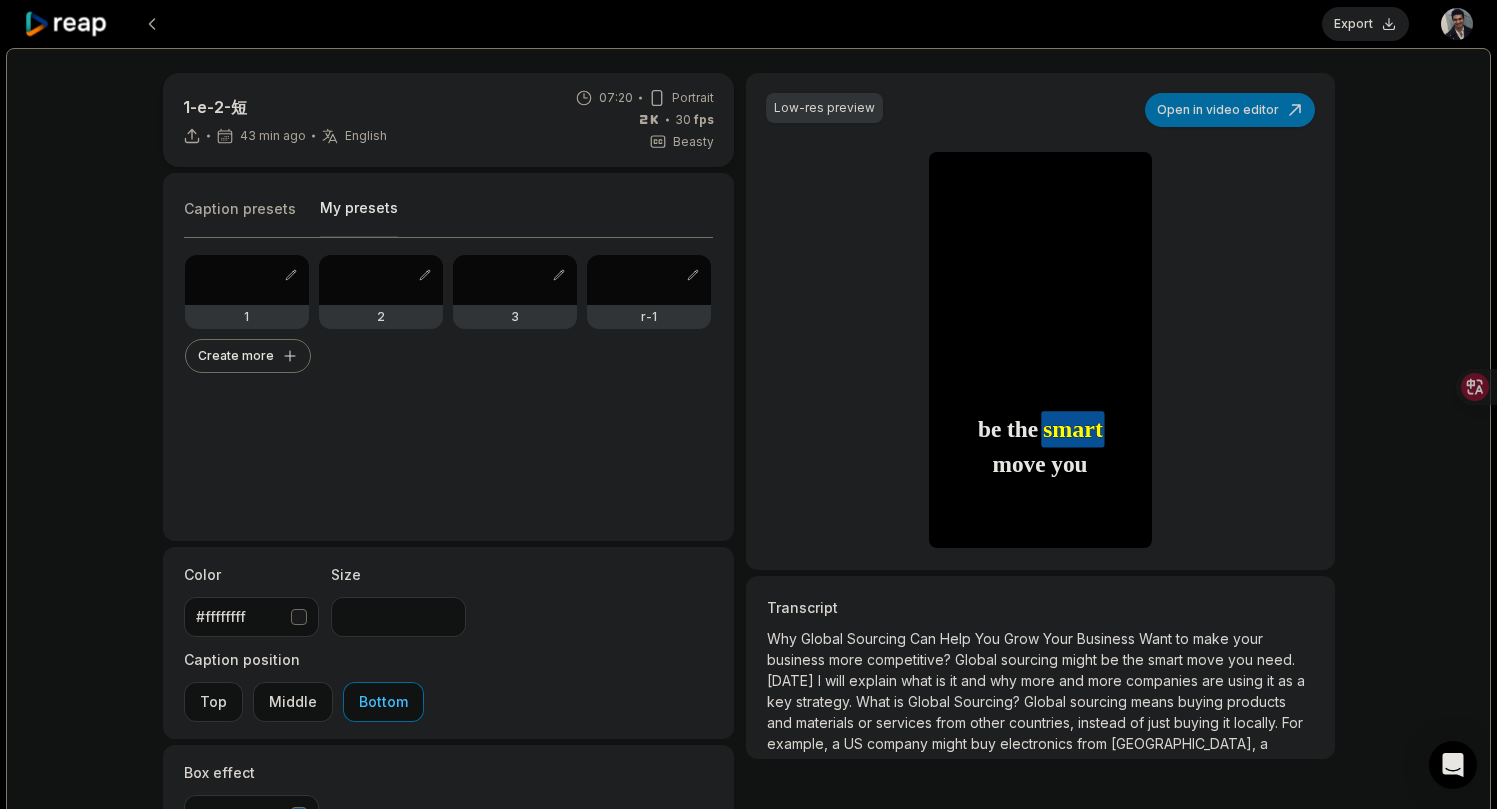 click on "Size" at bounding box center (398, 574) 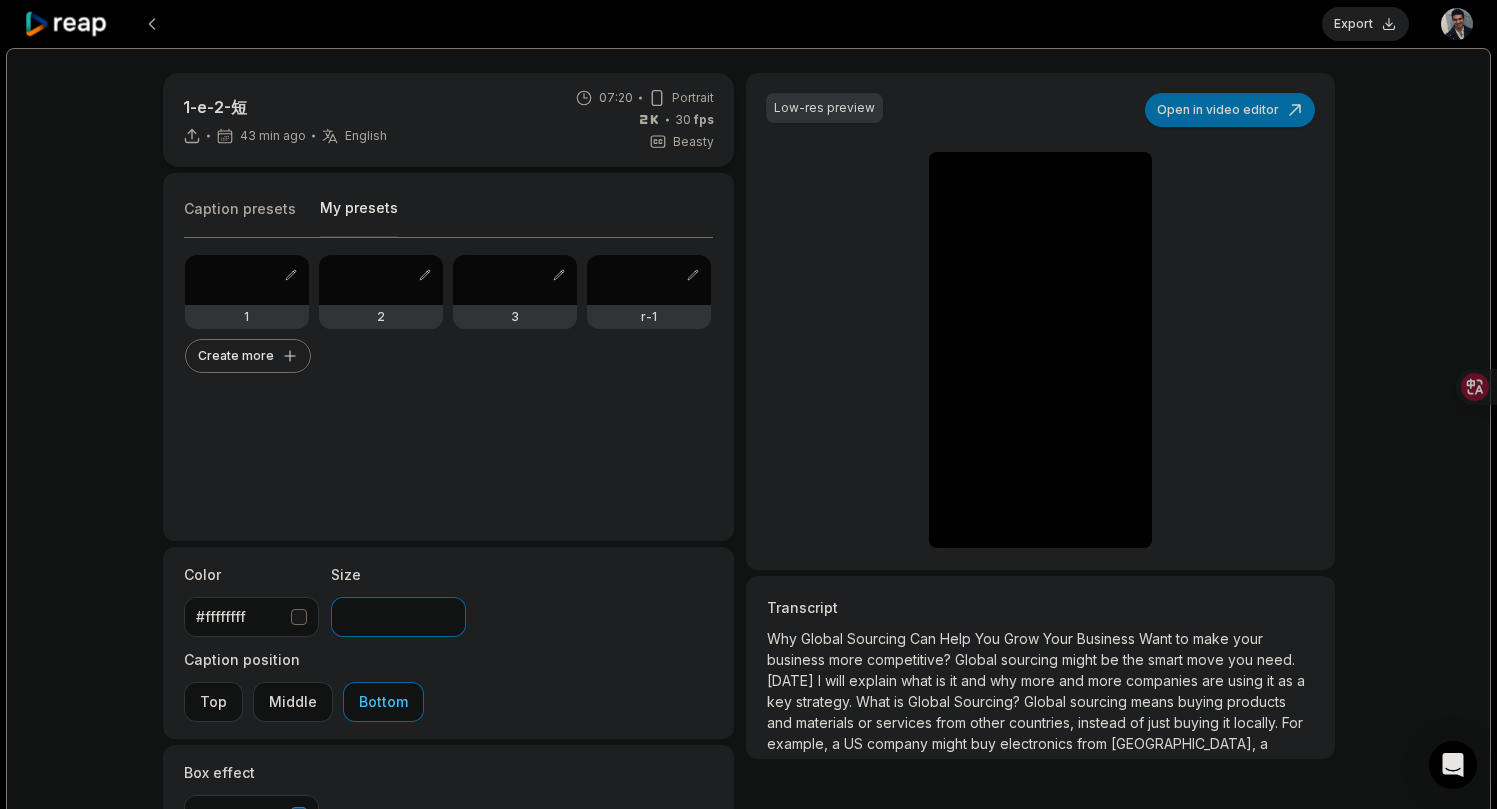 click on "***" at bounding box center [398, 617] 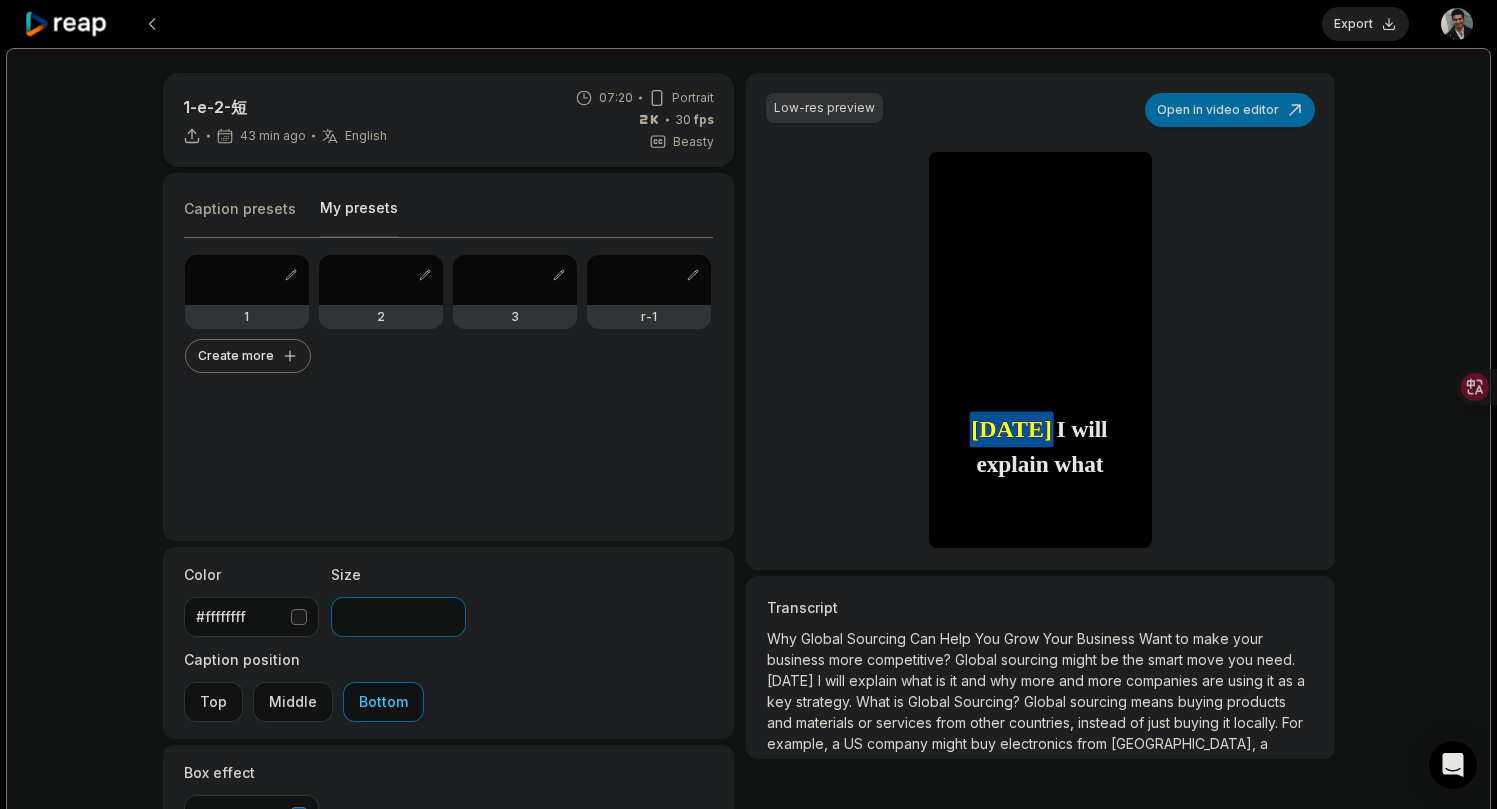 click on "***" at bounding box center (398, 617) 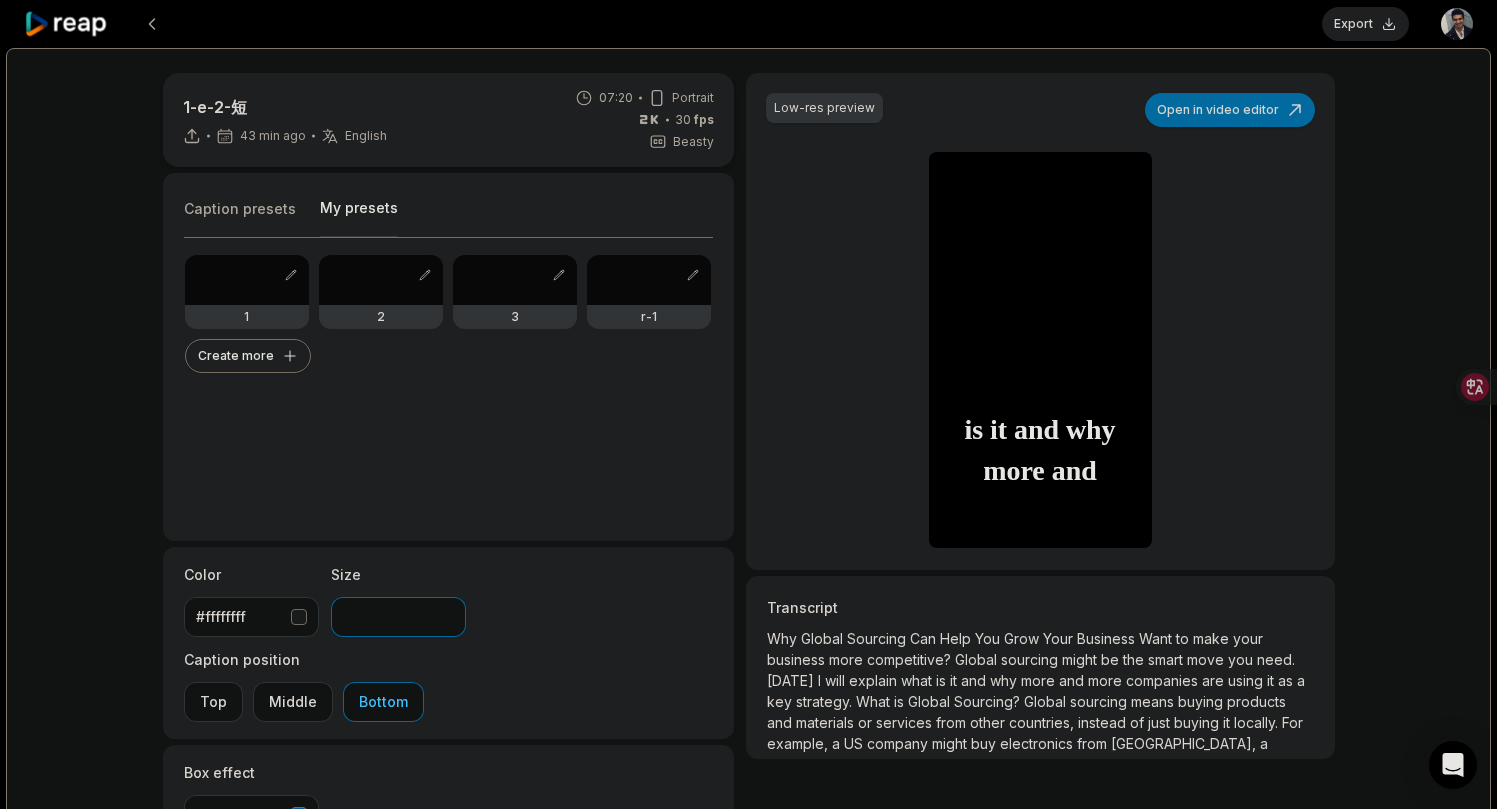 type on "***" 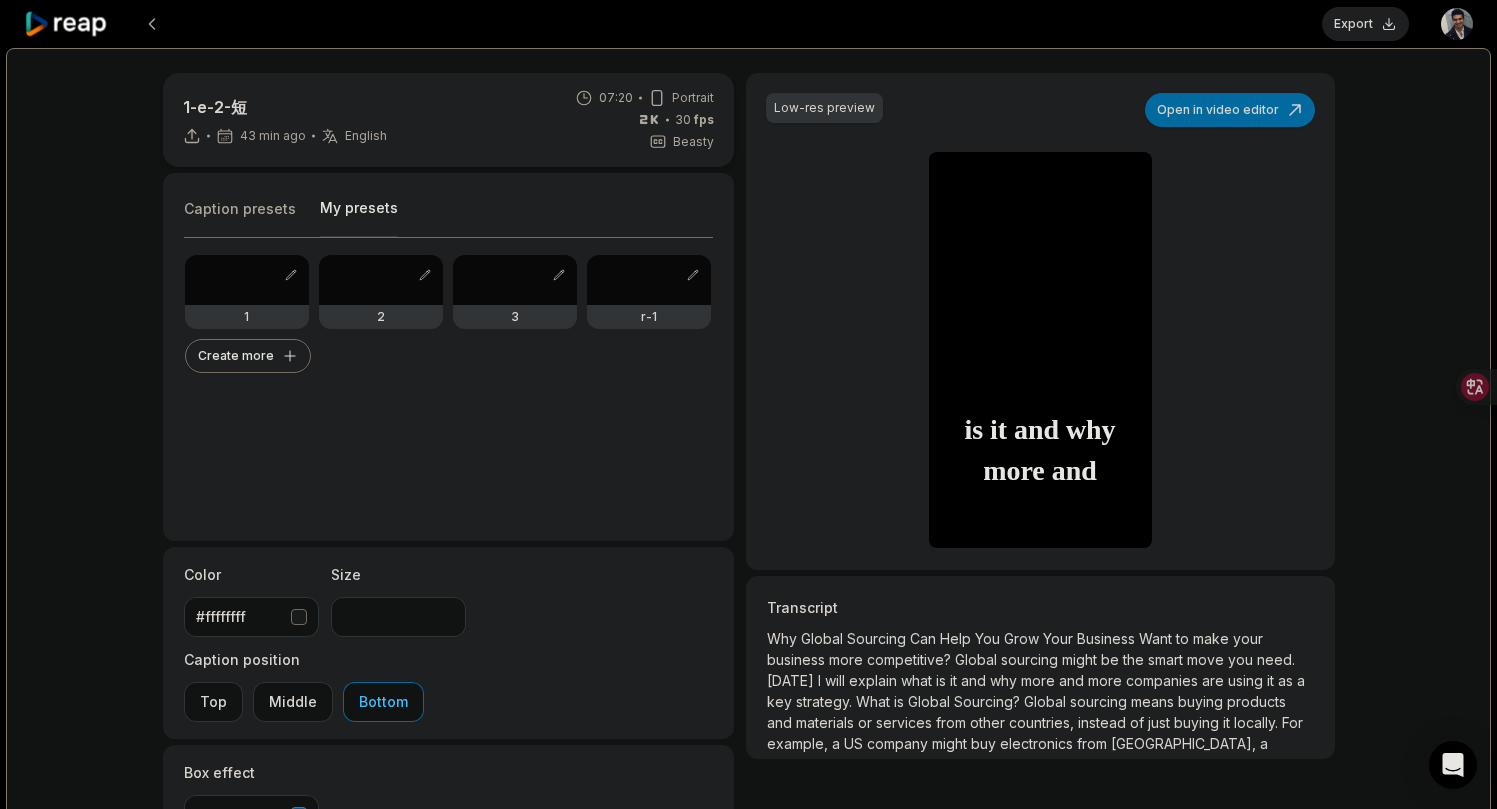 click on "1-e-2-短 43 min ago English en 07:20 Portrait 30   fps Beasty Caption presets My presets 1 2 3 r-1 Create more  Color #ffffffff Size *** Caption position Top Middle Bottom Box effect #0A64BC Add Emoji 🤩 Add Emoji Add Word  Highlight Add Word Highlight Publish Save draft" at bounding box center (449, 552) 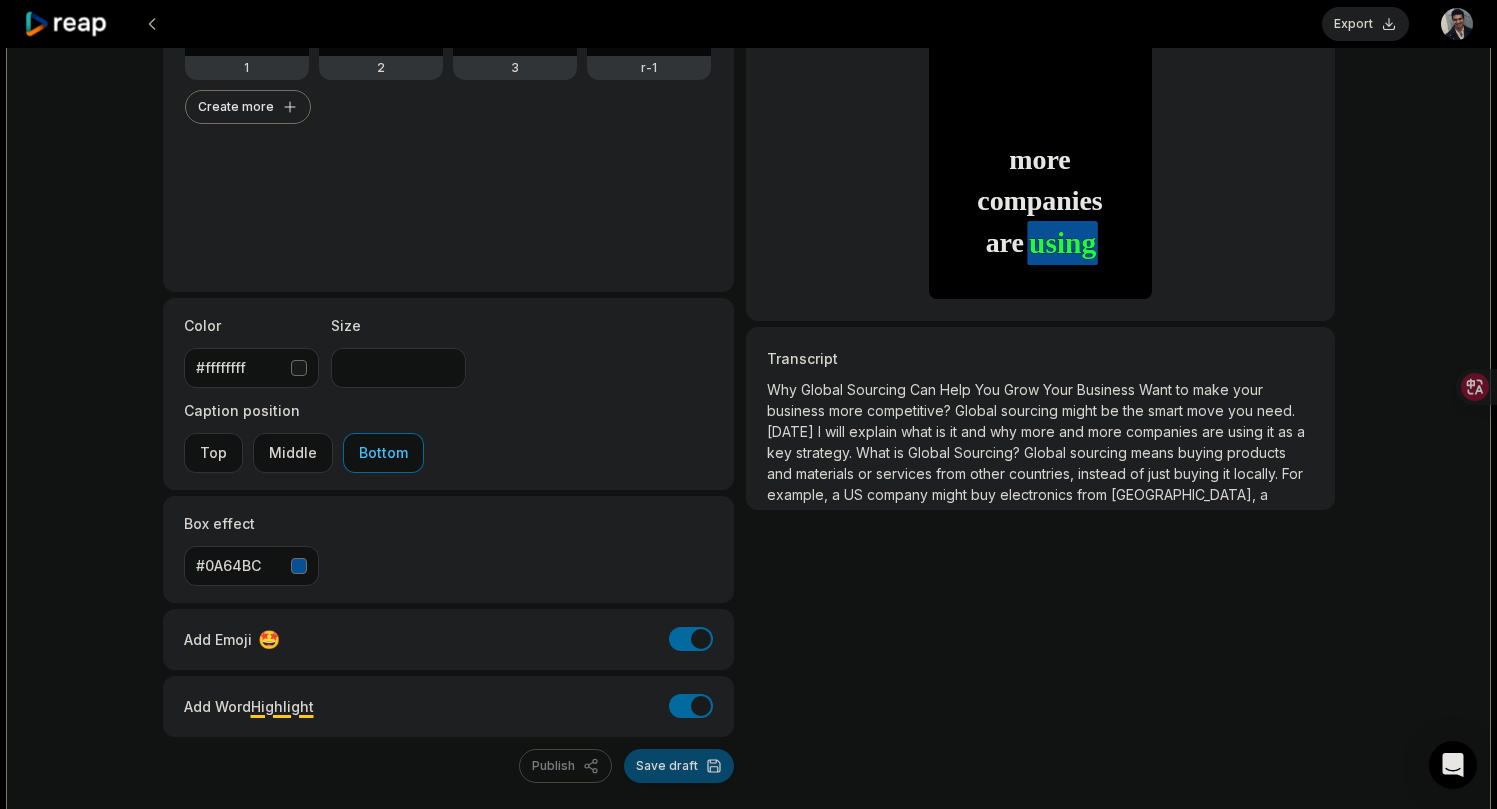 click on "Save draft" at bounding box center [679, 766] 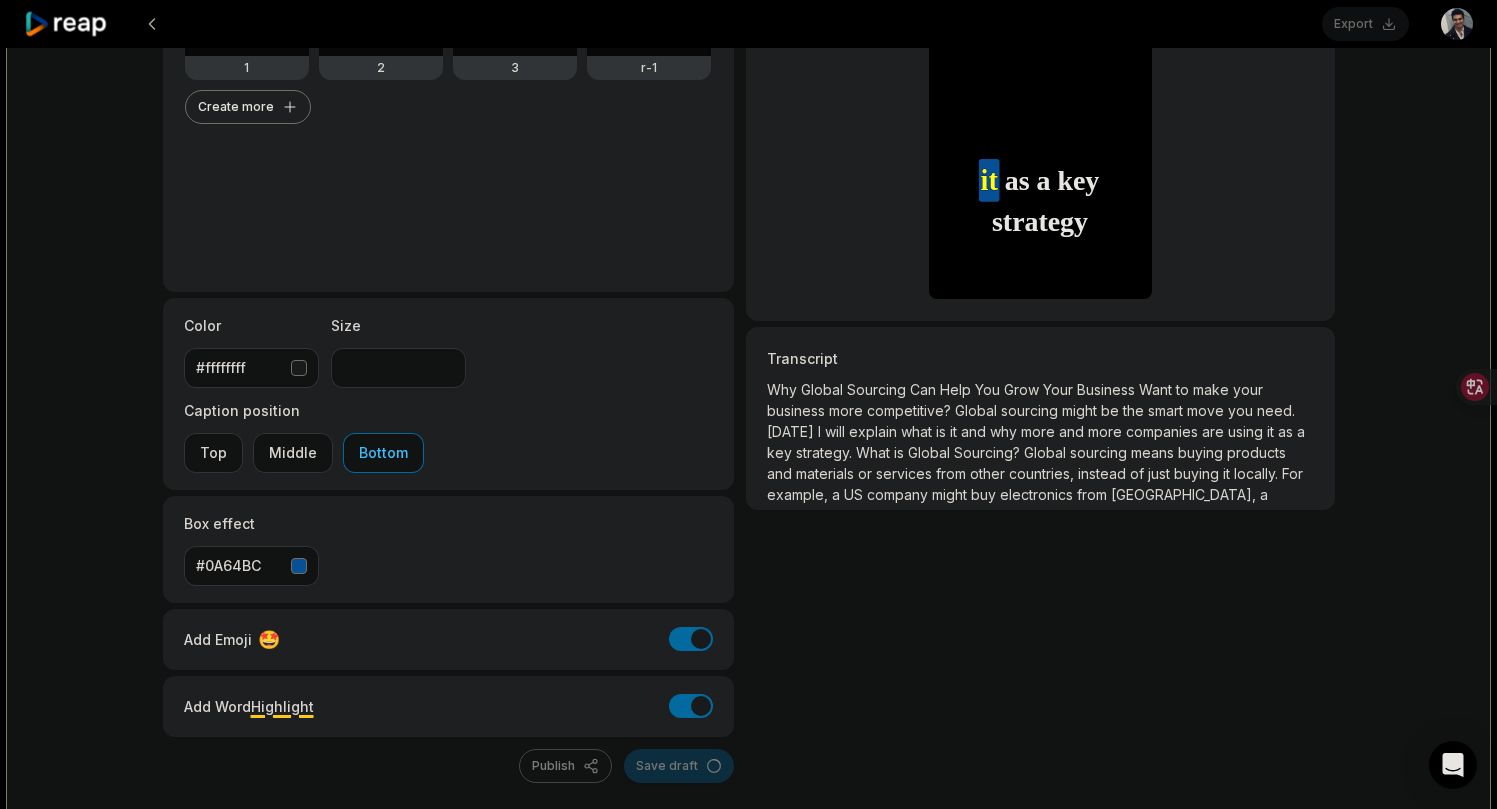 scroll, scrollTop: 248, scrollLeft: 0, axis: vertical 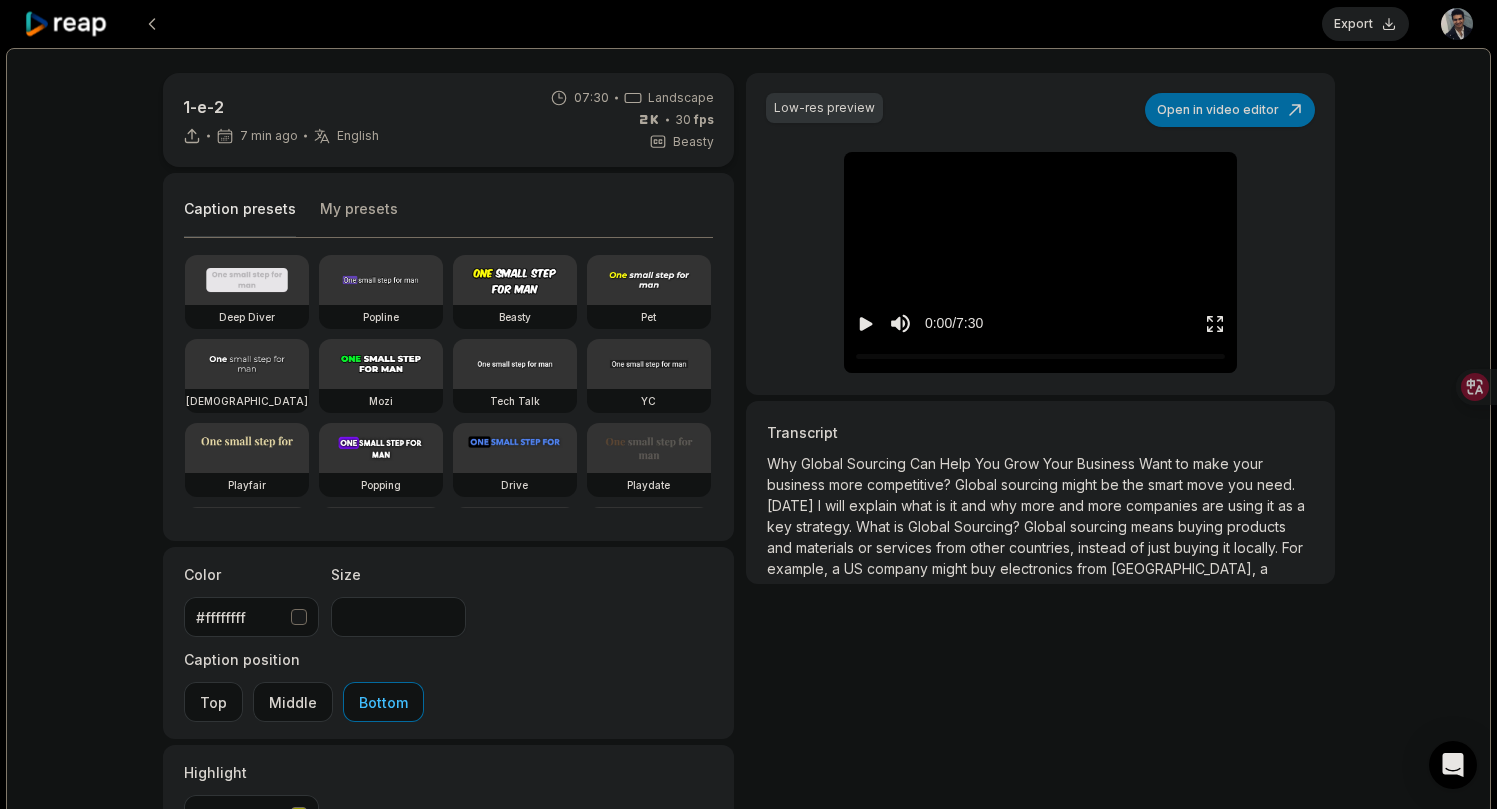 click 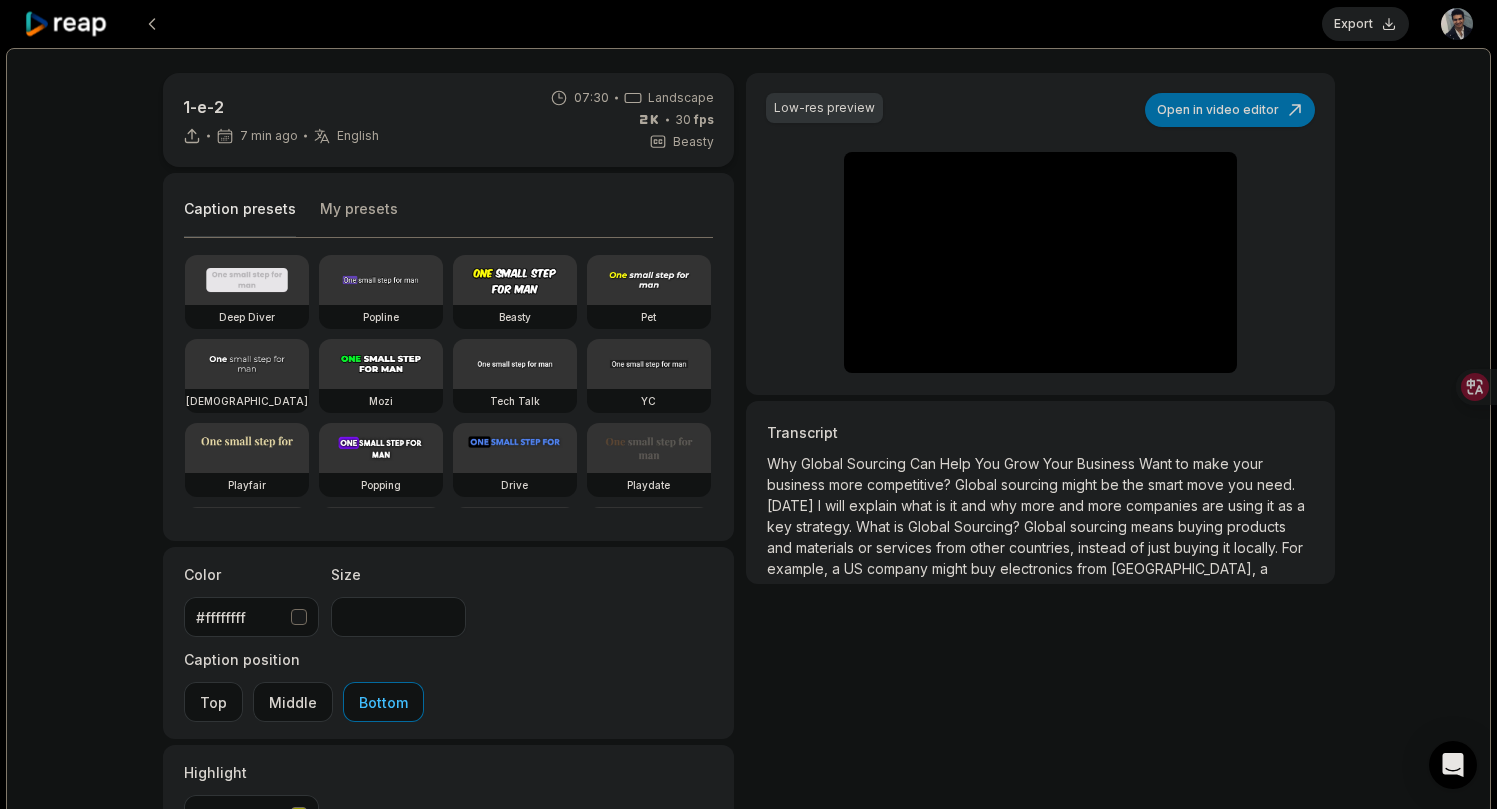 click on "My presets" at bounding box center [359, 218] 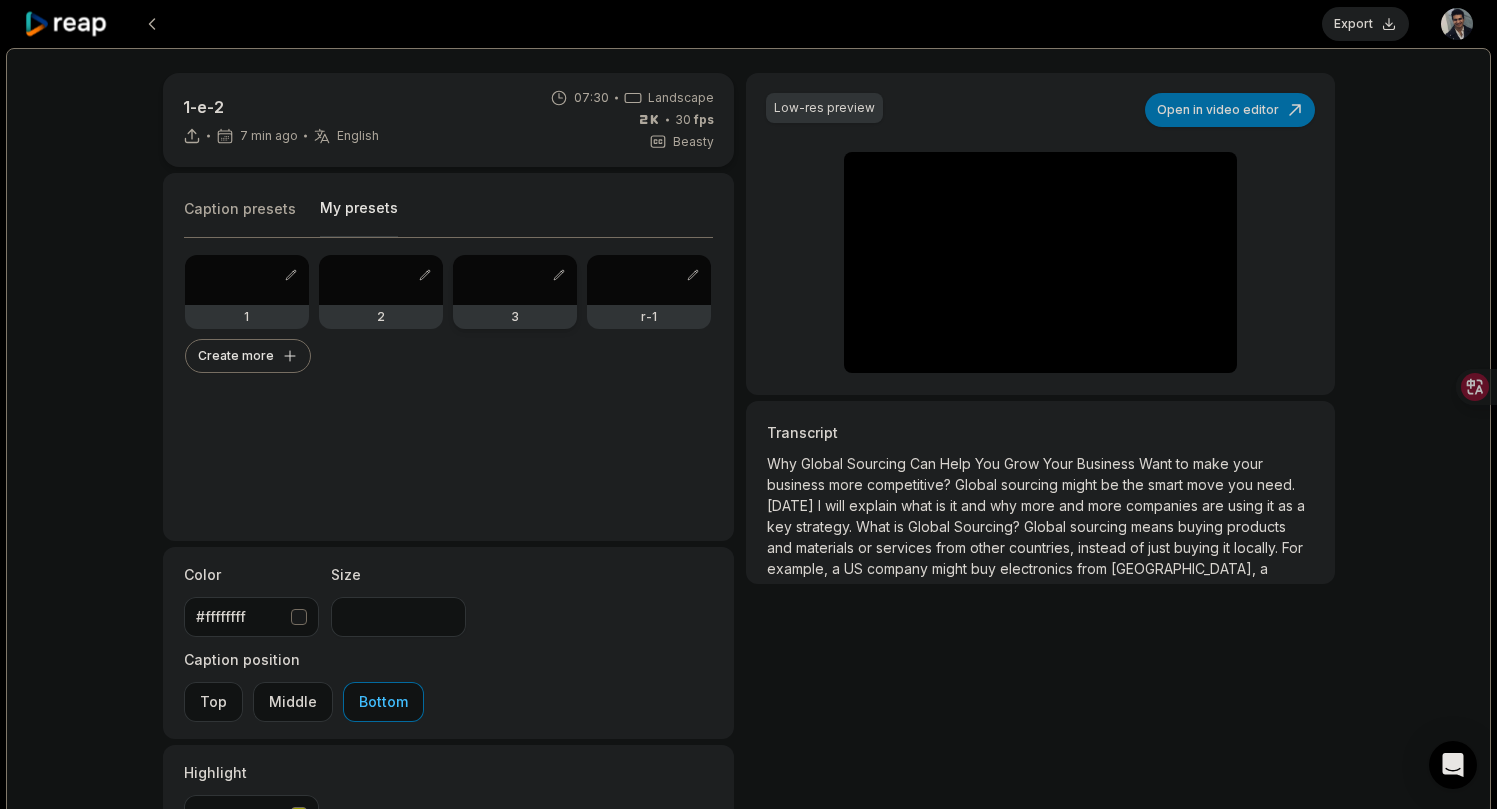 click on "3" at bounding box center [515, 317] 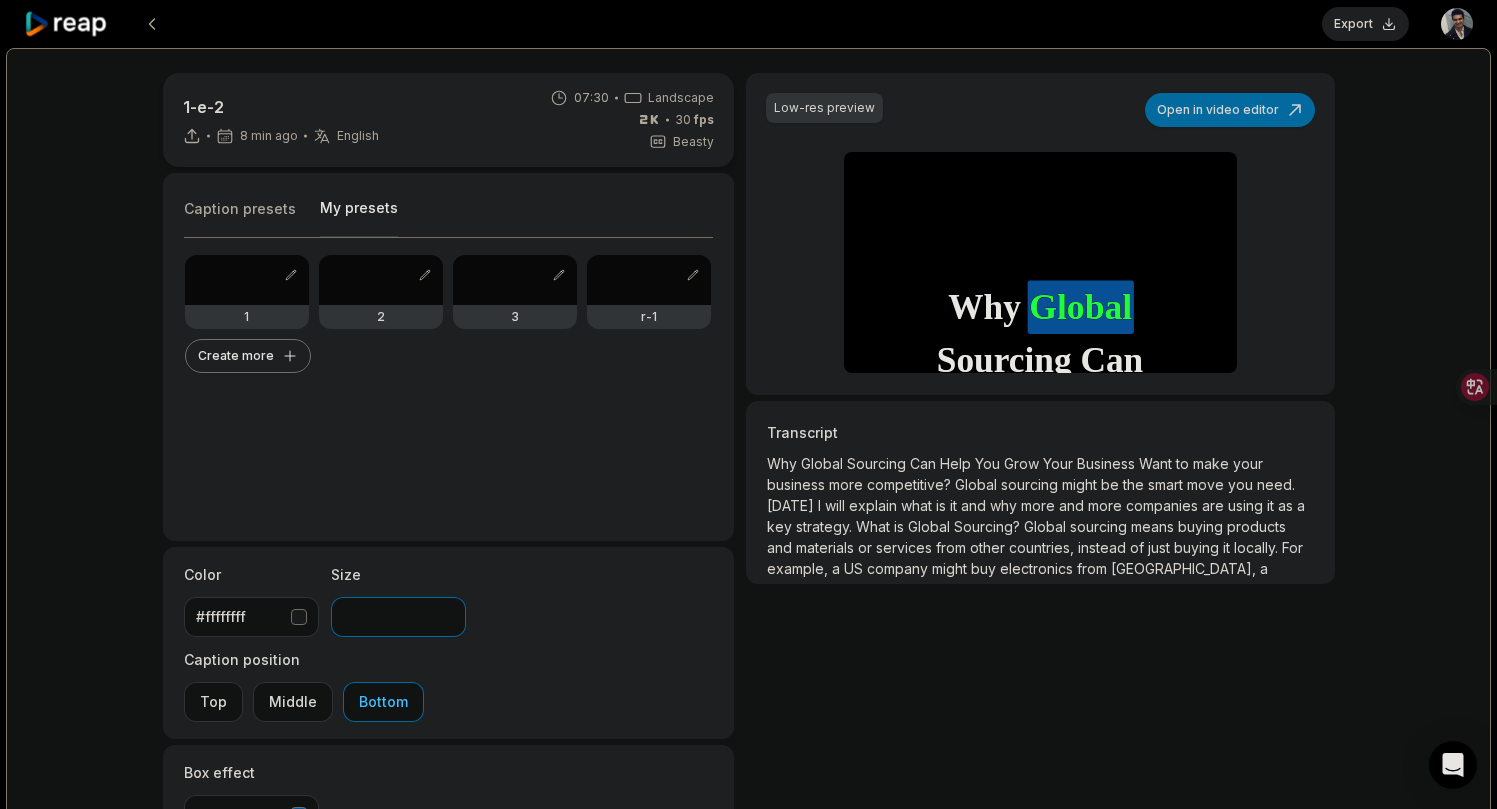 click on "***" at bounding box center (398, 617) 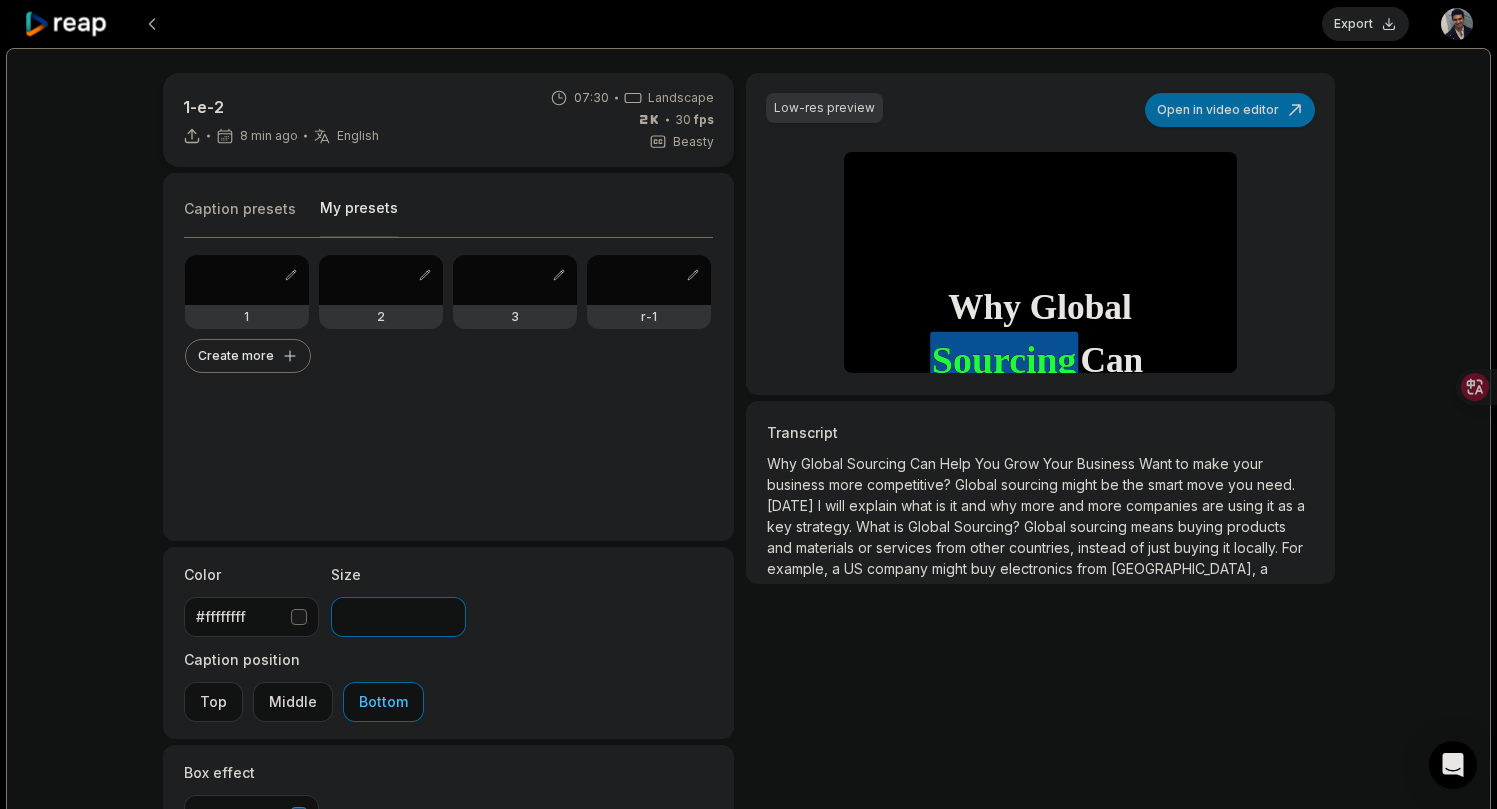 click on "***" at bounding box center (398, 617) 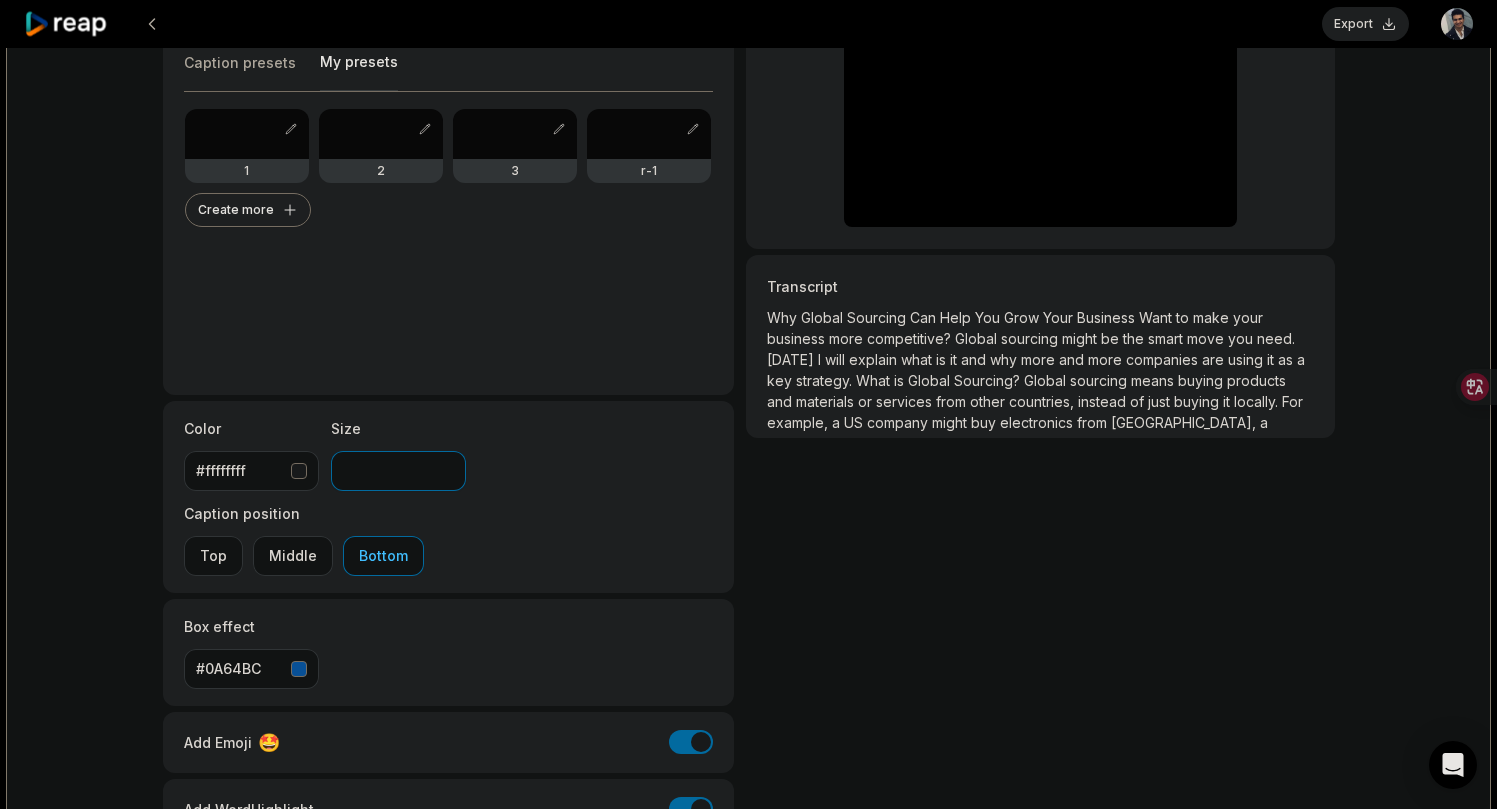 scroll, scrollTop: 218, scrollLeft: 0, axis: vertical 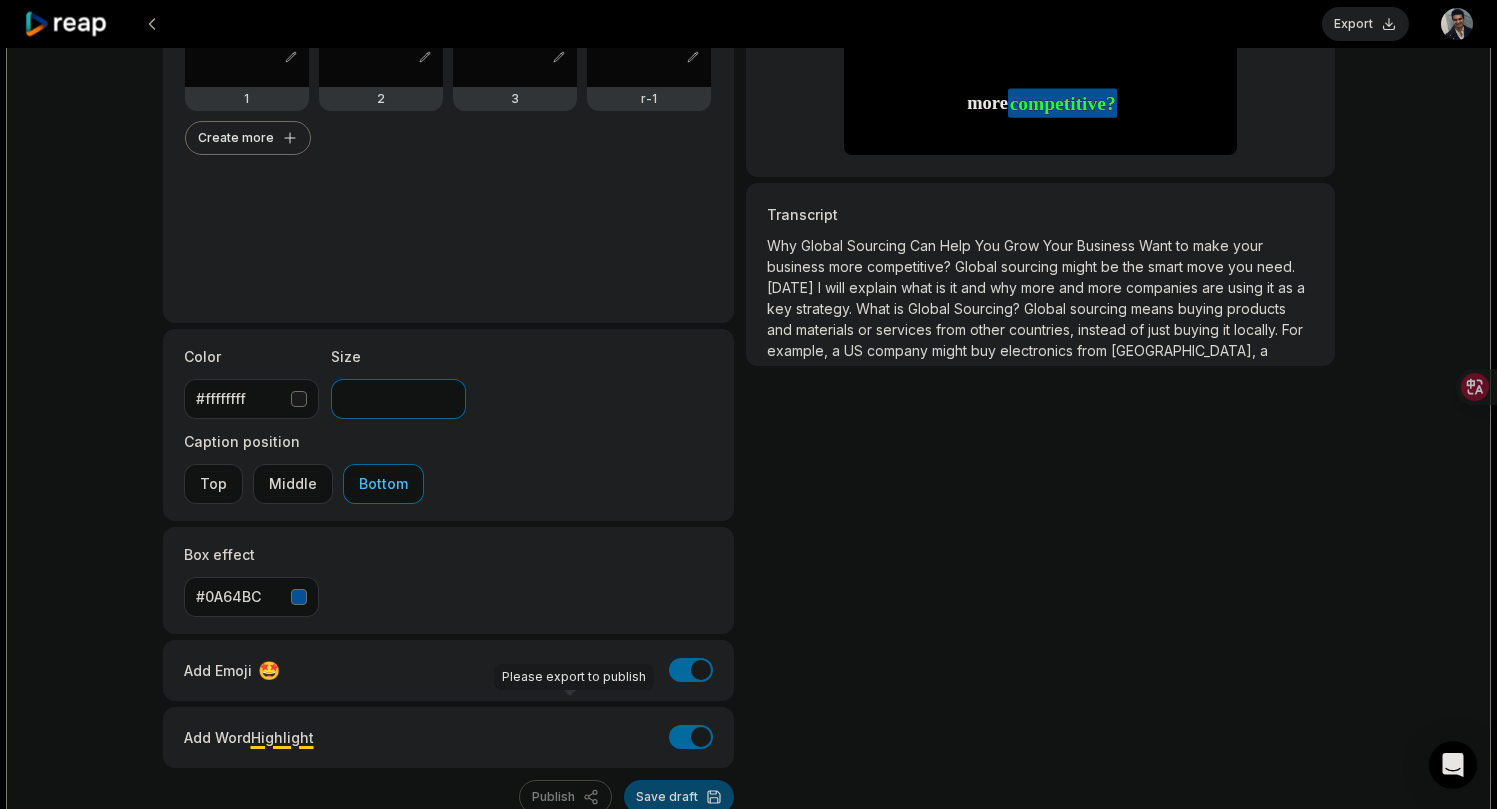 type on "***" 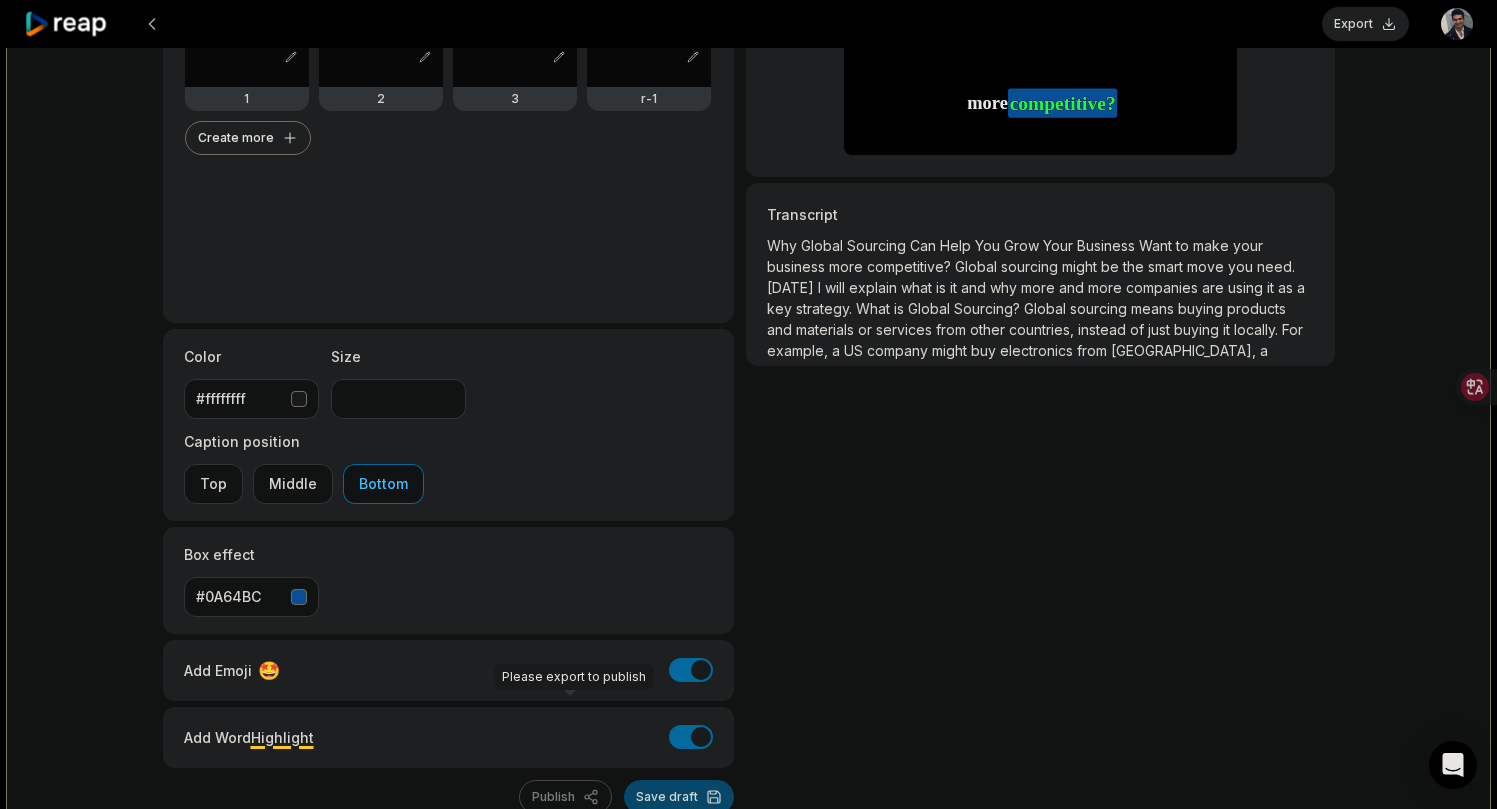 click on "Save draft" at bounding box center (679, 797) 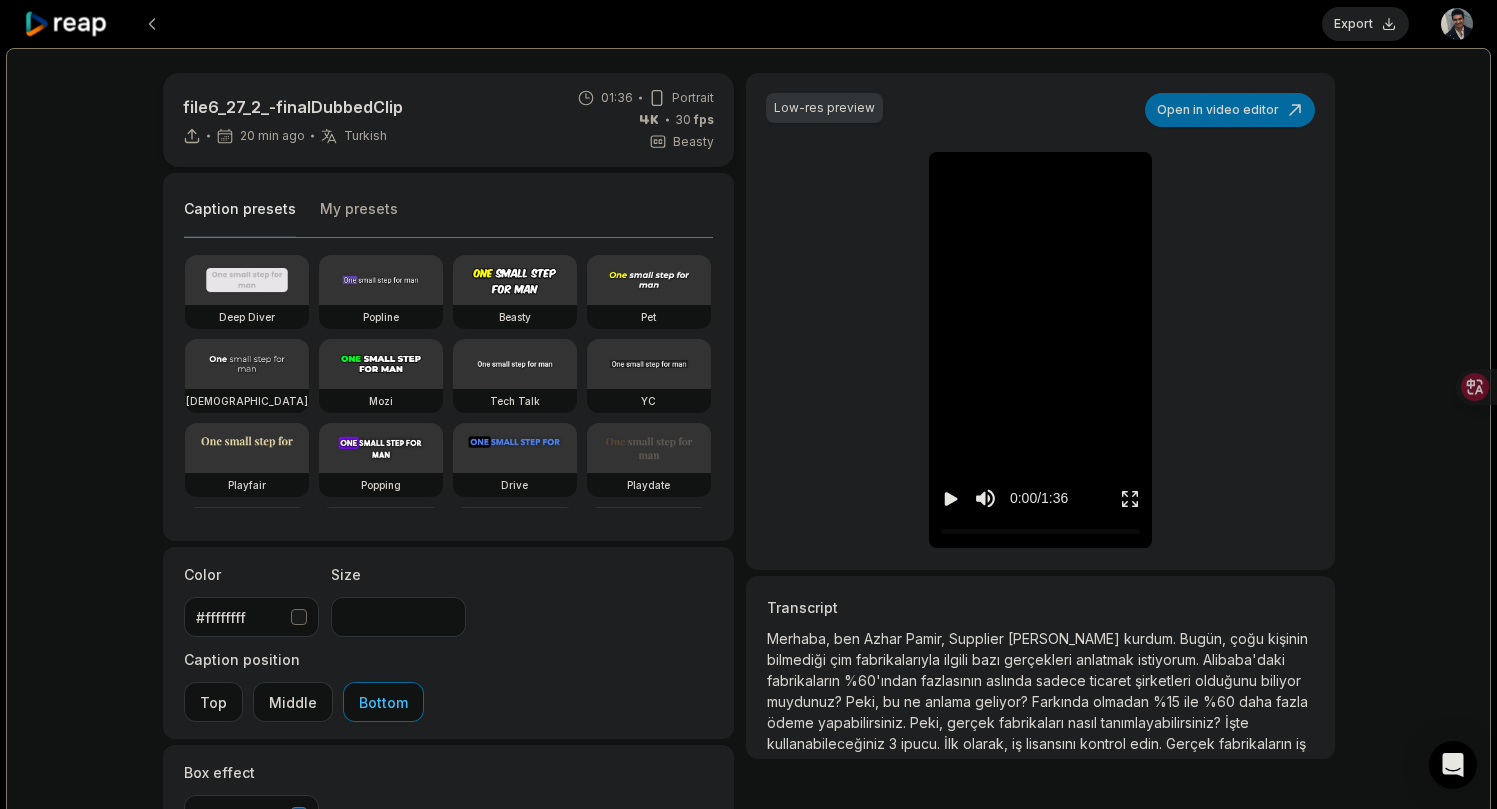 scroll, scrollTop: 0, scrollLeft: 0, axis: both 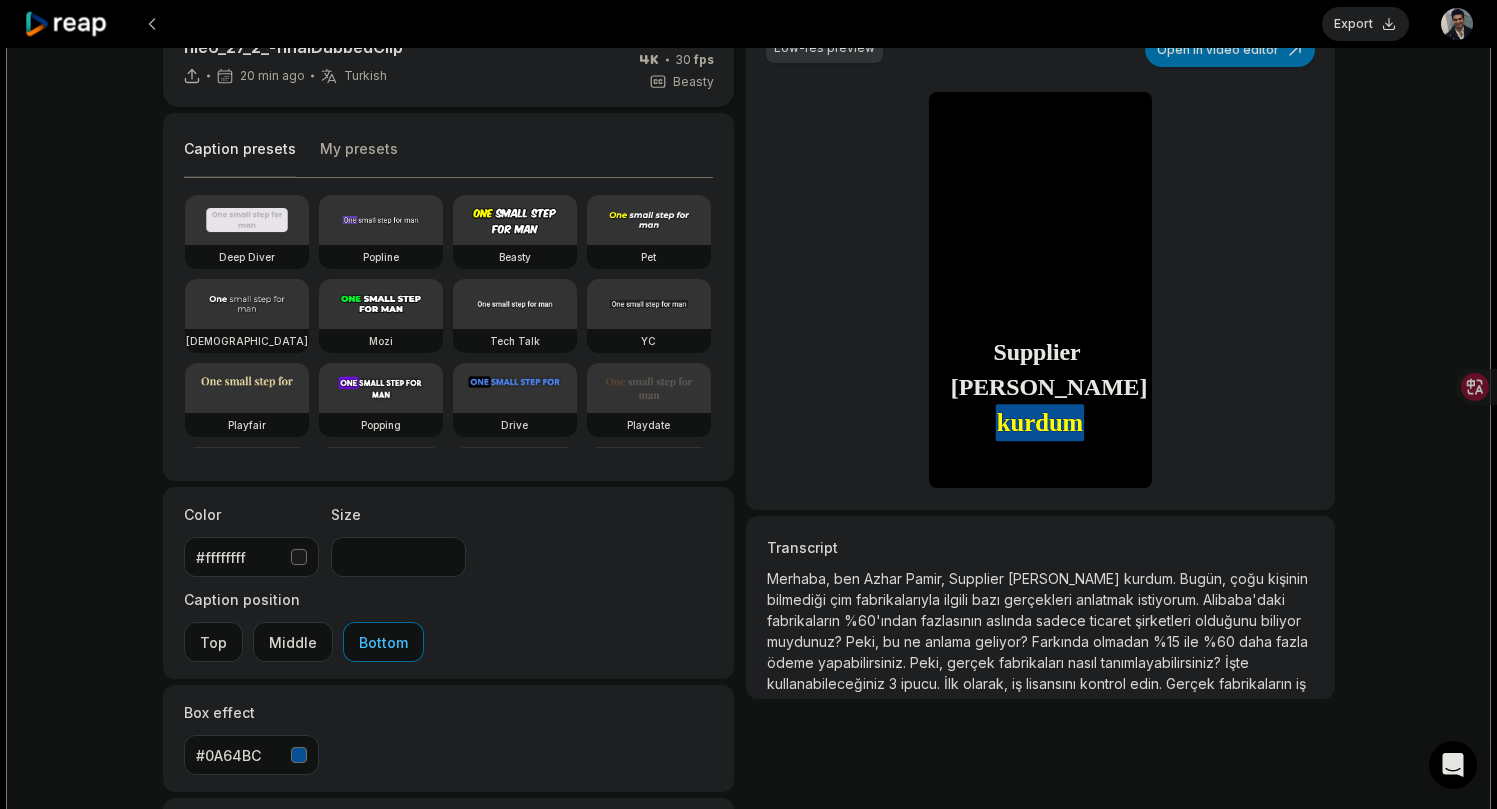 click on "My presets" at bounding box center [359, 158] 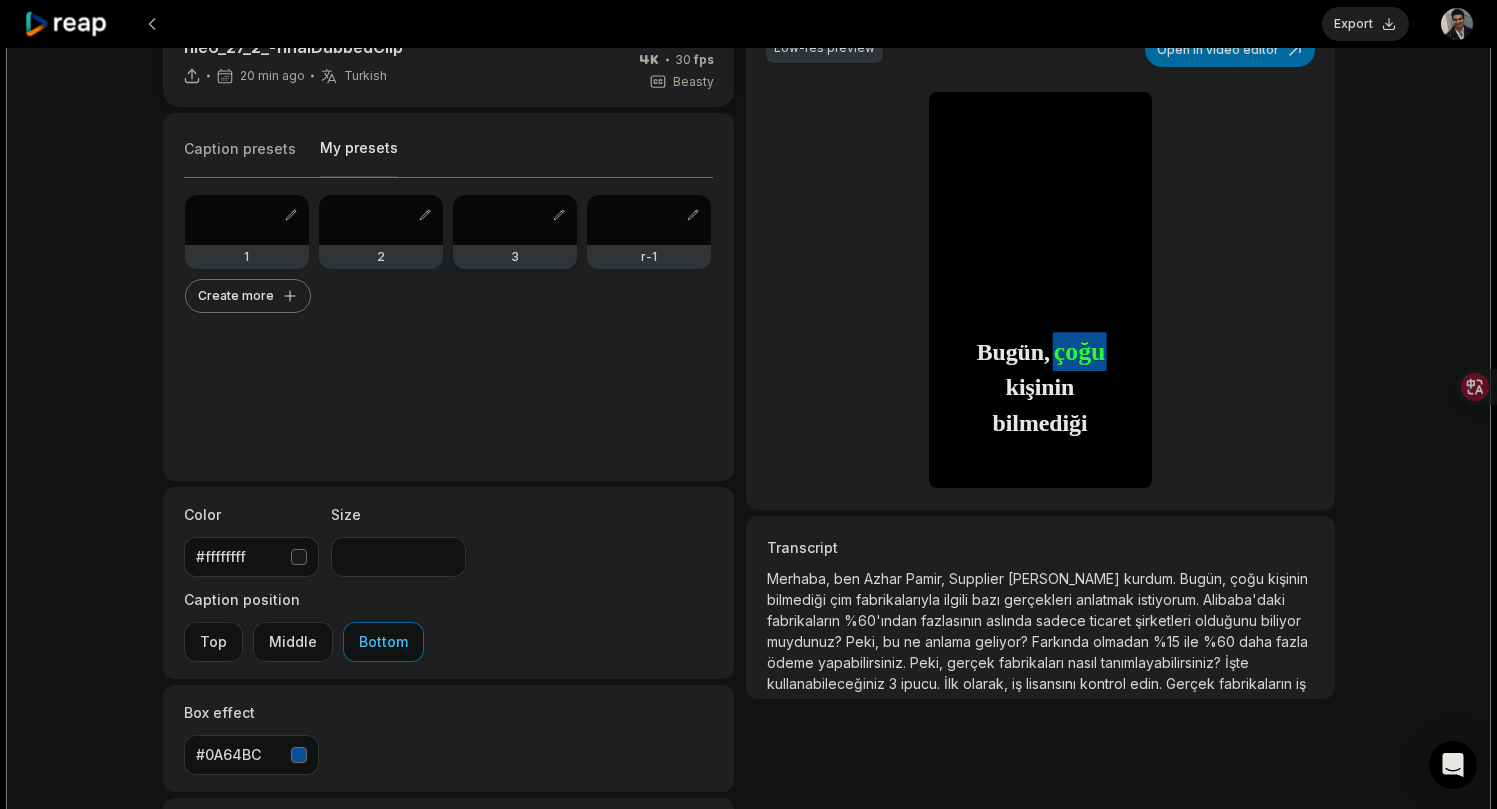 click at bounding box center [515, 220] 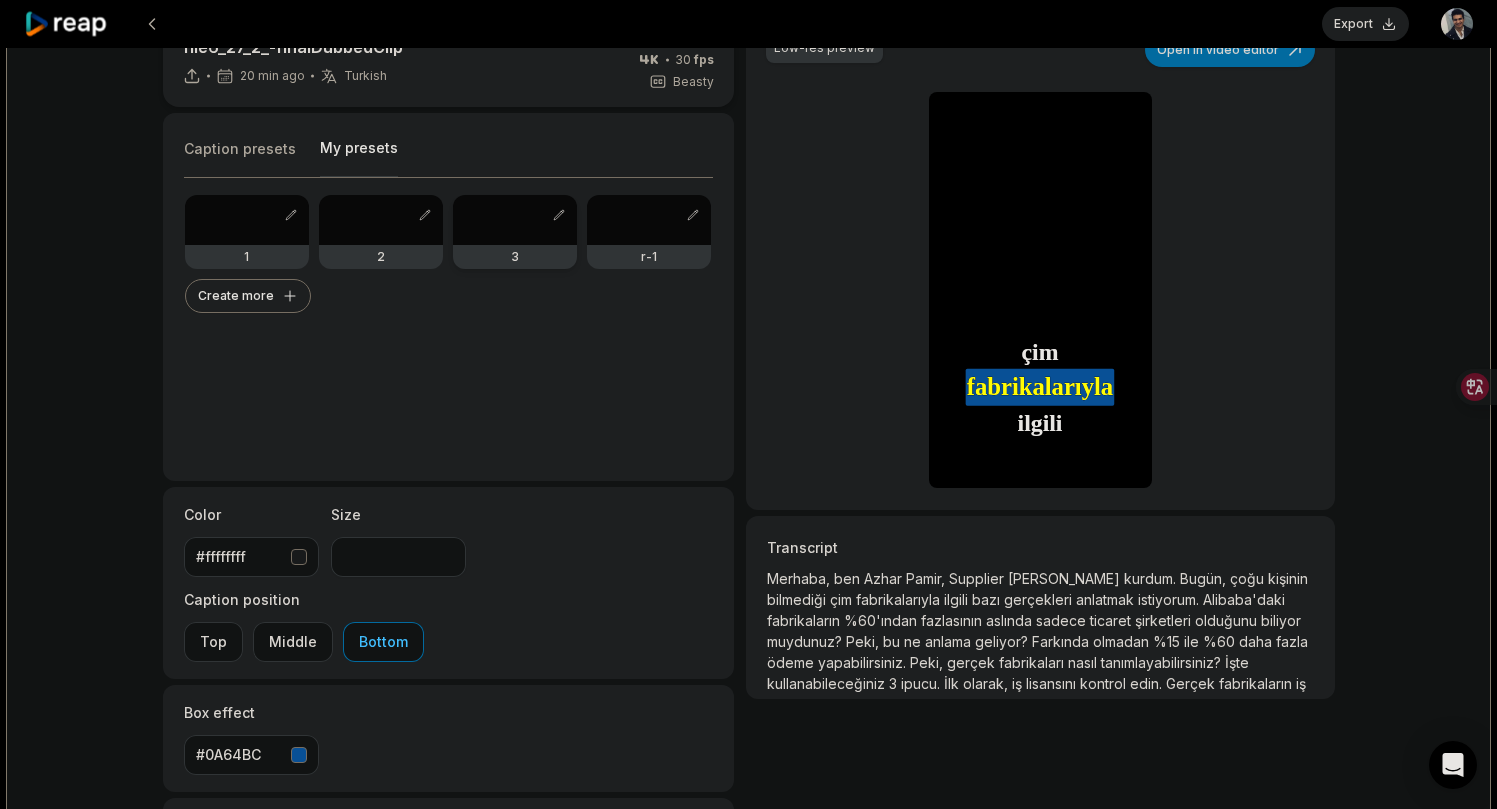 click on "3" at bounding box center [515, 257] 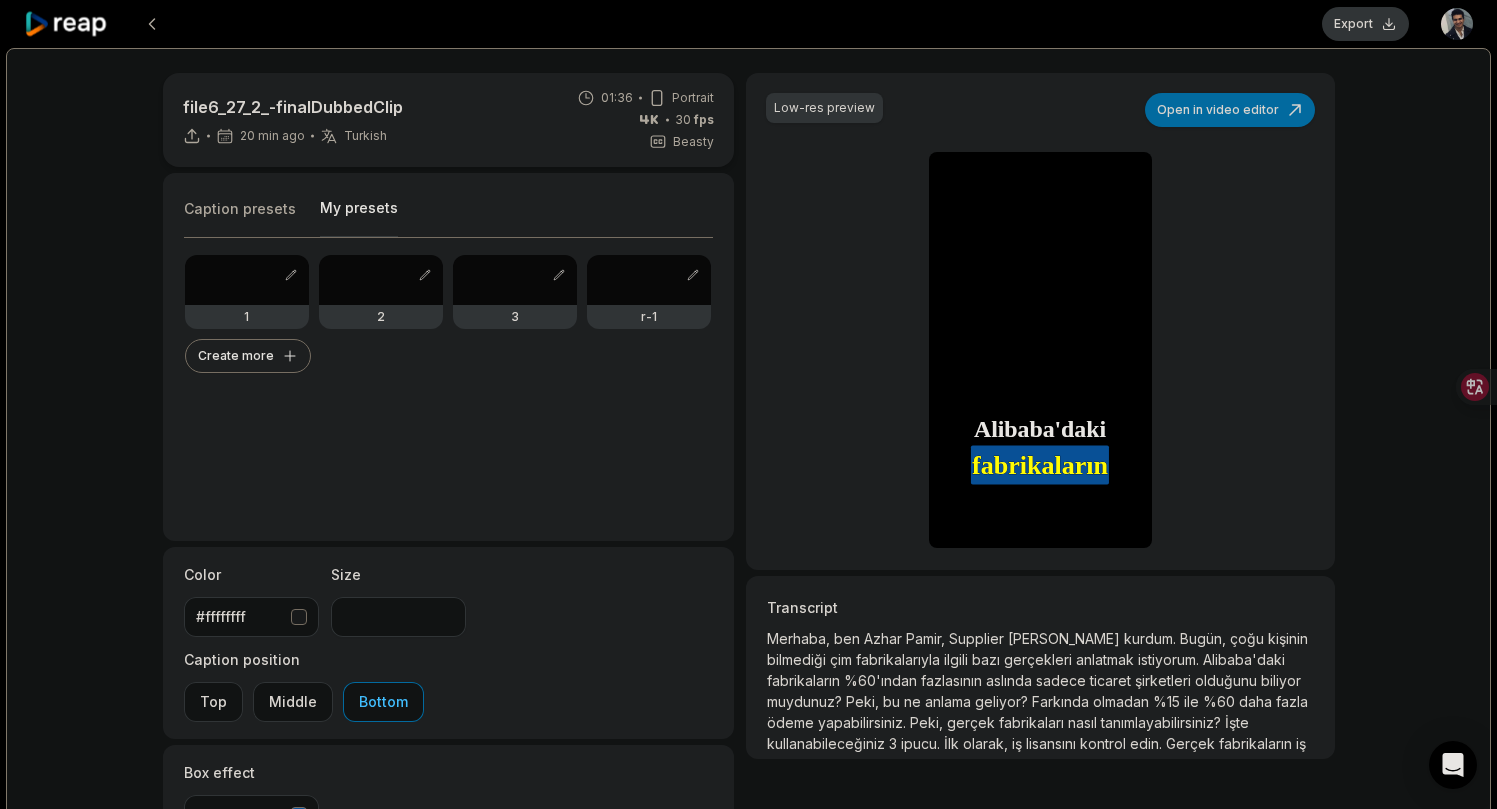 scroll, scrollTop: -2, scrollLeft: 0, axis: vertical 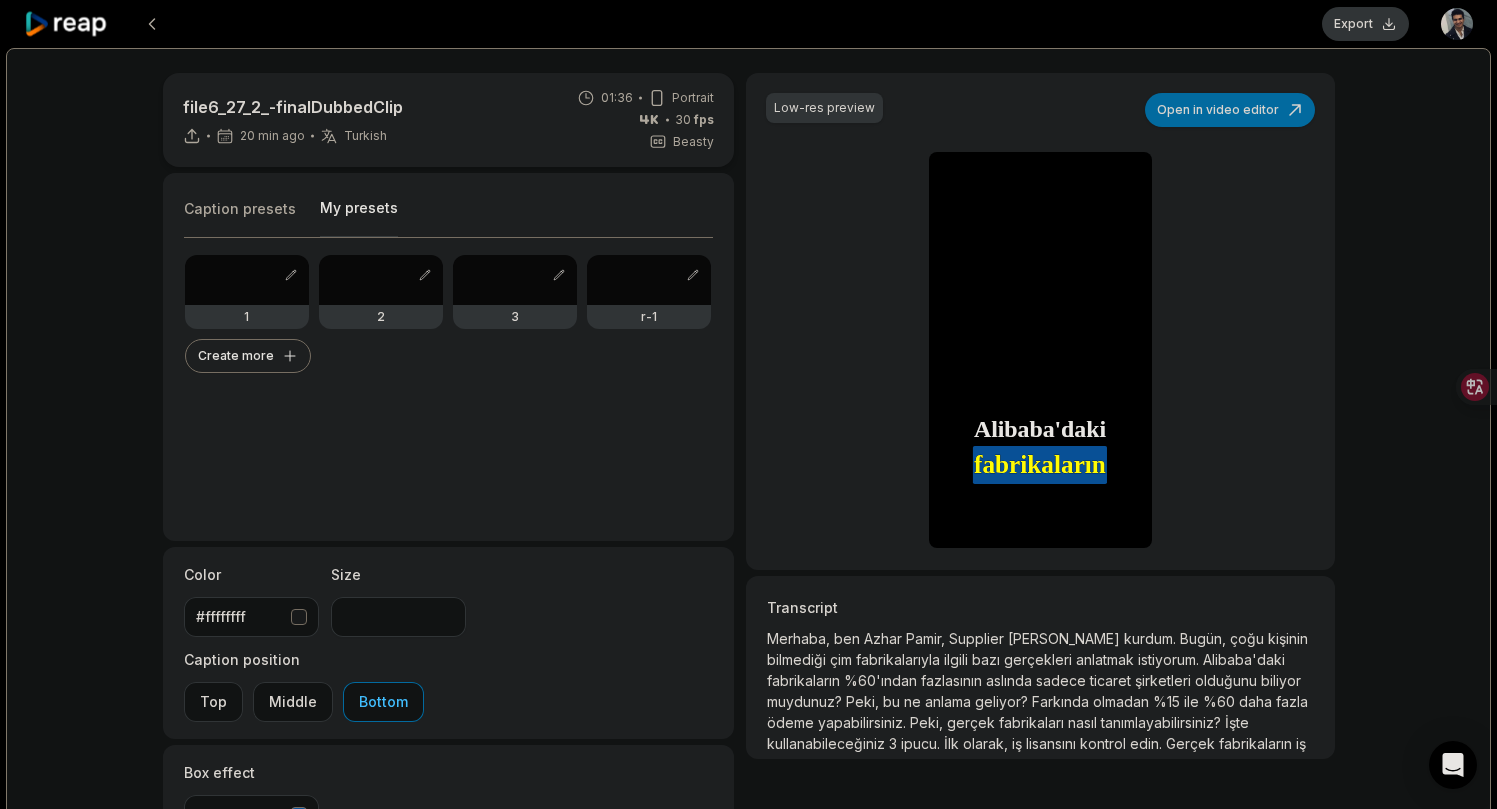 click on "Export" at bounding box center [1365, 24] 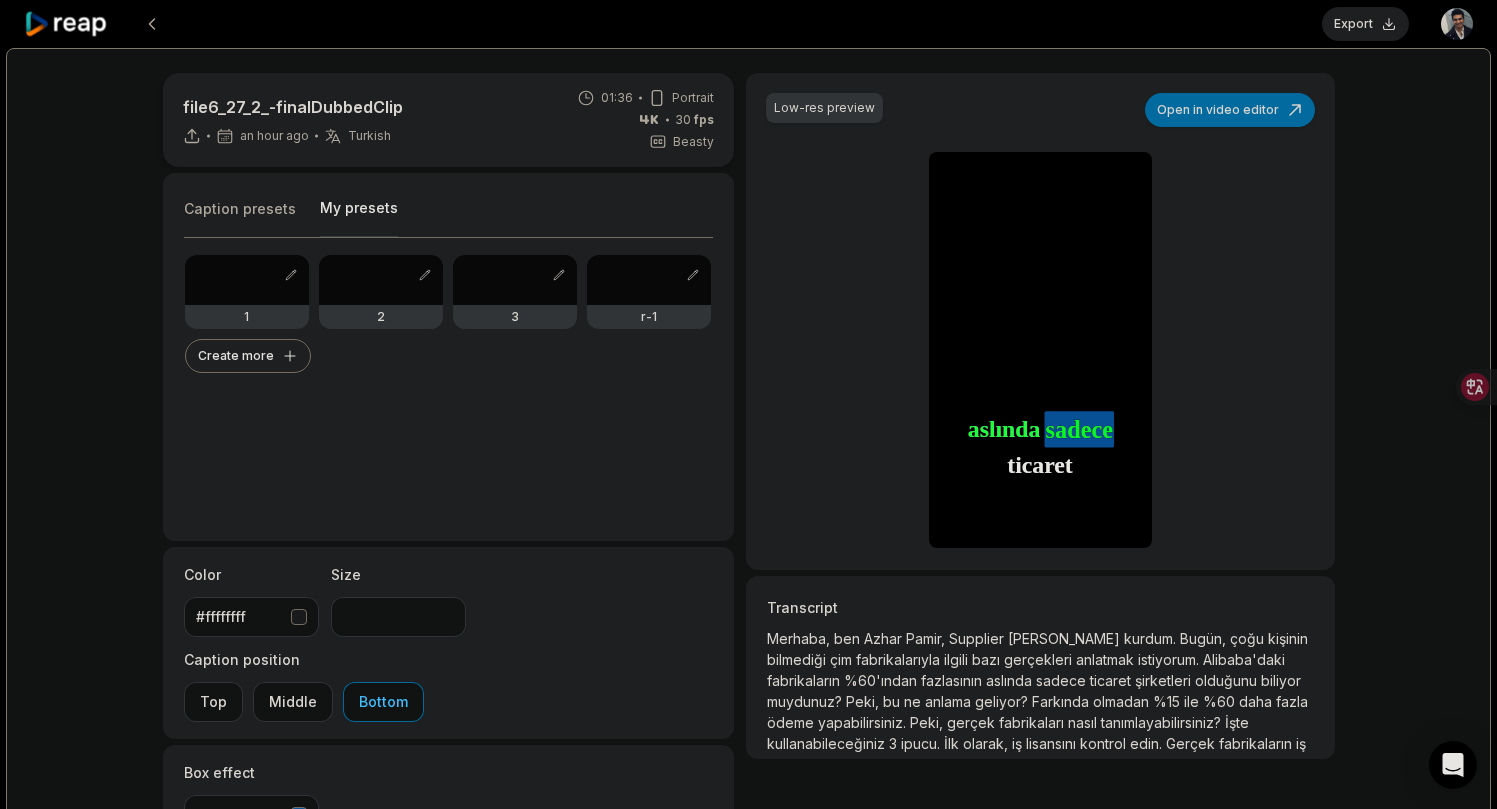 click on "Low-res preview Open in video editor Merhaba, Merhaba,   ben ben [PERSON_NAME]   Pamir, Pamir, Supplier Supplier   [PERSON_NAME] [PERSON_NAME] kurdum kurdum Bugün, Bugün,   çoğu çoğu kişinin kişinin bilmediği bilmediği çim çim fabrikalarıyla fabrikalarıyla ilgili ilgili bazı bazı   gerçekleri gerçekleri anlatmak anlatmak istiyorum istiyorum Alibaba'daki Alibaba'daki fabrikaların fabrikaların %60'ından %60'ından fazlasının fazlasının aslında aslında   sadece sadece sadece ticaret ticaret şirketleri şirketleri olduğunu olduğunu   biliyor biliyor muydunuz? muydunuz? [PERSON_NAME], [PERSON_NAME],   bu bu   ne ne anlama anlama   geliyor? geliyor? Farkında Farkında olmadan olmadan   %15 %15 ile ile %60 %60   daha daha   fazla fazla ödeme ödeme yapabilirsiniz yapabilirsiniz Peki, [GEOGRAPHIC_DATA],   gerçek gerçek fabrikaları fabrikaları nasıl nasıl tanımlayabilirsiniz? tanımlayabilirsiniz? İşte İşte kullanabileceğiniz kullanabileceğiniz 3 3   ipucu ipucu İlk İlk   olarak, olarak,   iş iş kontrol" at bounding box center (1040, 321) 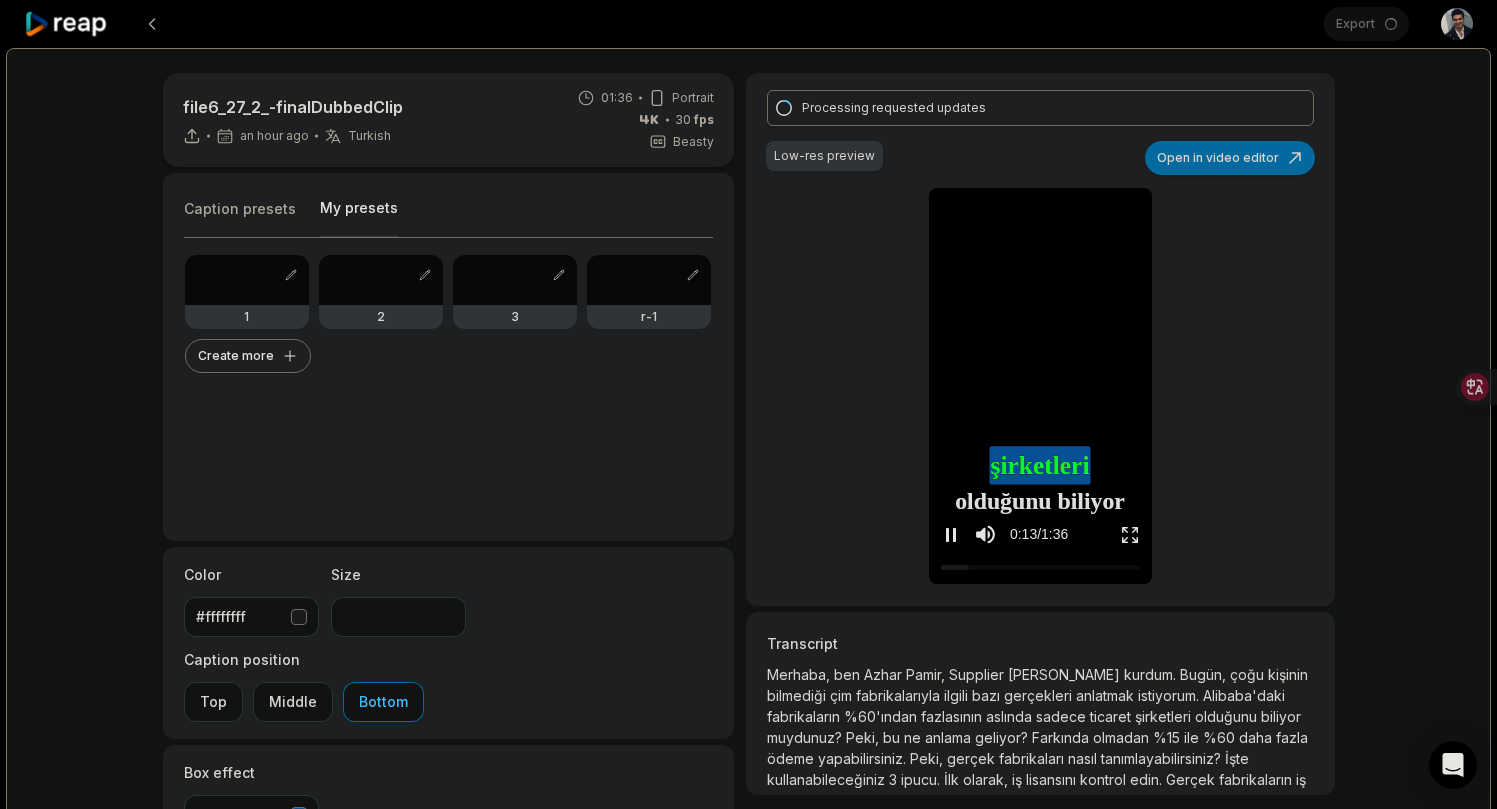 click at bounding box center (1040, 195) 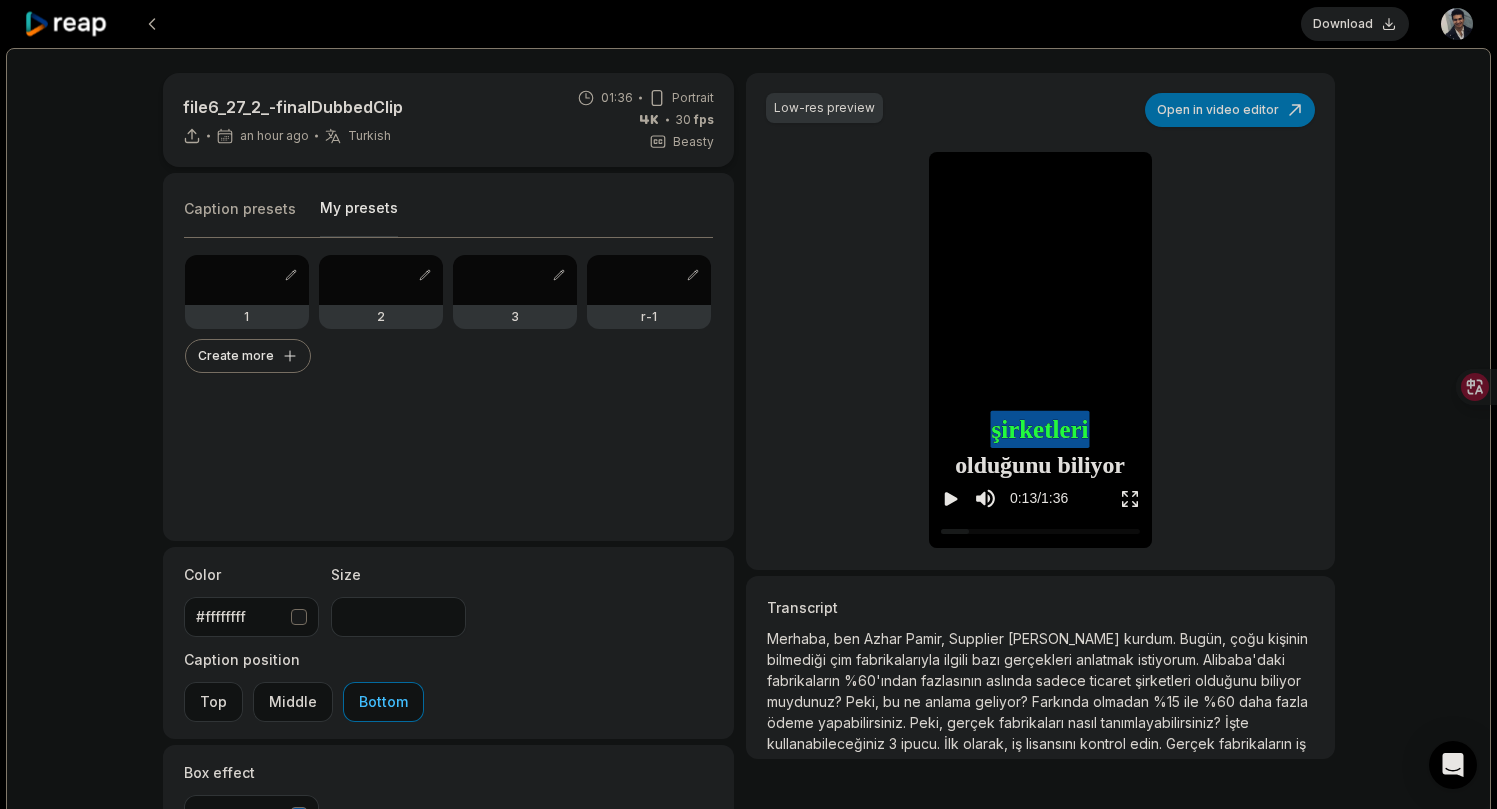 scroll, scrollTop: 0, scrollLeft: 0, axis: both 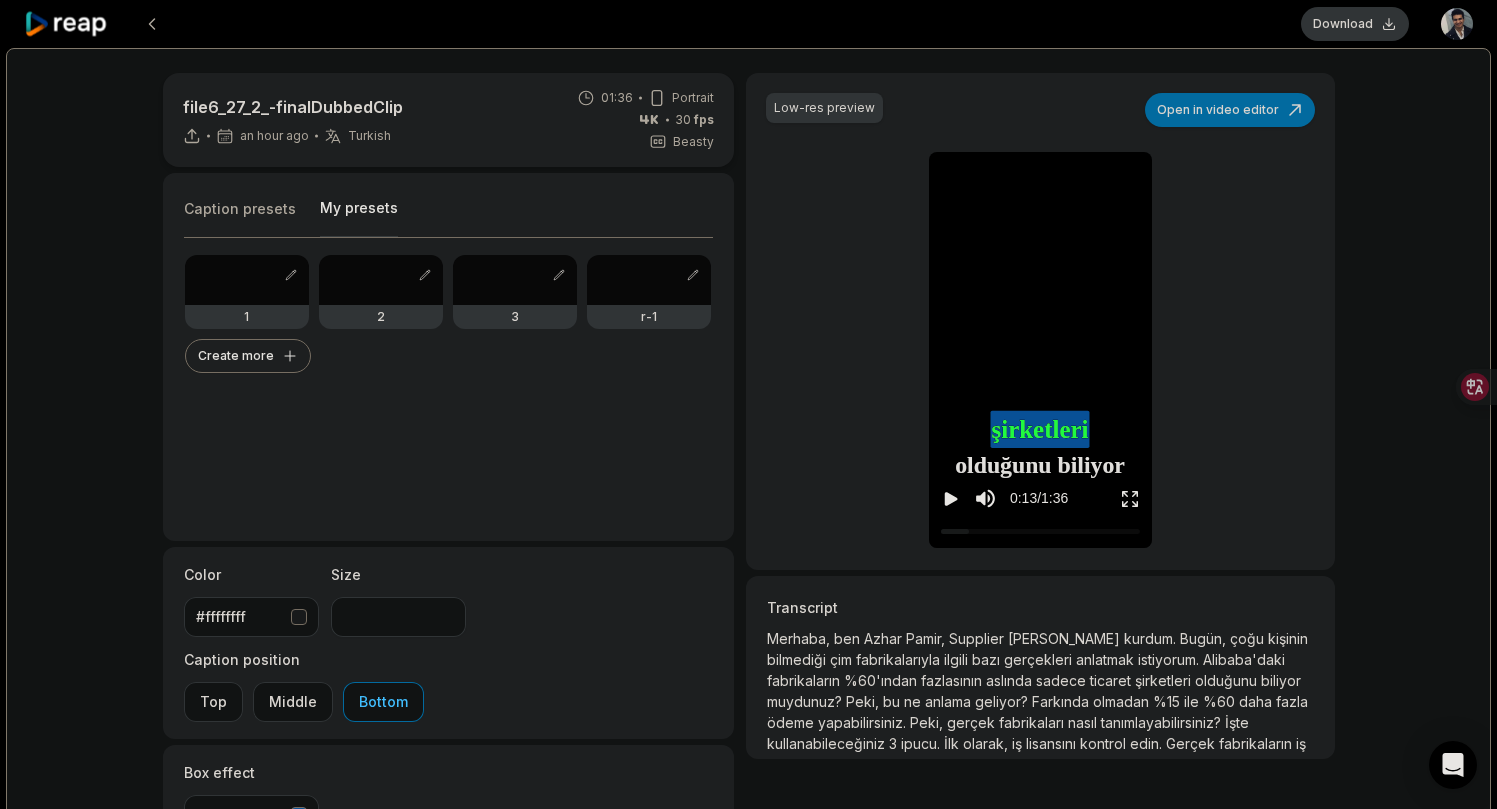 click on "Download" at bounding box center [1355, 24] 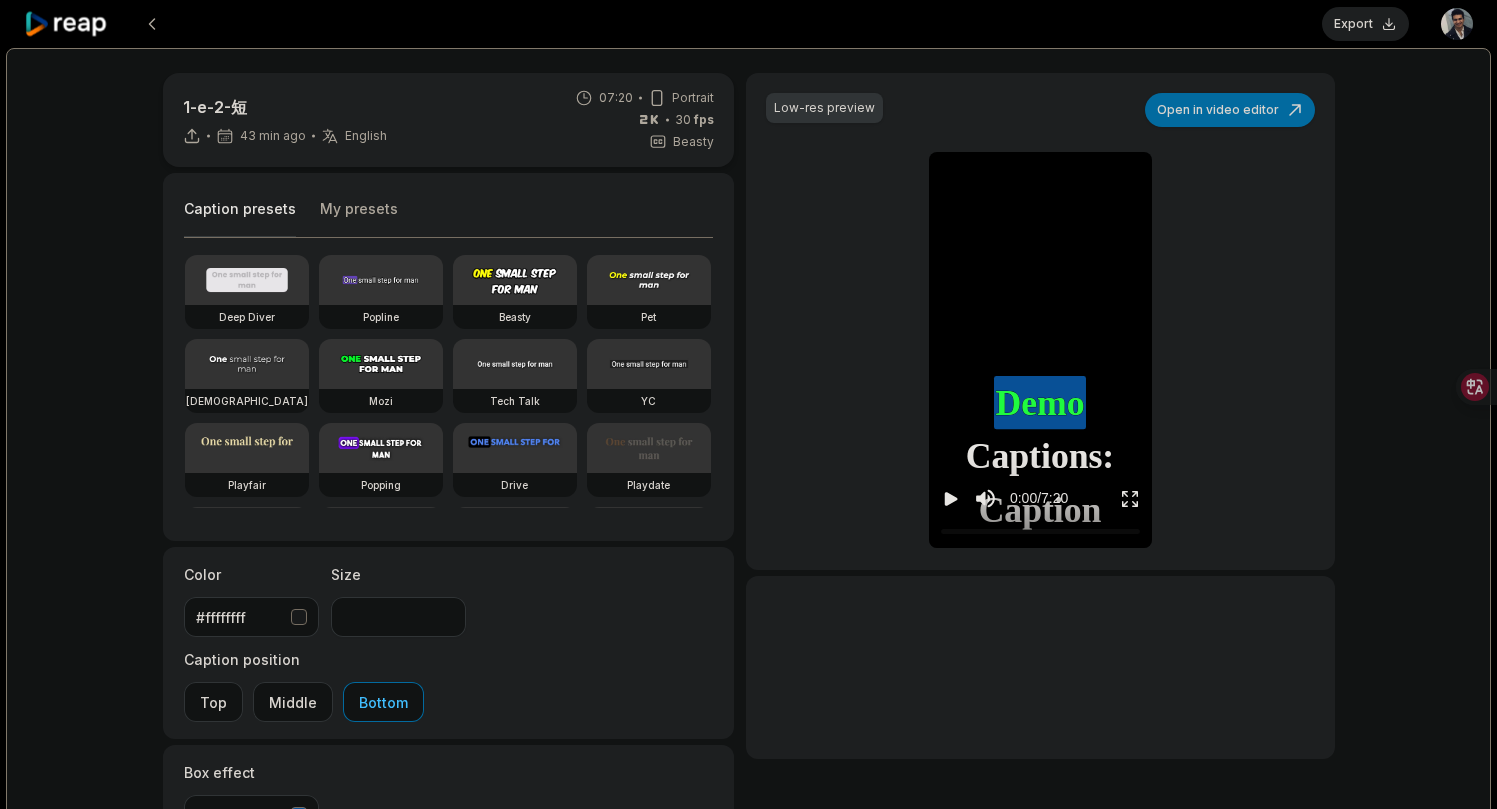 scroll, scrollTop: 0, scrollLeft: 0, axis: both 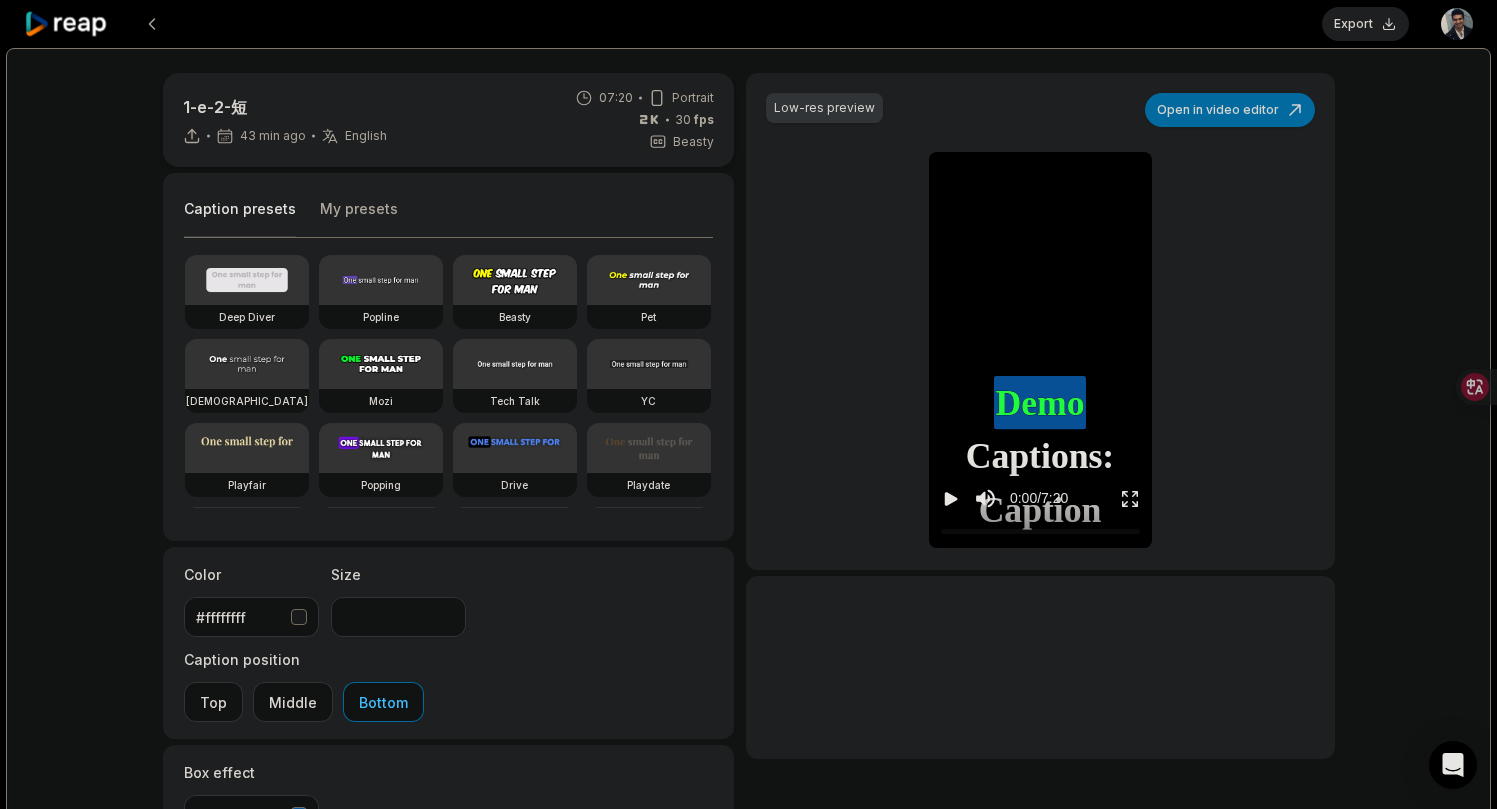 type on "***" 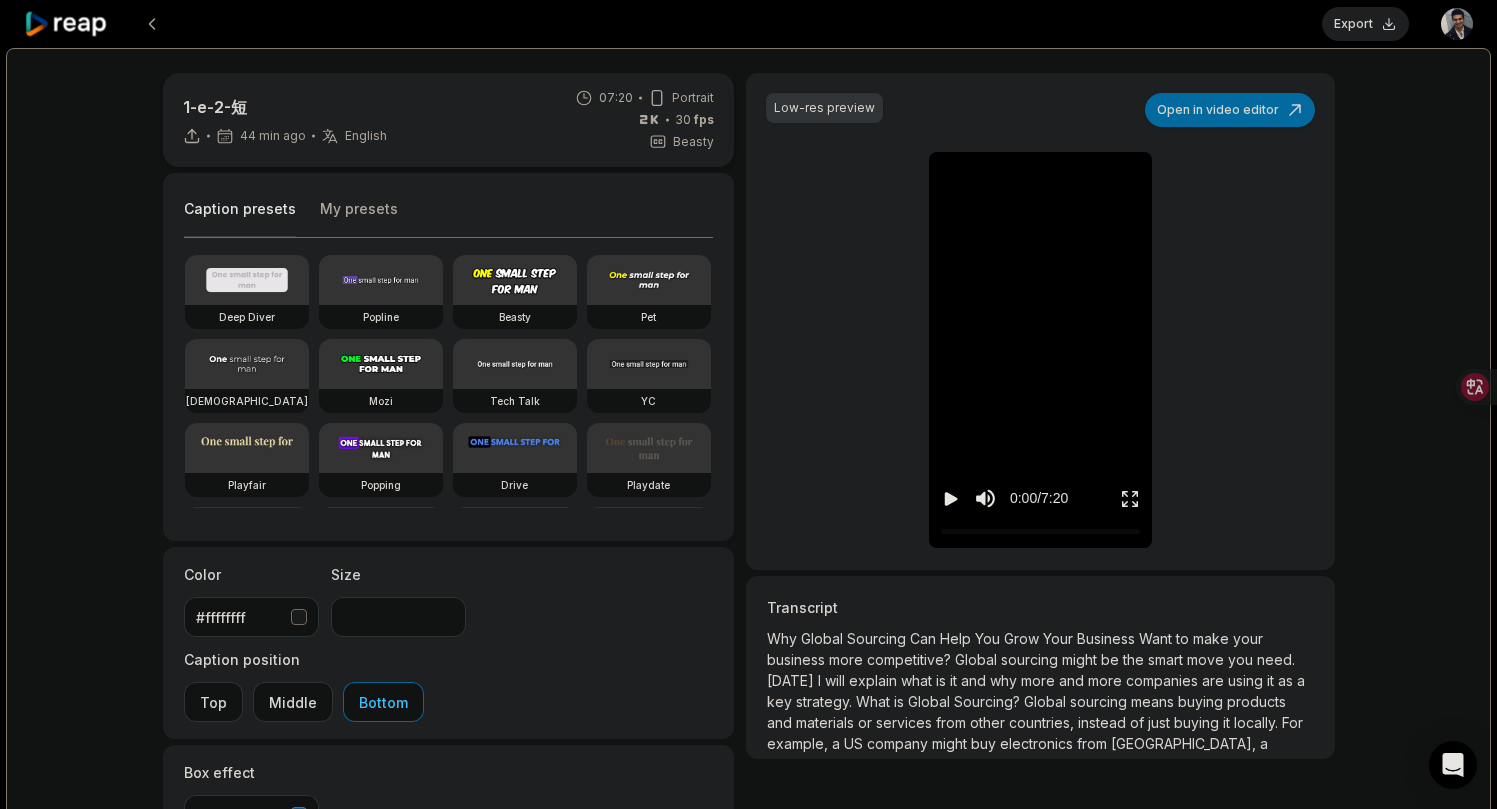 scroll, scrollTop: 0, scrollLeft: 0, axis: both 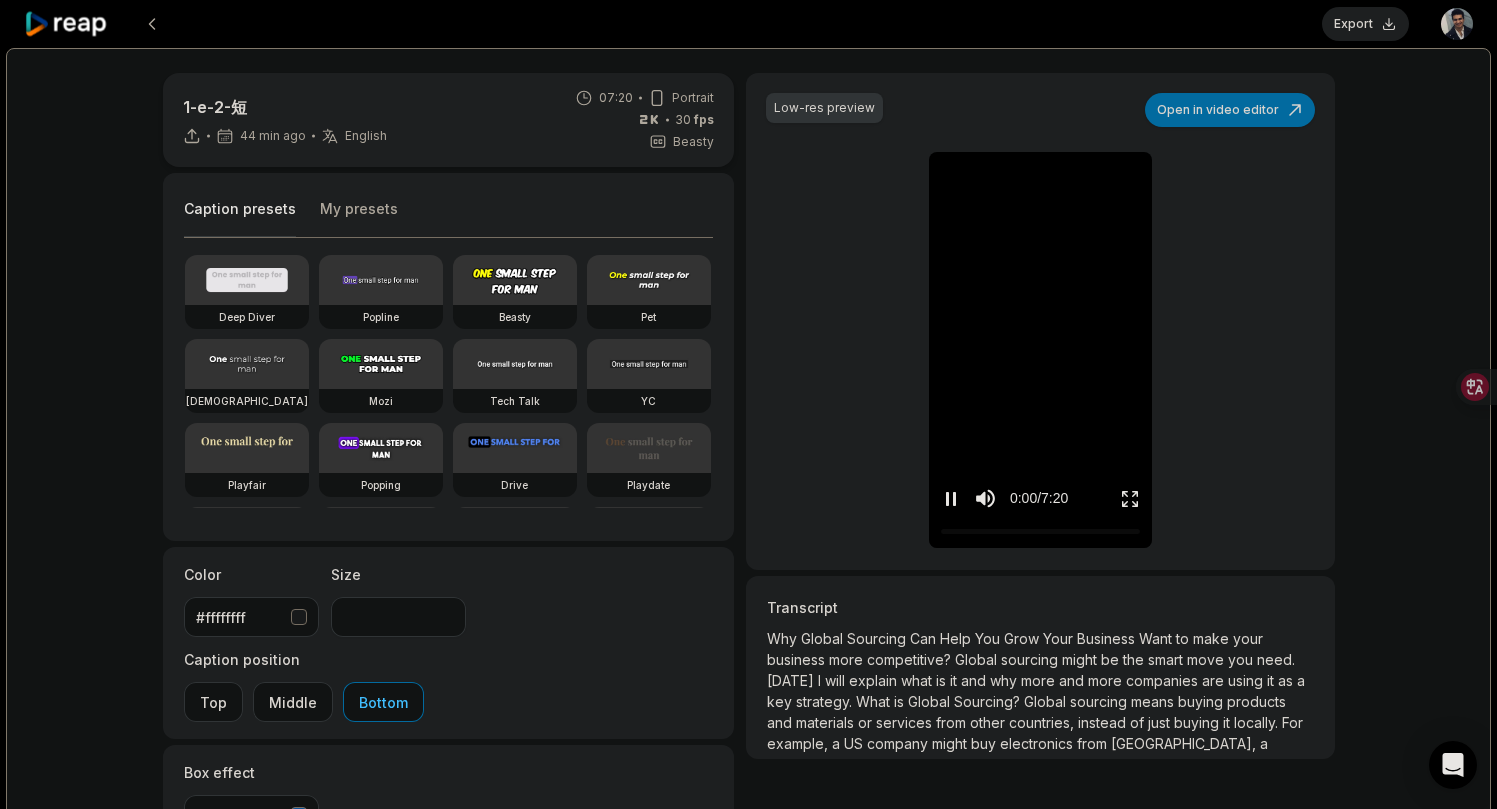 click 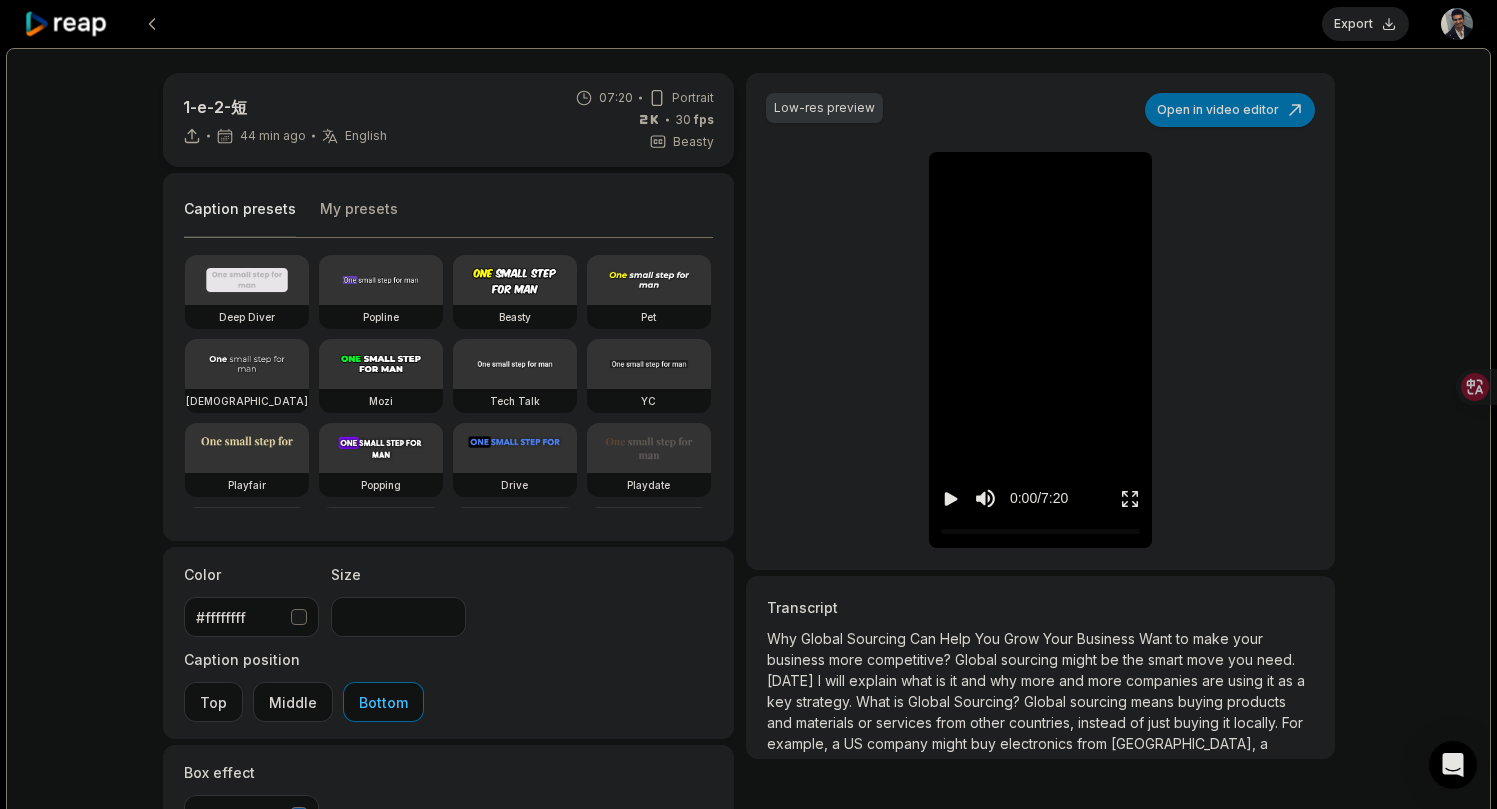 click 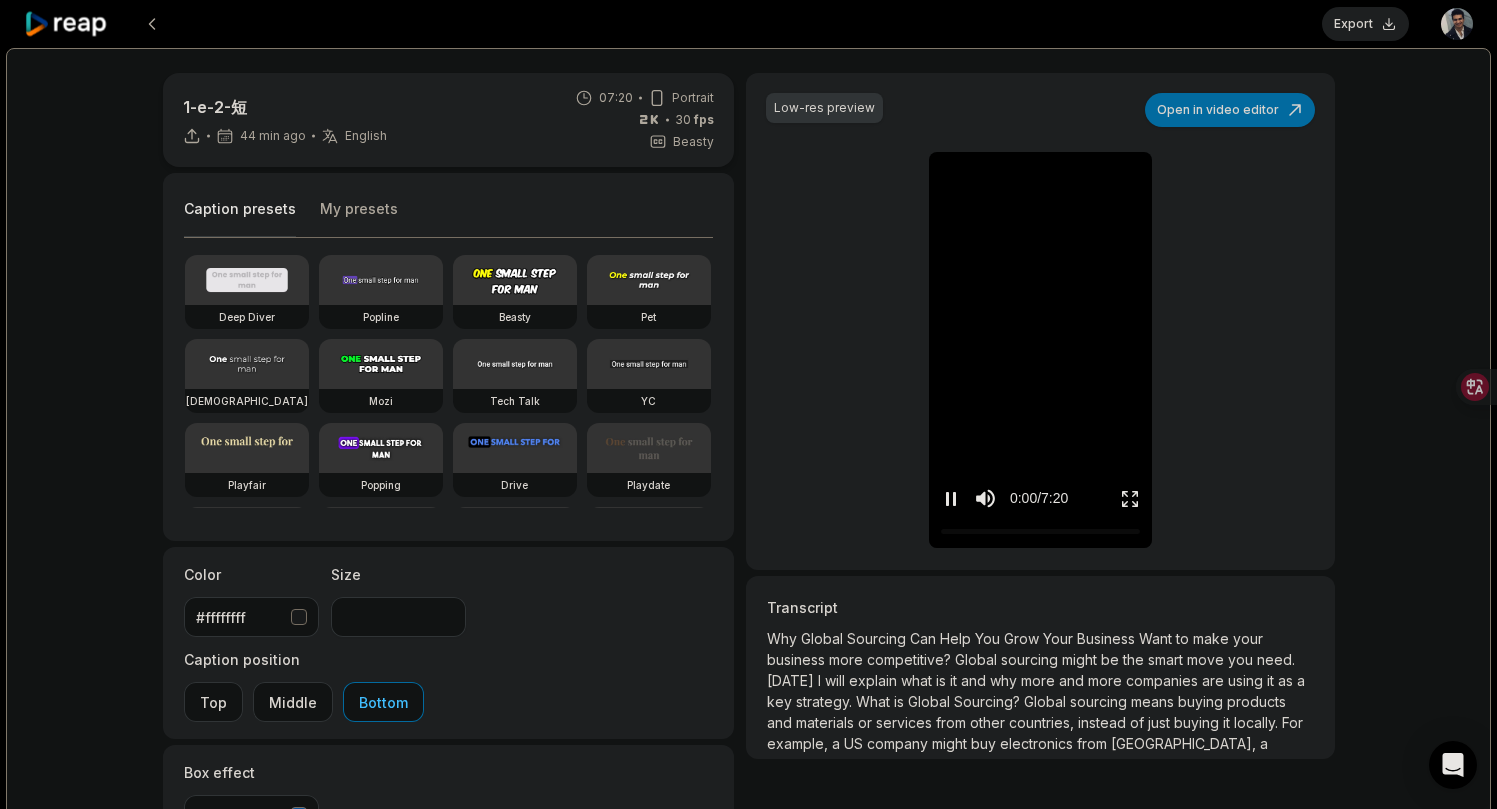 click 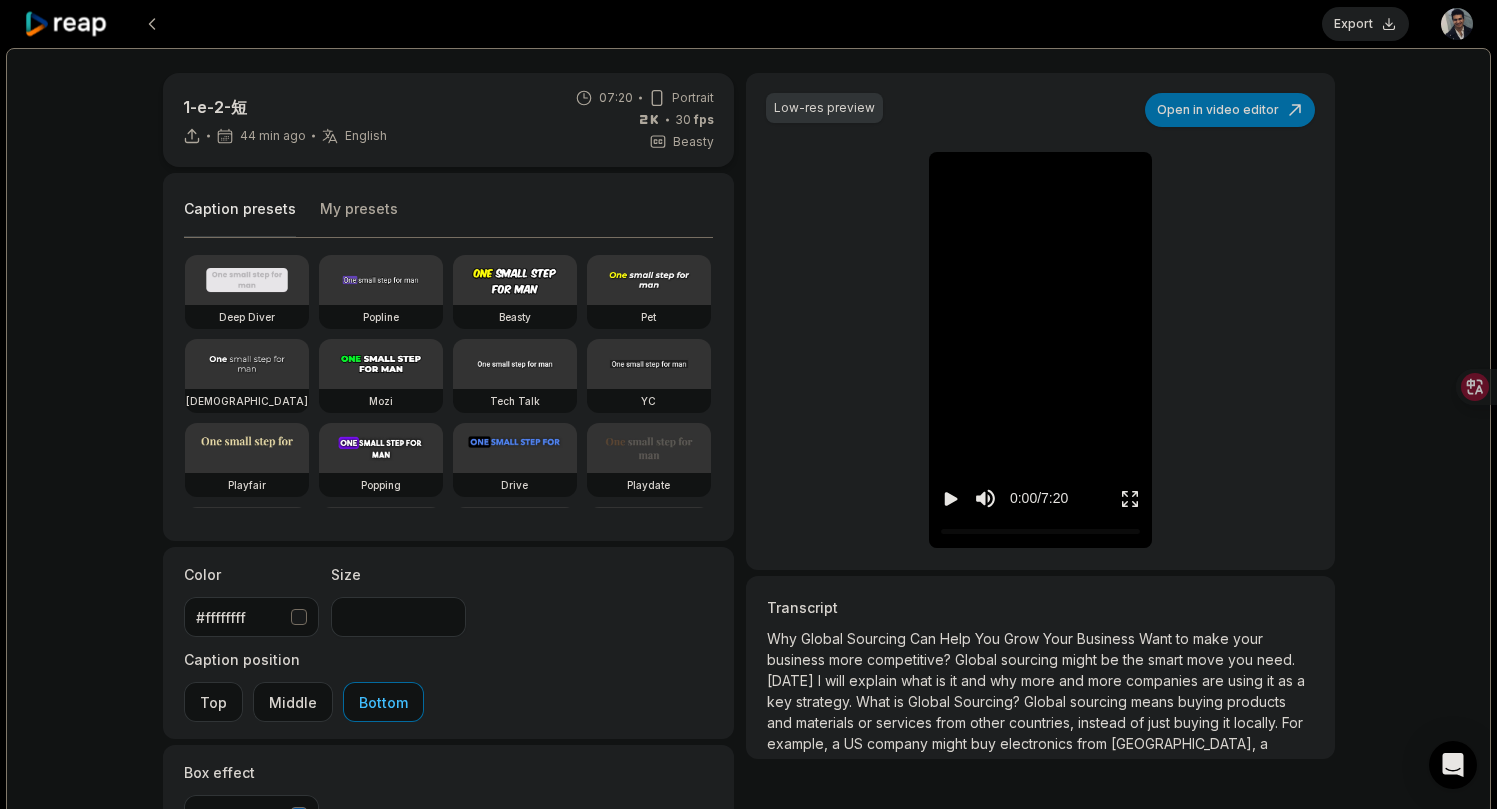 click 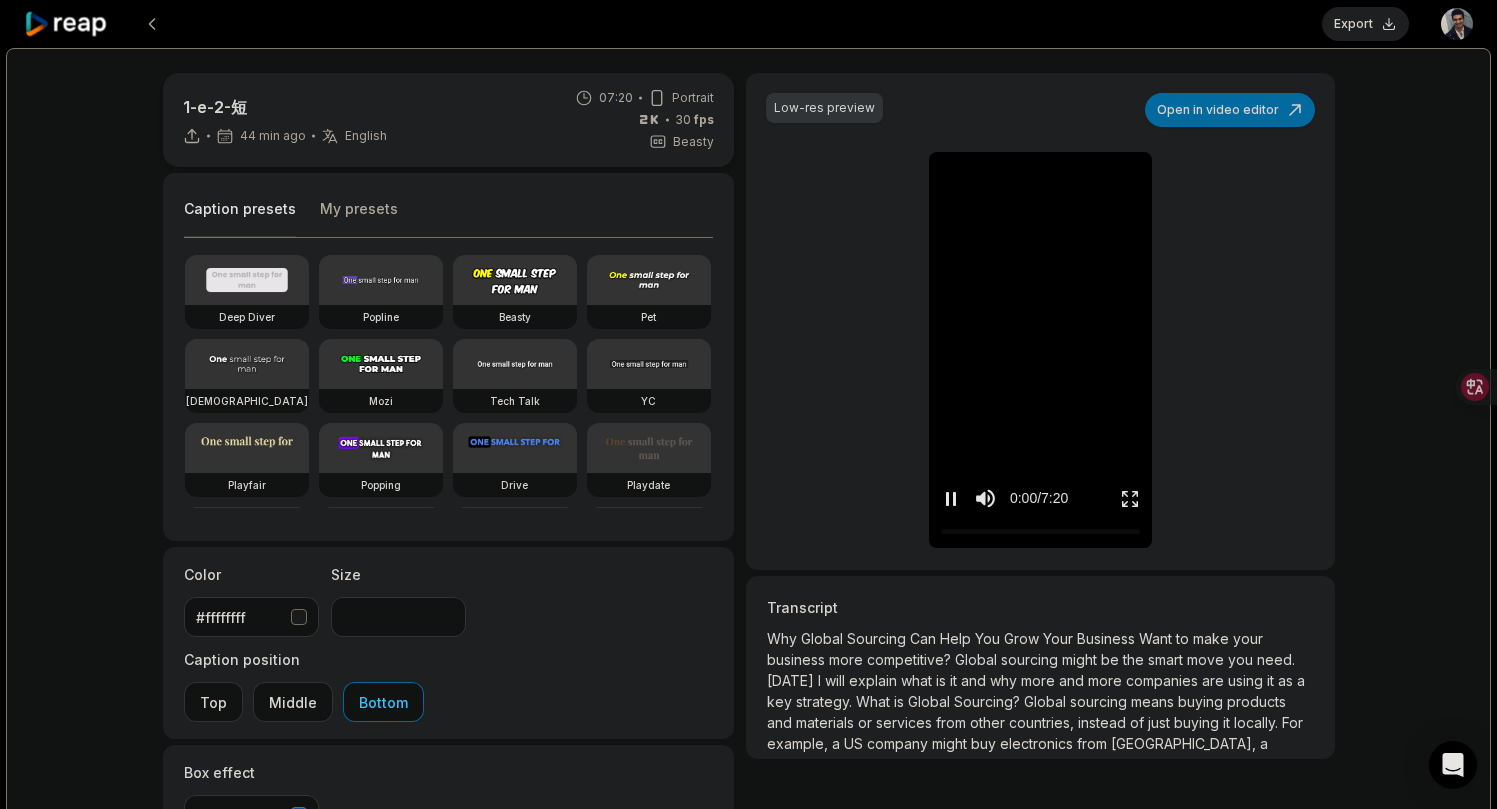 click 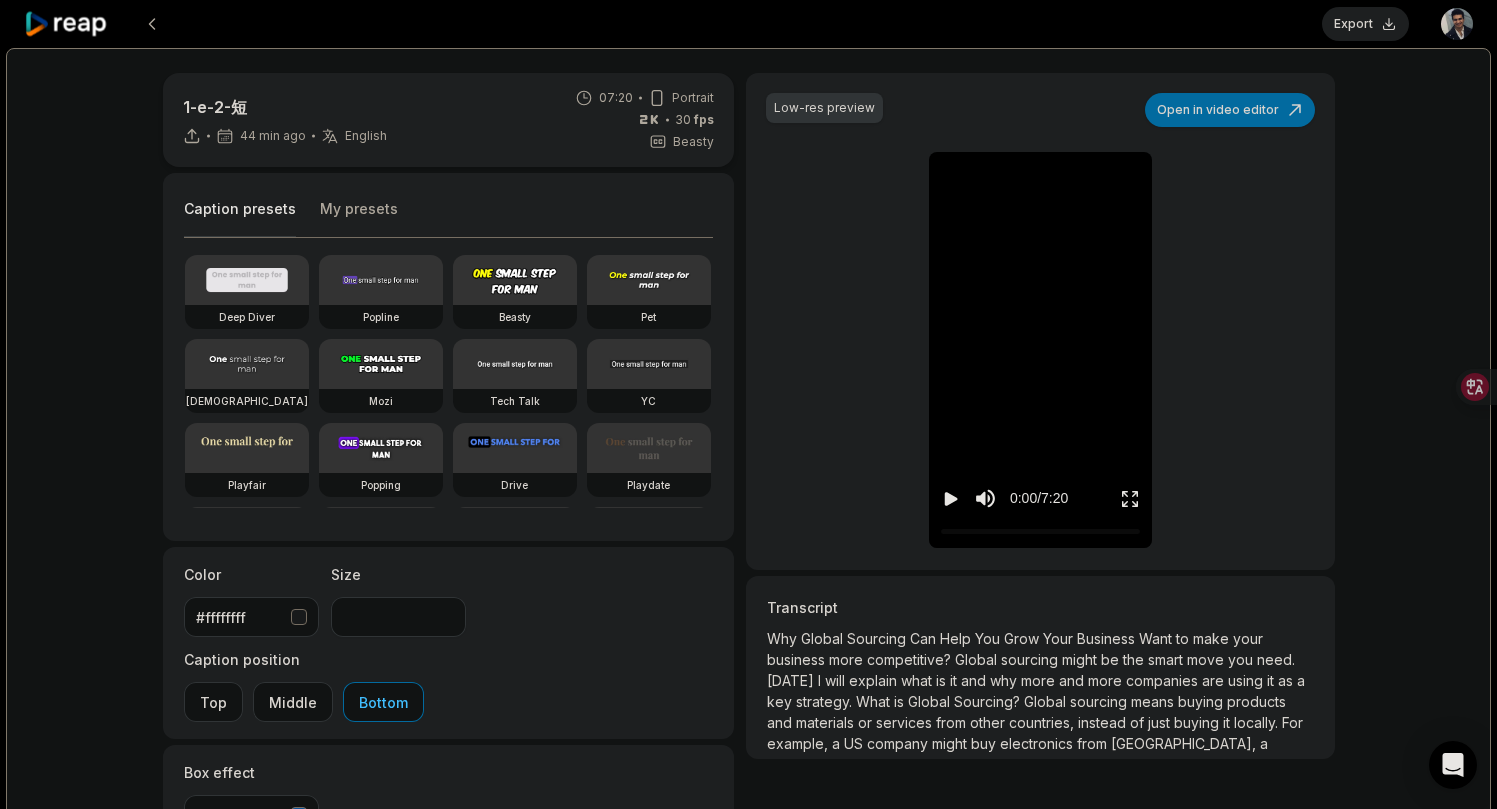 click 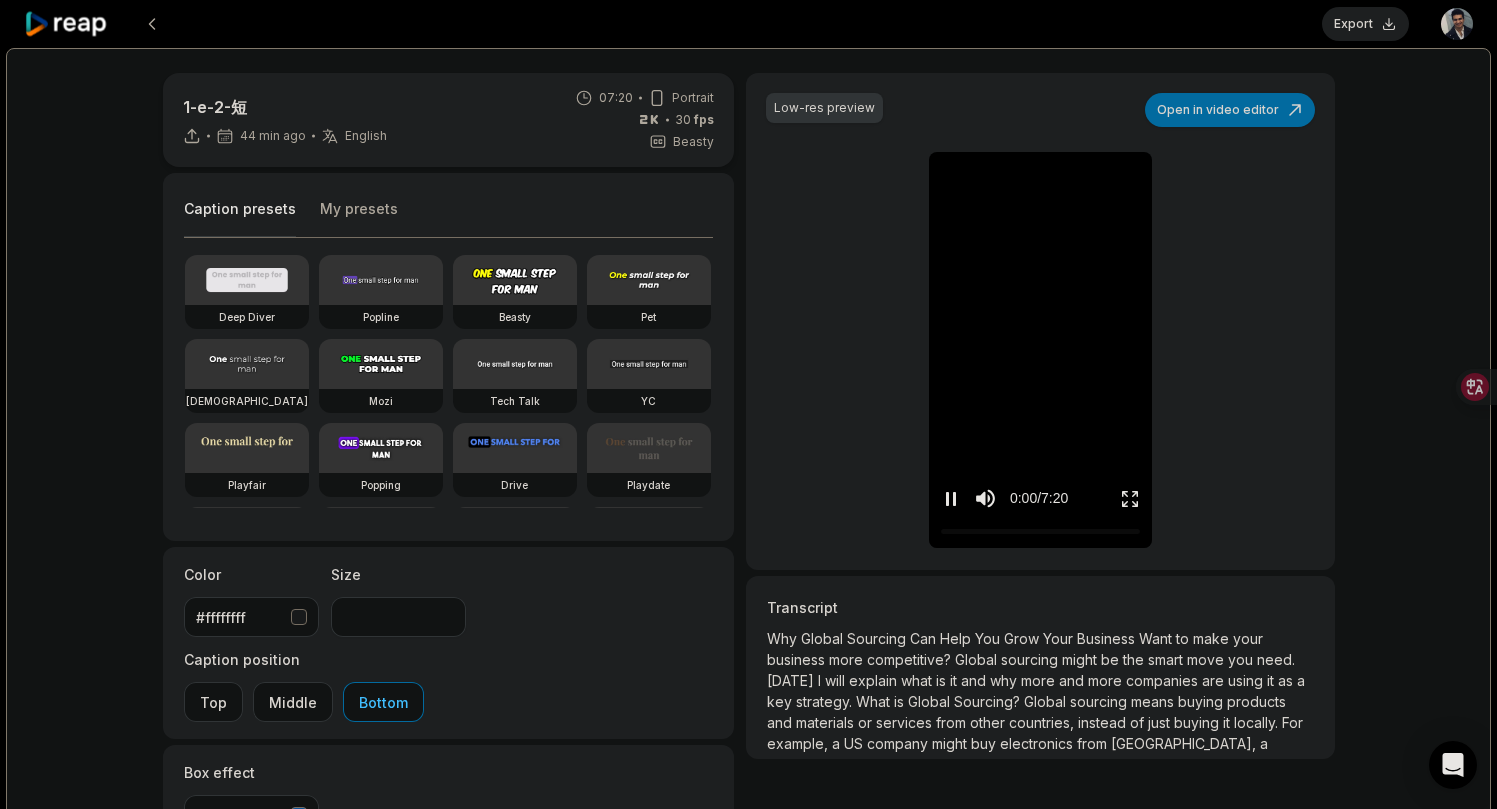 click 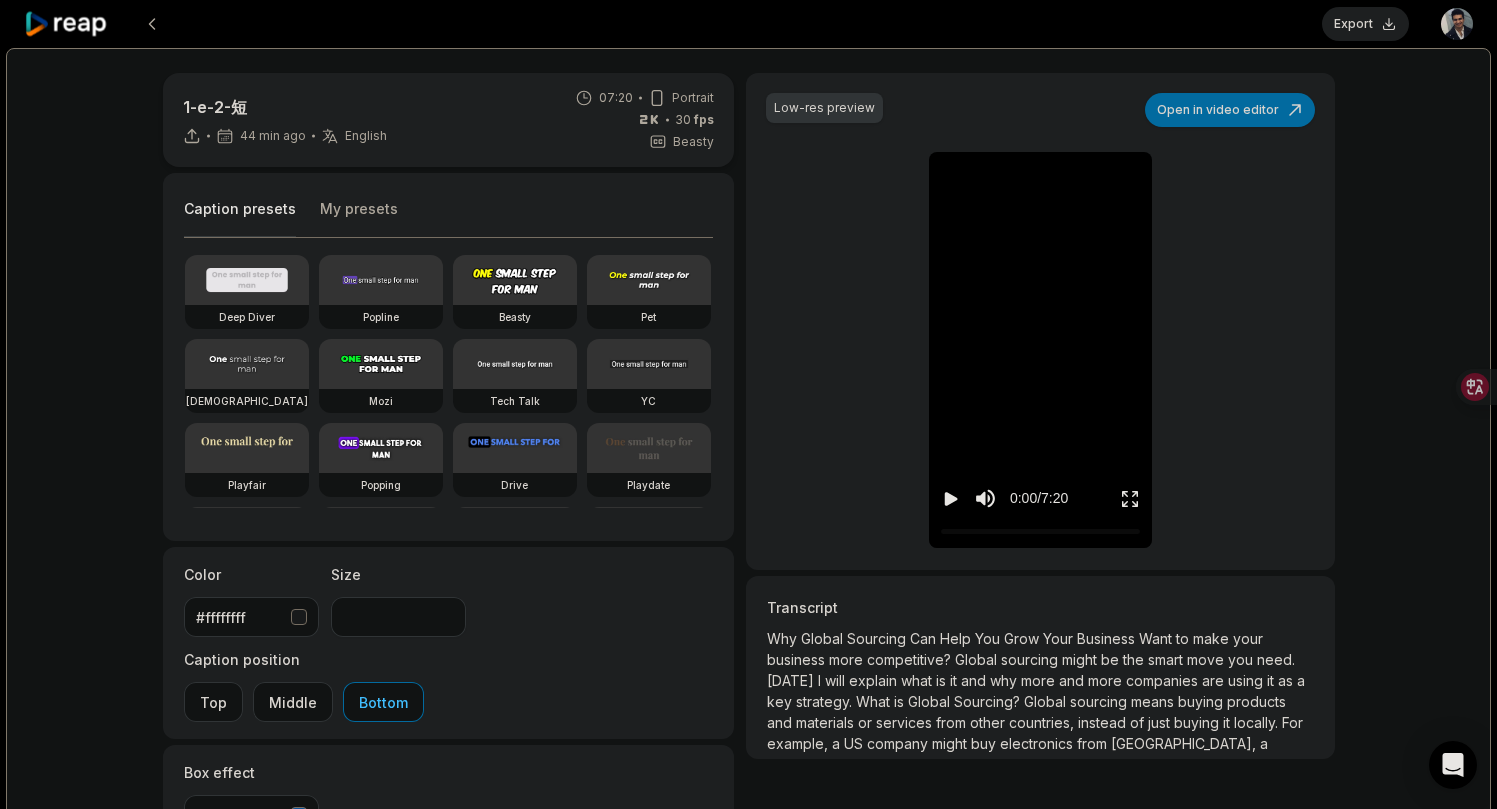 scroll, scrollTop: 0, scrollLeft: 0, axis: both 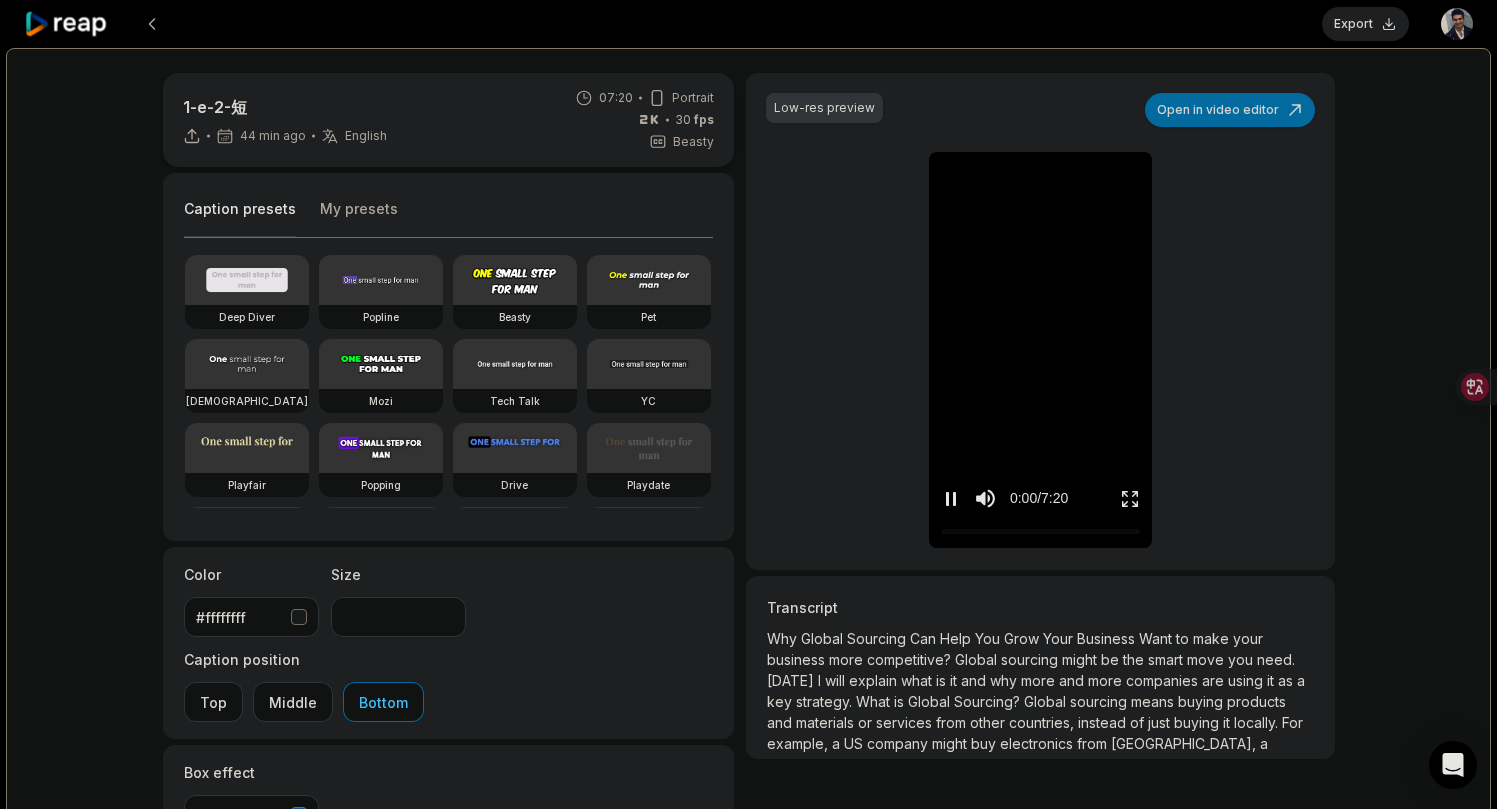 click 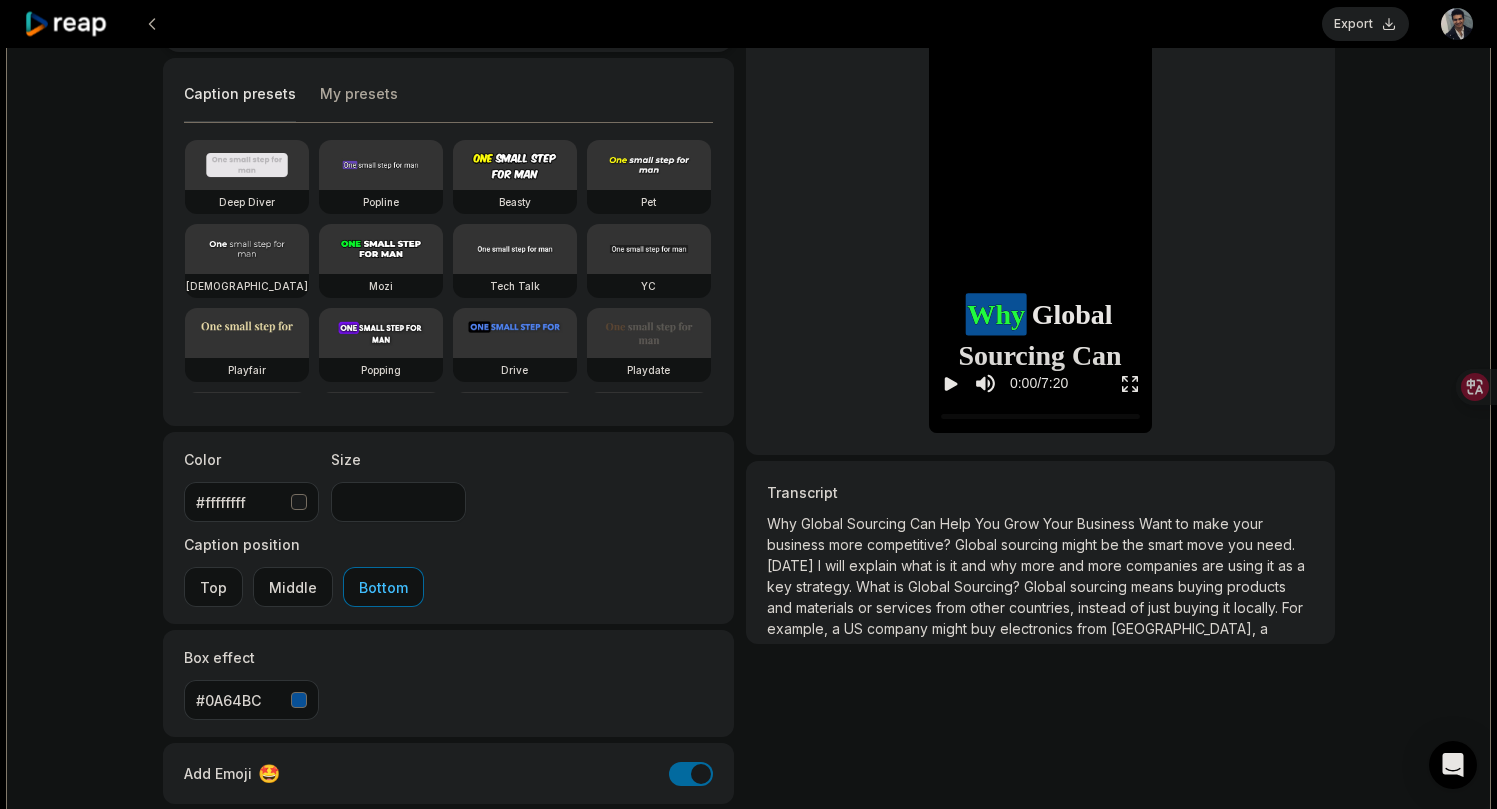 scroll, scrollTop: 155, scrollLeft: 0, axis: vertical 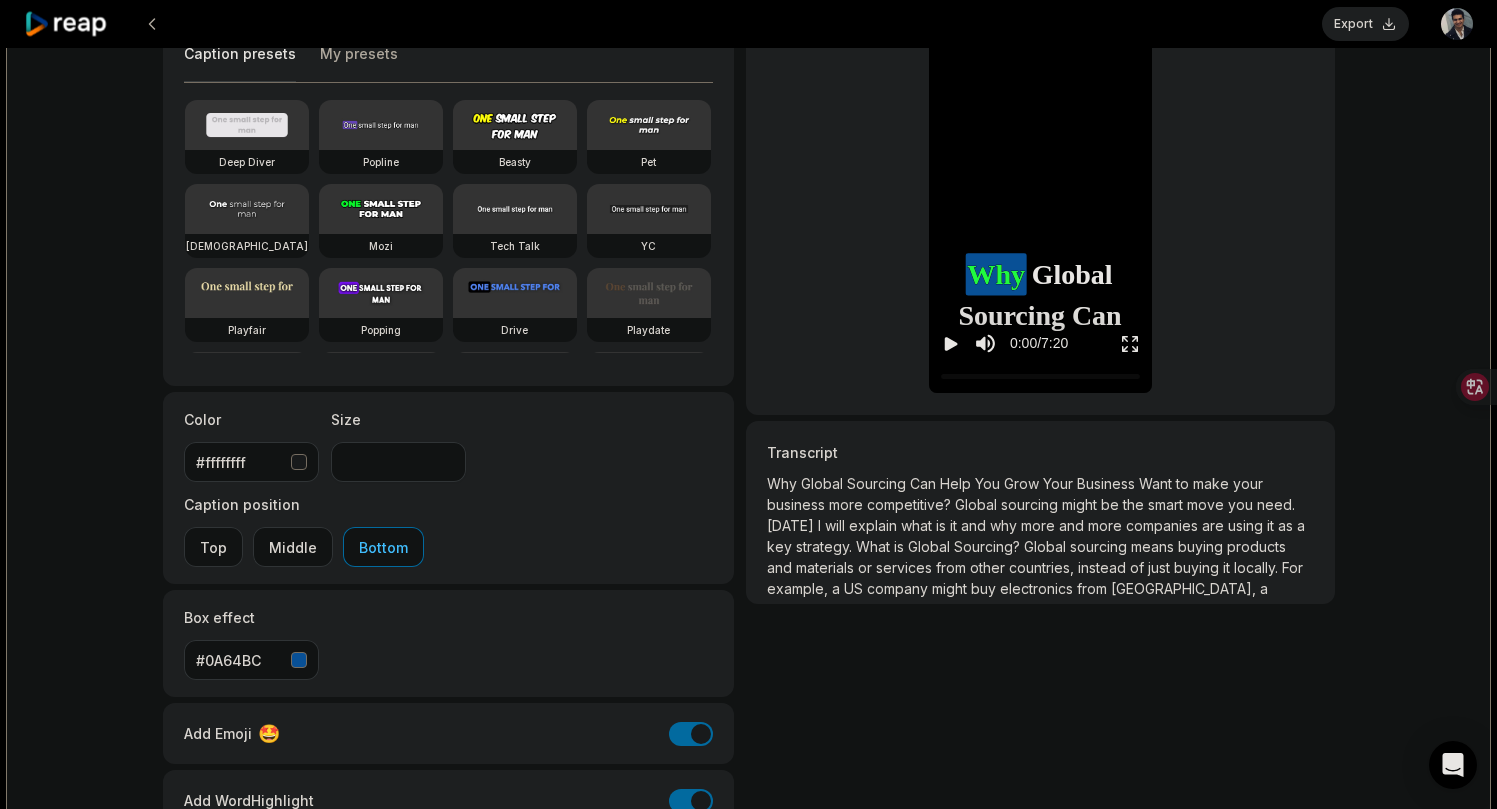 click on "Save draft" at bounding box center (679, 860) 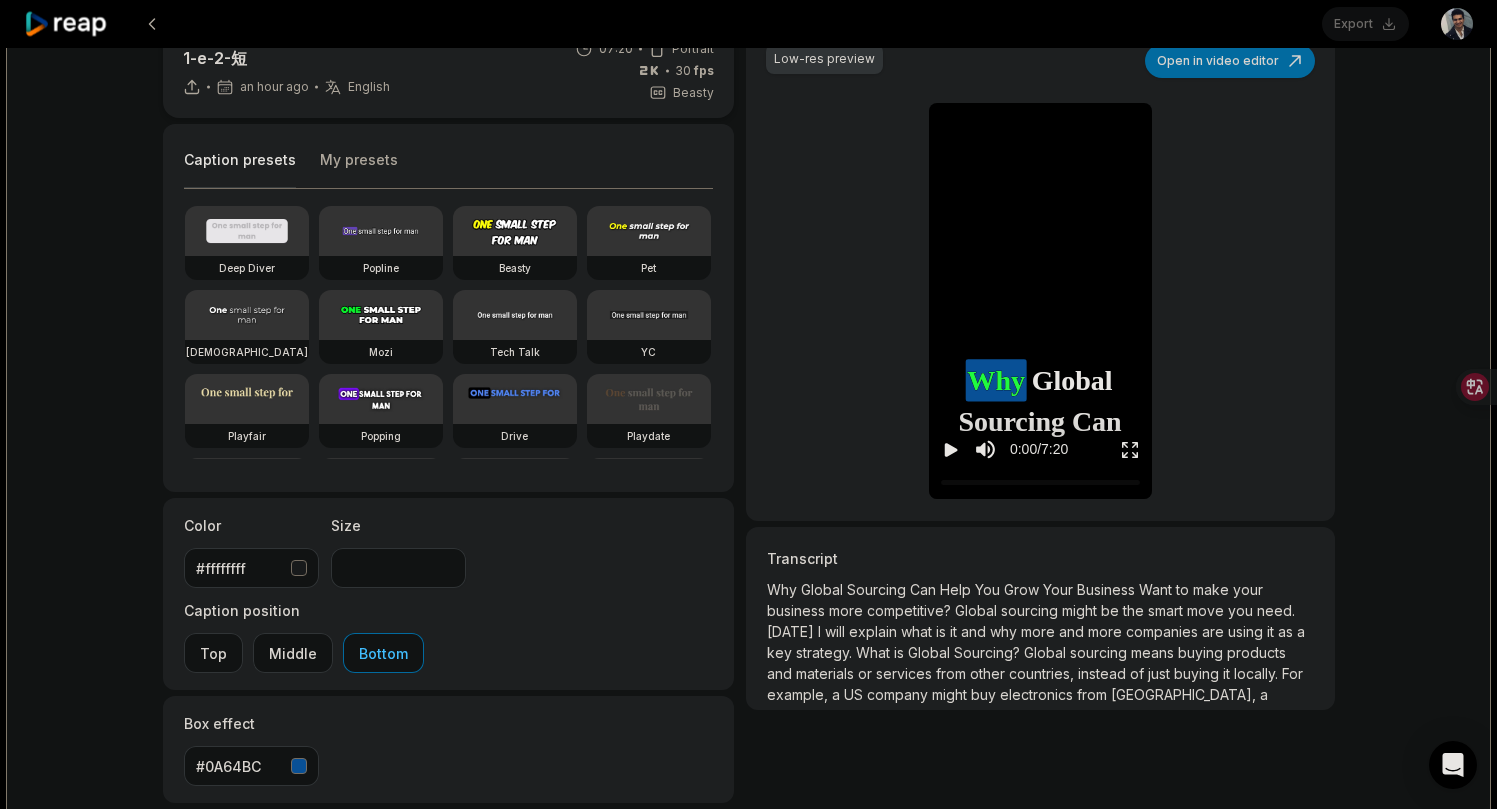scroll, scrollTop: -13, scrollLeft: 0, axis: vertical 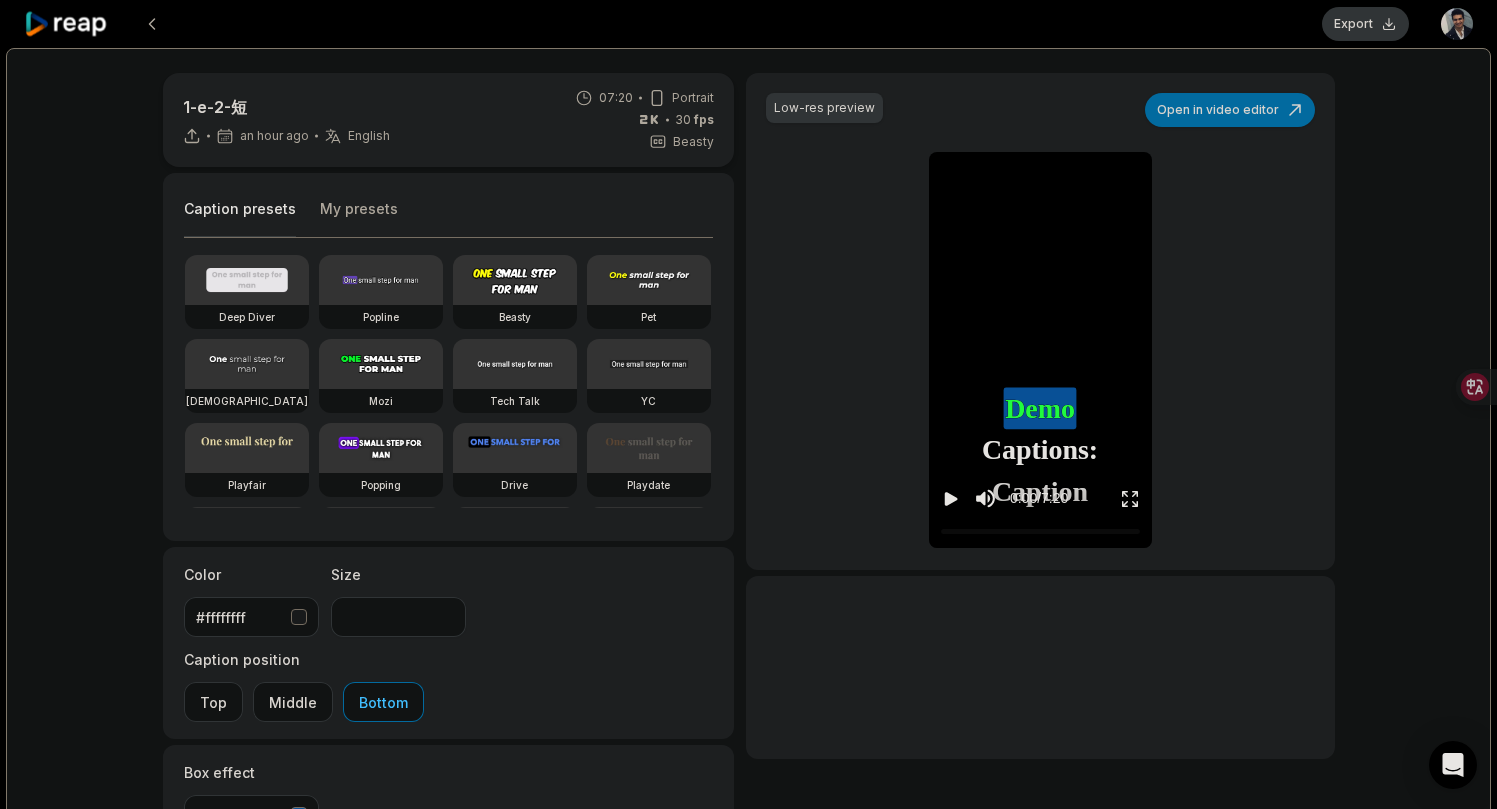 click on "Export" at bounding box center (1365, 24) 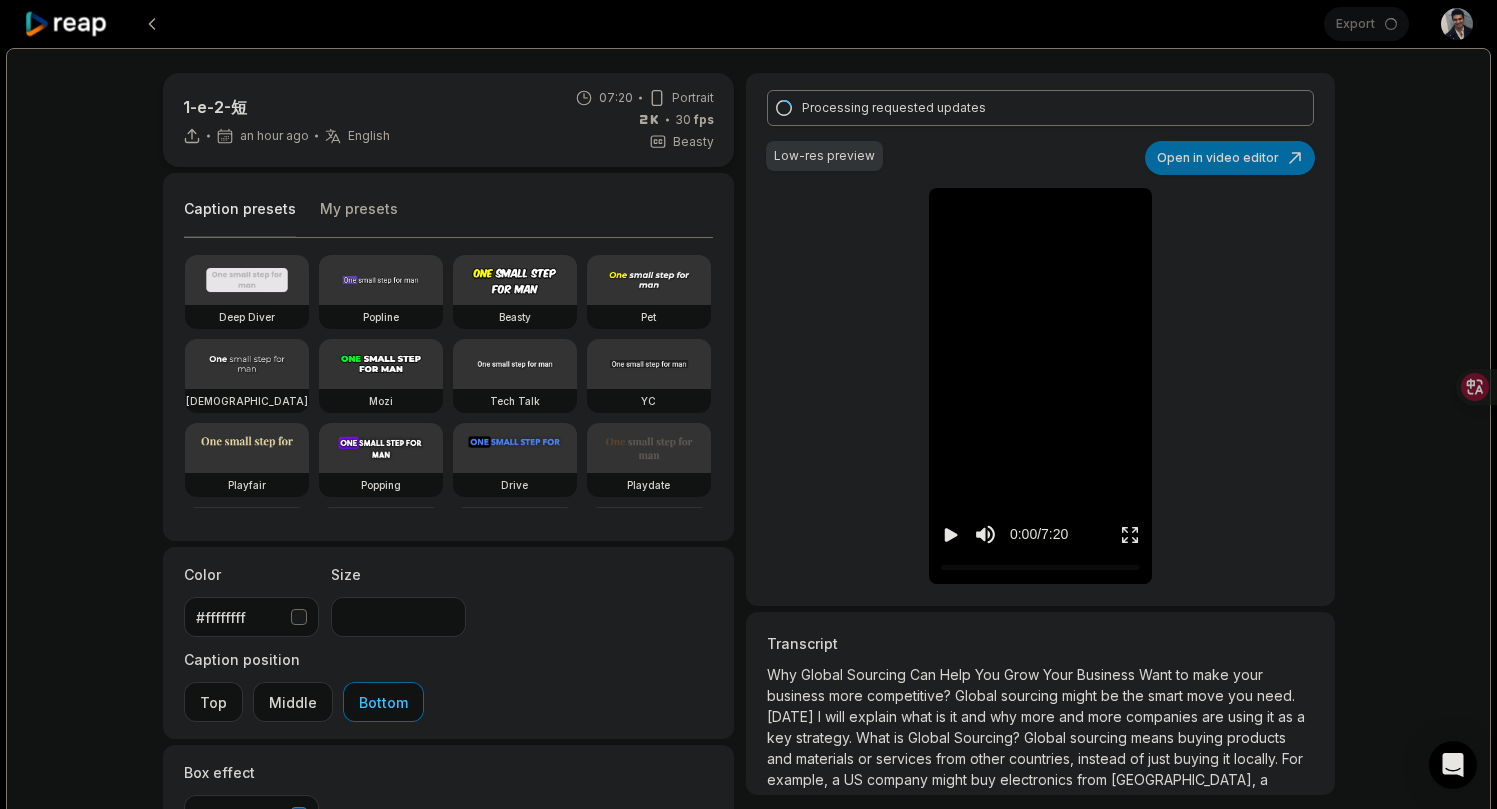 click on "0:00  /  7:20" at bounding box center (1040, 530) 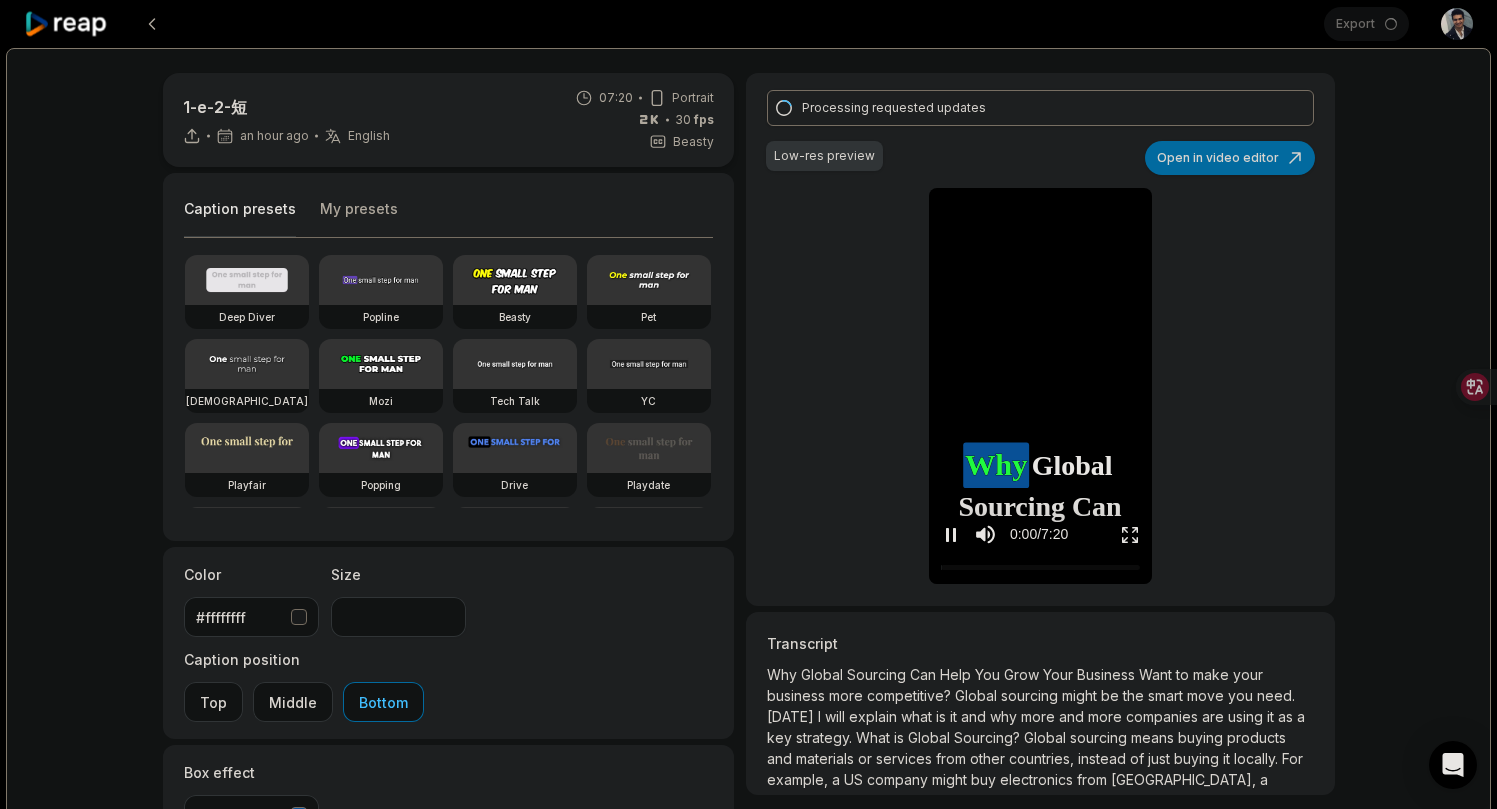 click 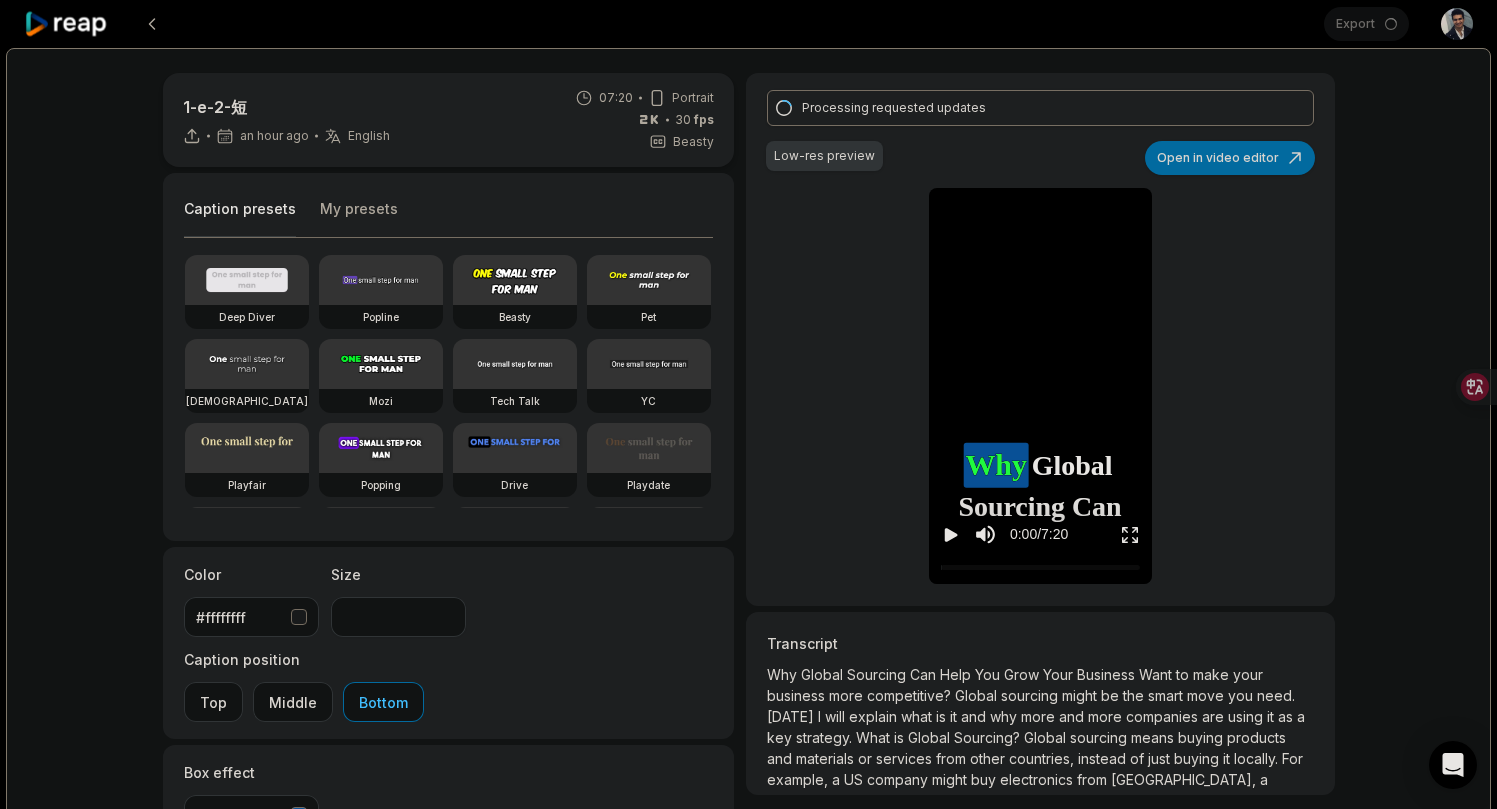 click on "Processing requested updates Low-res preview Open in video editor Why Why Why   Global Global Sourcing Sourcing   Can Can Help Help   You You   Grow Grow Your Your   Business Business Want Want   to to   make make your your   business business more more competitive? competitive? Global Global sourcing sourcing might might be be   the the   smart smart move move   you you need need [DATE] [DATE]   I I   will will explain explain   what what is is   it it   and and   why why more more   and and more more companies companies are are   using using it it   as as   a a   key key strategy strategy What What   is is Global Global Sourcing? Sourcing? Global Global sourcing sourcing means means buying buying products products   and and materials materials or or   services services from from   other other countries, countries, instead instead   of of just just   buying buying   it it locally locally For For   example, example, a a   US US   company company might might   buy buy electronics" at bounding box center [1040, 339] 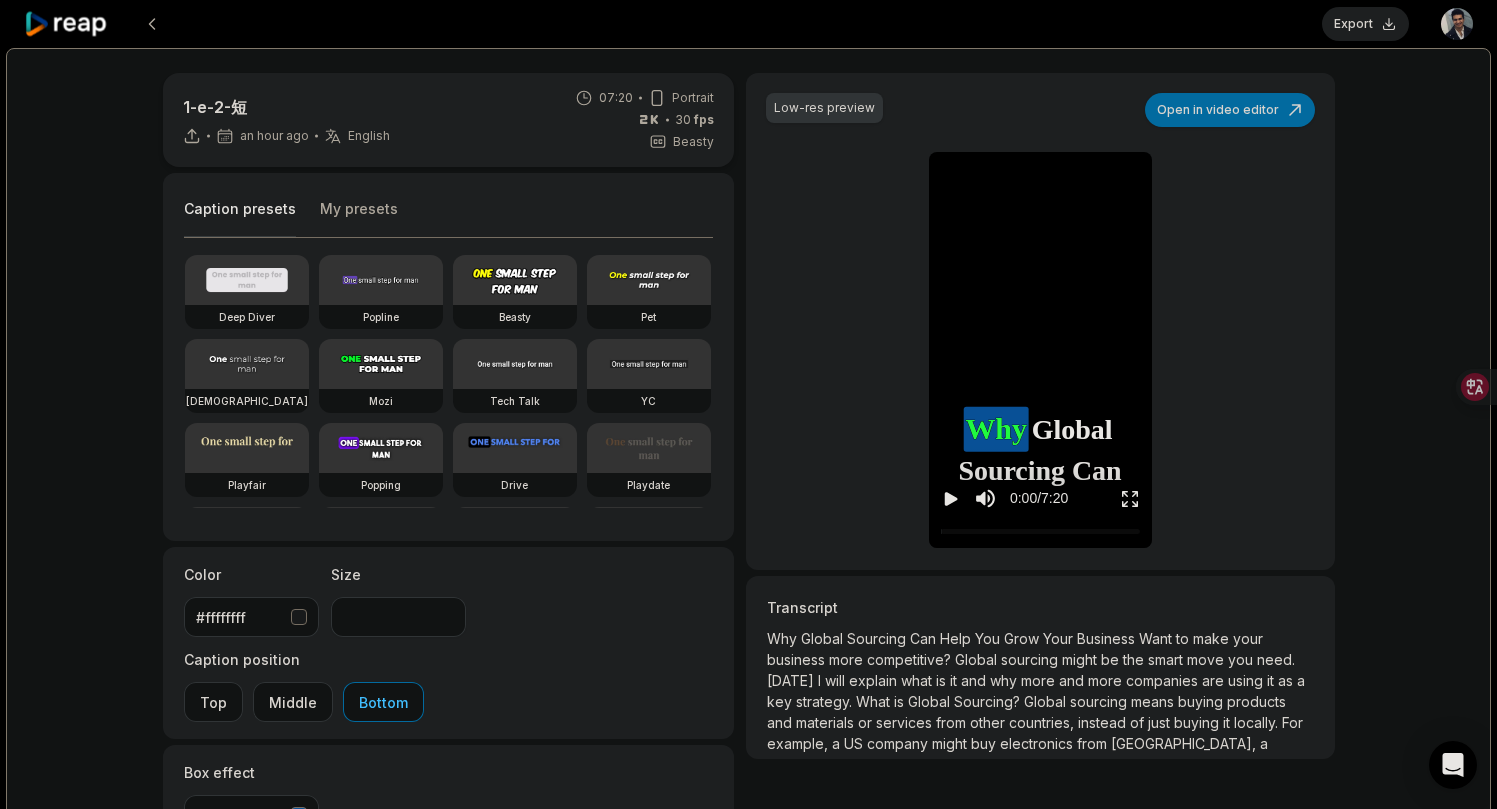 click 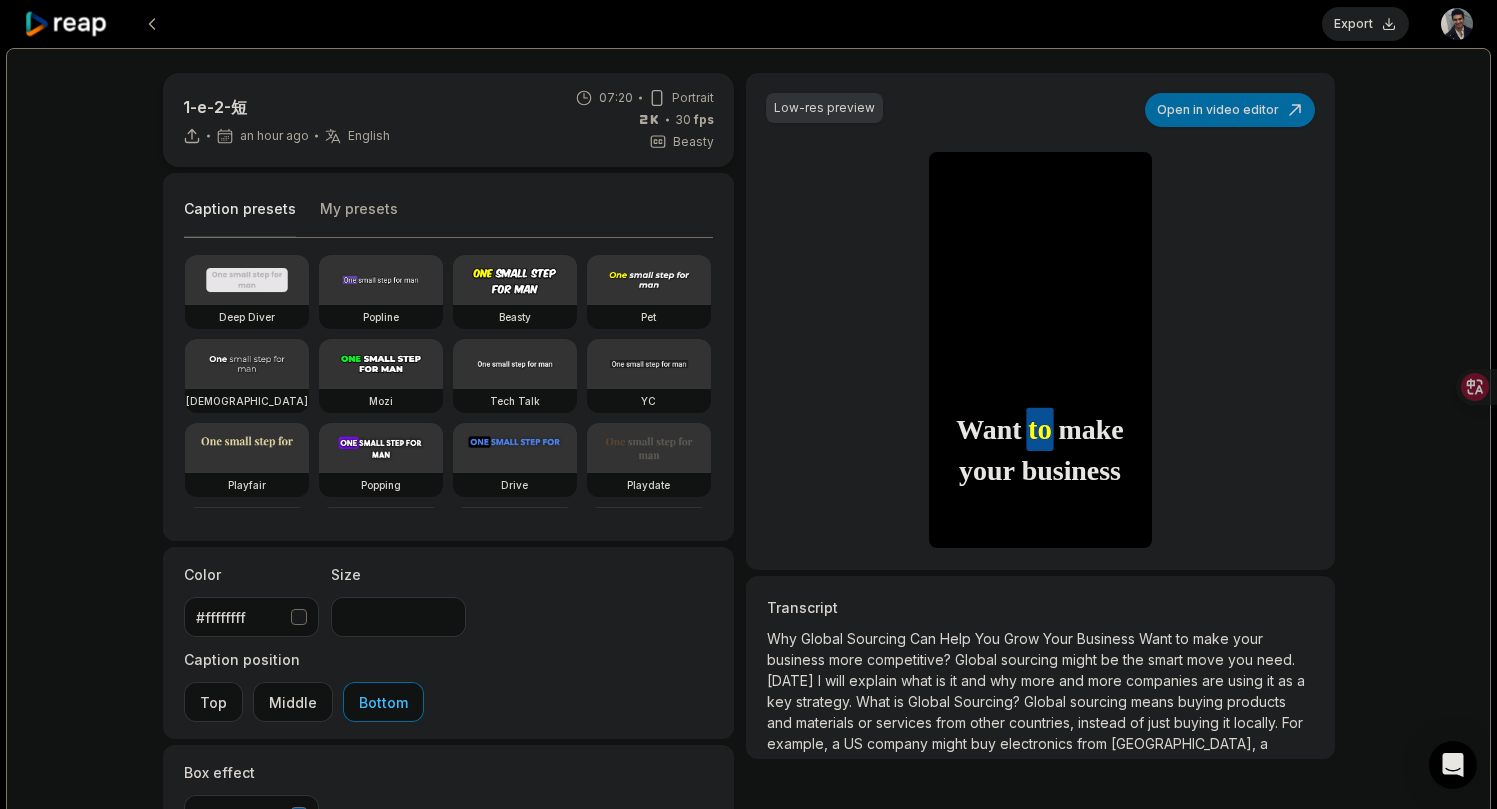 click on "1-e-2-短 an hour ago English en 07:20 Portrait 30   fps Beasty Caption presets My presets Deep Diver Popline Beasty Pet Zen Mozi Tech Talk [PERSON_NAME] Popping Drive Playdate Galaxy Turban Flipper Spell Youshaei Pod P Noah Phantom Color #ffffffff Size *** Caption position Top Middle Bottom Box effect #0A64BC Add Emoji 🤩 Add Emoji Add Word  Highlight Add Word Highlight Publish Save draft Low-res preview Open in video editor Why Why   Global Global Sourcing Sourcing   Can Can Help Help   You You   Grow Grow Your Your   Business Business Want Want   to to to   make make your your   business business more more competitive? competitive? Global Global sourcing sourcing might might be be   the the   smart smart move move   you you need need [DATE] [DATE]   I I   will will explain explain   what what is is   it it   and and   why why more more   and and more more companies companies are are   using using it it   as as   a a   key key strategy strategy What What   is is Global Global Sourcing?" at bounding box center (748, 592) 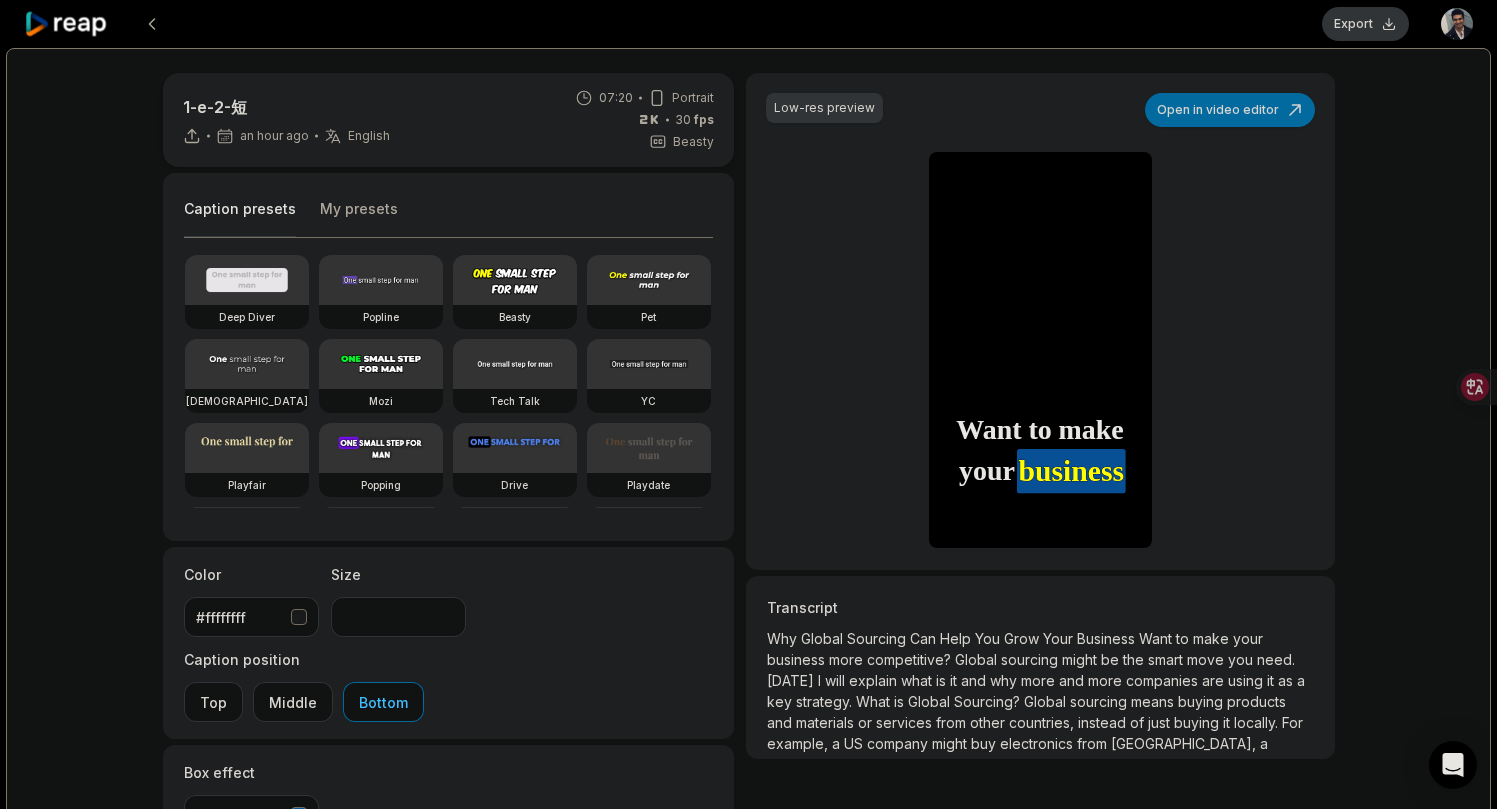 click on "Export" at bounding box center (1365, 24) 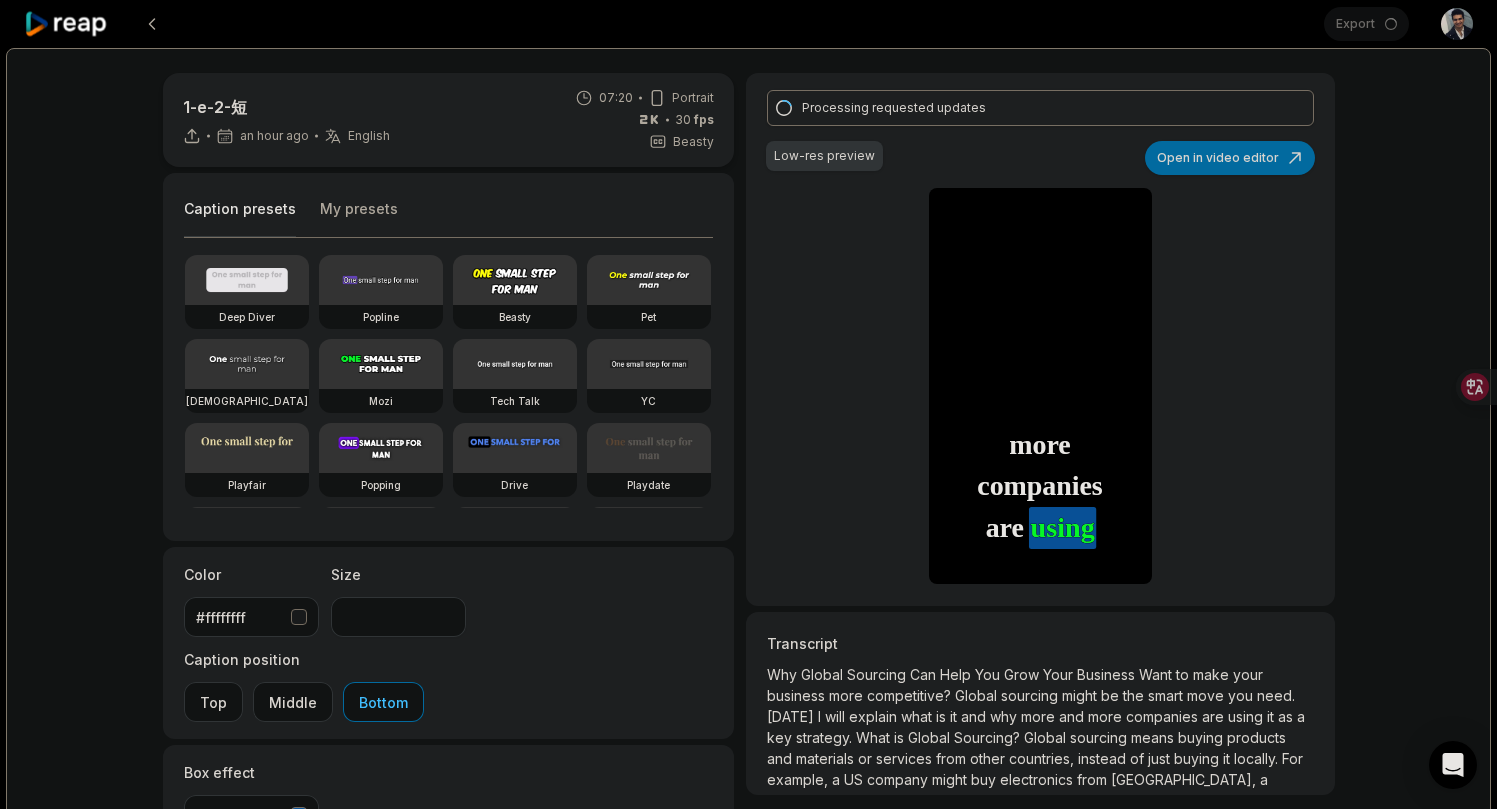 click on "Processing requested updates" at bounding box center (1037, 108) 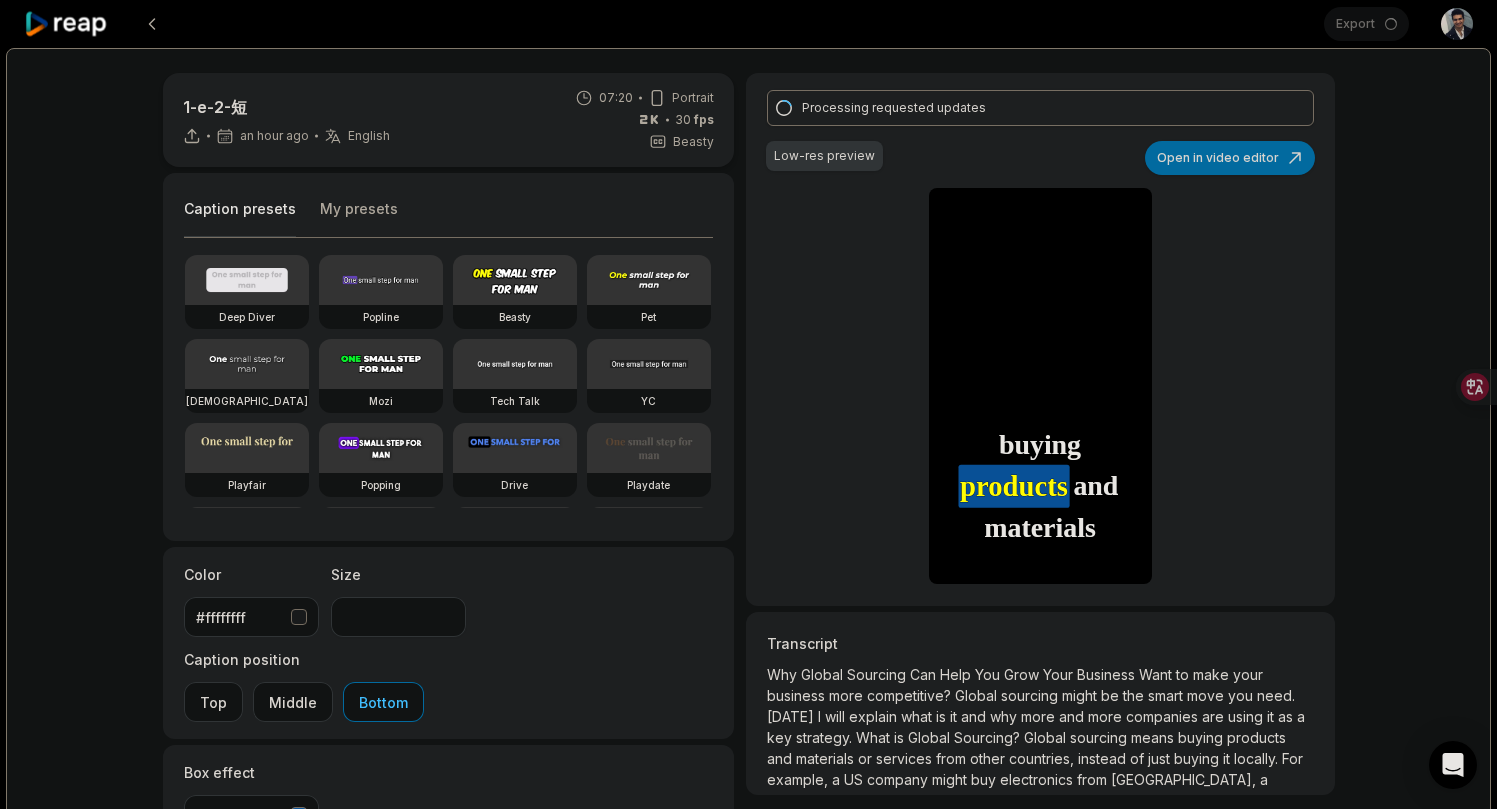 click on "1-e-2-短 an hour ago English en 07:20 Portrait 30   fps Beasty Caption presets My presets Deep Diver Popline Beasty Pet Zen Mozi Tech Talk [PERSON_NAME] Popping Drive Playdate Galaxy Turban Flipper Spell Youshaei Pod P Noah Phantom Color #ffffffff Size *** Caption position Top Middle Bottom Box effect #0A64BC Add Emoji 🤩 Add Emoji Add Word  Highlight Add Word Highlight Publish Save draft Processing requested updates Low-res preview Open in video editor Why Why   Global Global Sourcing Sourcing   Can Can Help Help   You You   Grow Grow Your Your   Business Business Want Want   to to   make make your your   business business more more competitive? competitive? Global Global sourcing sourcing might might be be   the the   smart smart move move   you you need need [DATE] [DATE]   I I   will will explain explain   what what is is   it it   and and   why why more more   and and more more companies companies are are   using using it it   as as   a a   key key strategy strategy What What   is a" at bounding box center (748, 592) 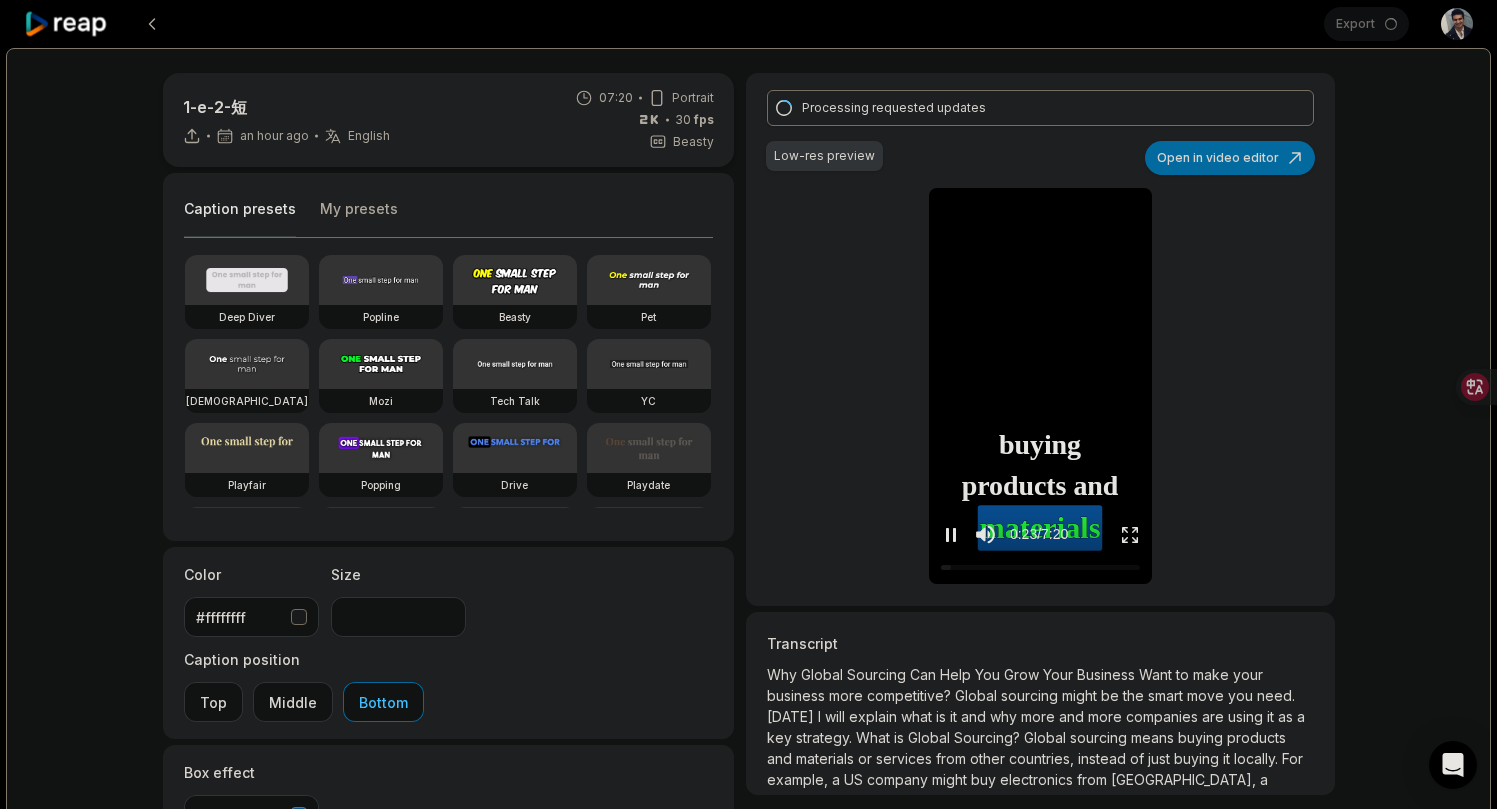 click at bounding box center (1040, 199) 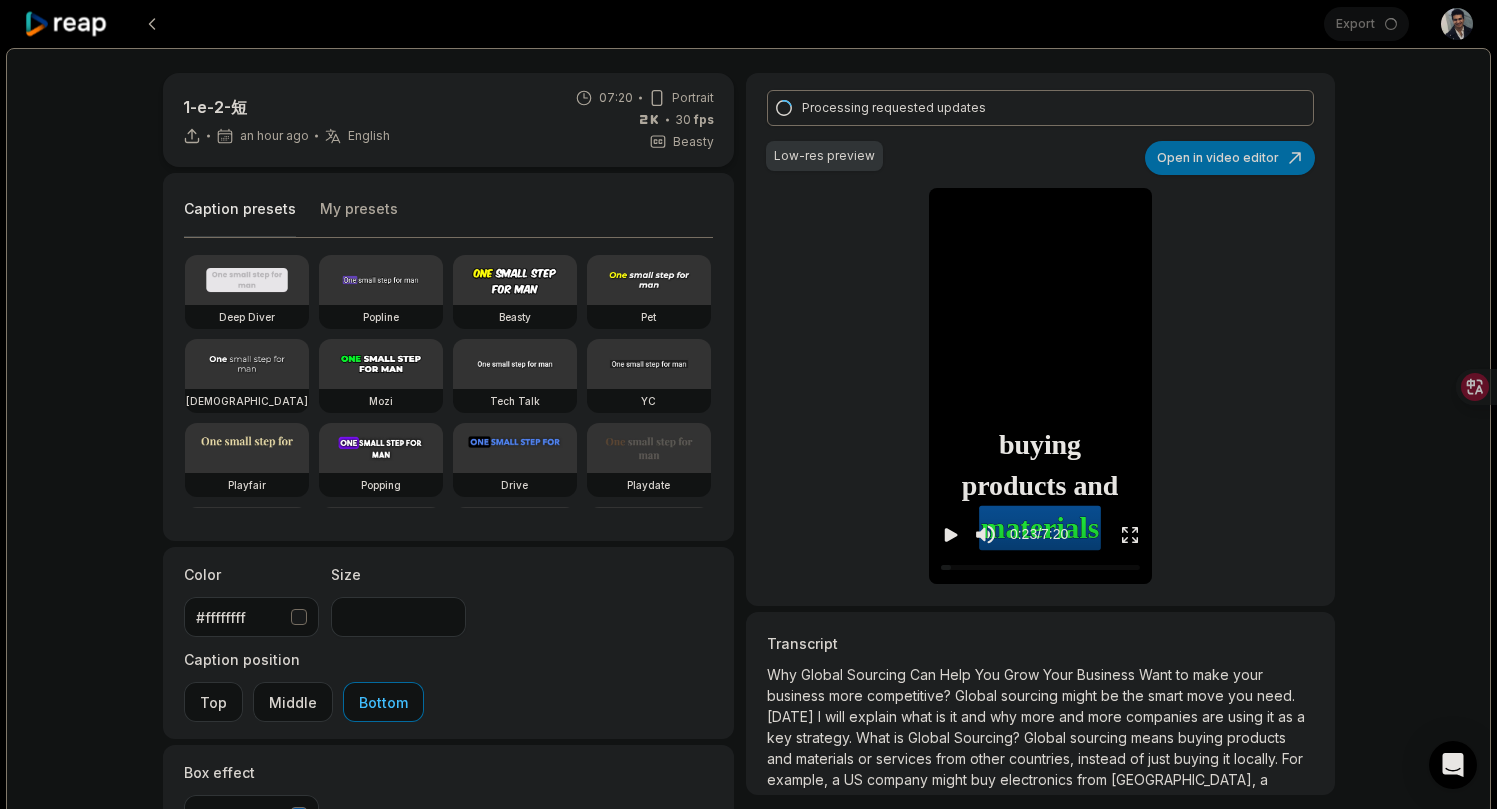 click on "Processing requested updates Low-res preview Open in video editor Why Why   Global Global Sourcing Sourcing   Can Can Help Help   You You   Grow Grow Your Your   Business Business Want Want   to to   make make your your   business business more more competitive? competitive? Global Global sourcing sourcing might might be be   the the   smart smart move move   you you need need [DATE] [DATE]   I I   will will explain explain   what what is is   it it   and and   why why more more   and and more more companies companies are are   using using it it   as as   a a   key key strategy strategy What What   is is Global Global Sourcing? Sourcing? Global Global sourcing sourcing means means buying buying products products   and and materials materials materials or or   services services from from   other other countries, countries, instead instead   of of just just   buying buying   it it locally locally For For   example, example, a a   US US   company company might might   buy buy from" at bounding box center [1040, 339] 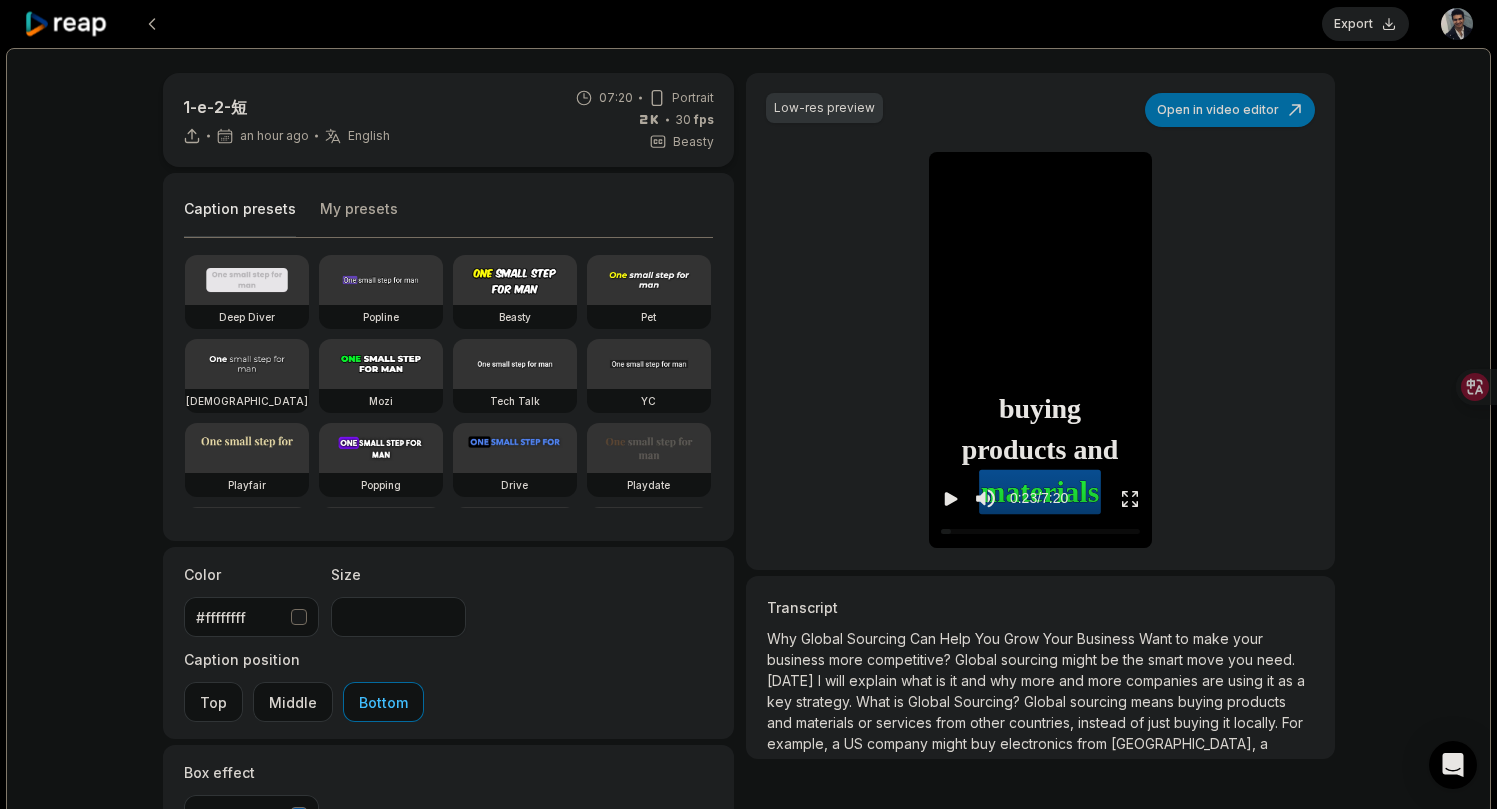click at bounding box center (673, 24) 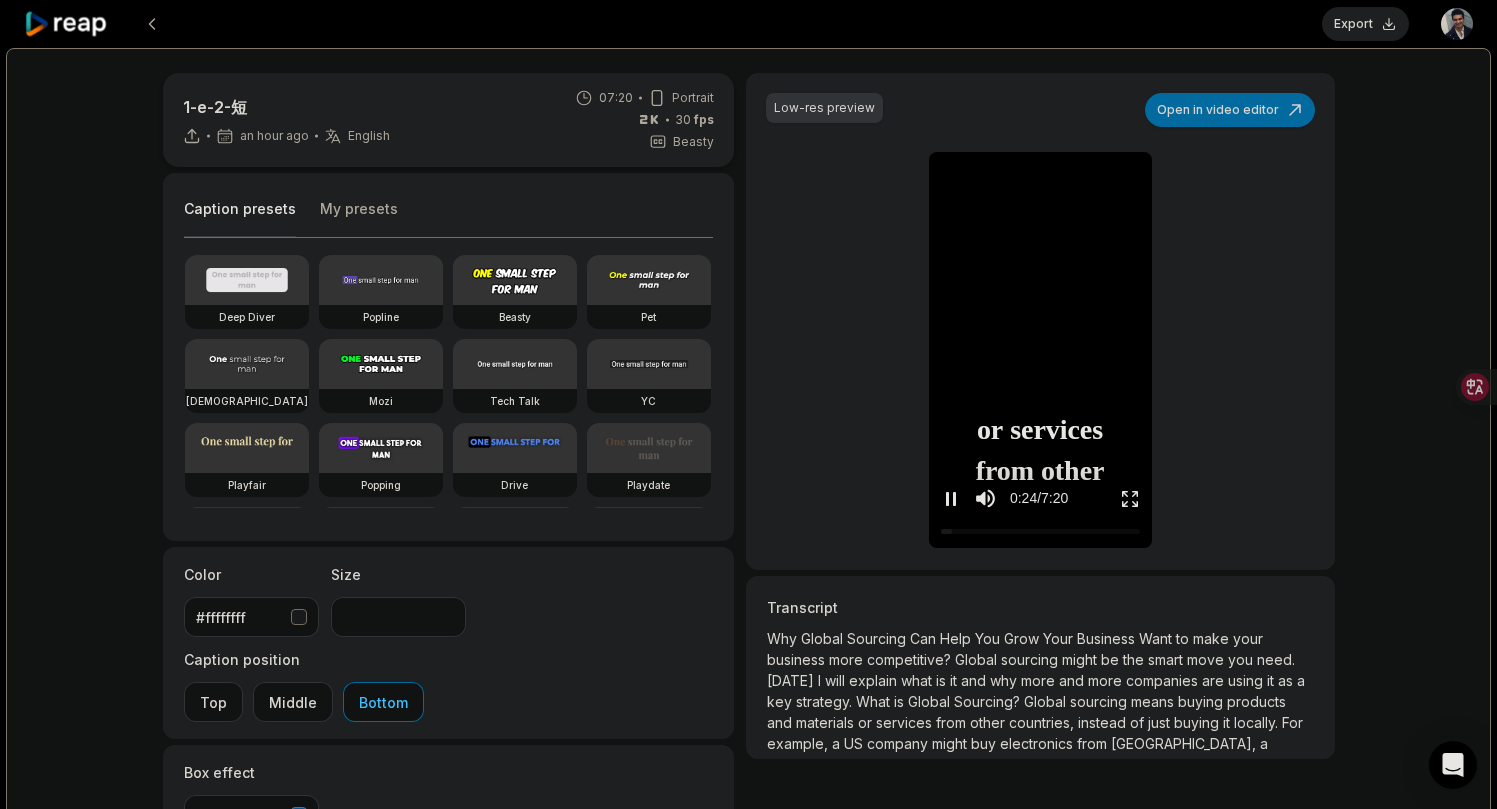 click 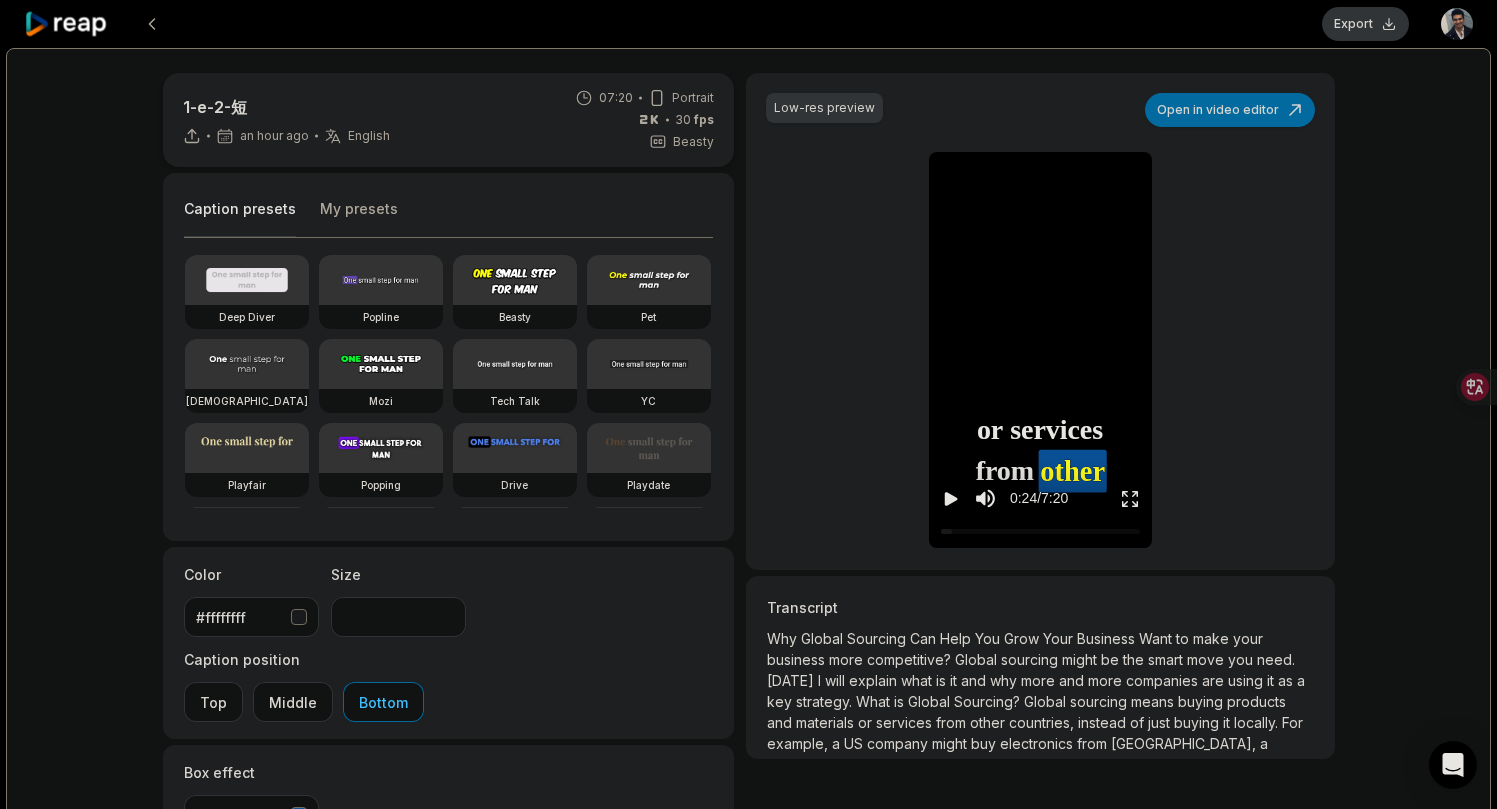 click on "Export" at bounding box center (1365, 24) 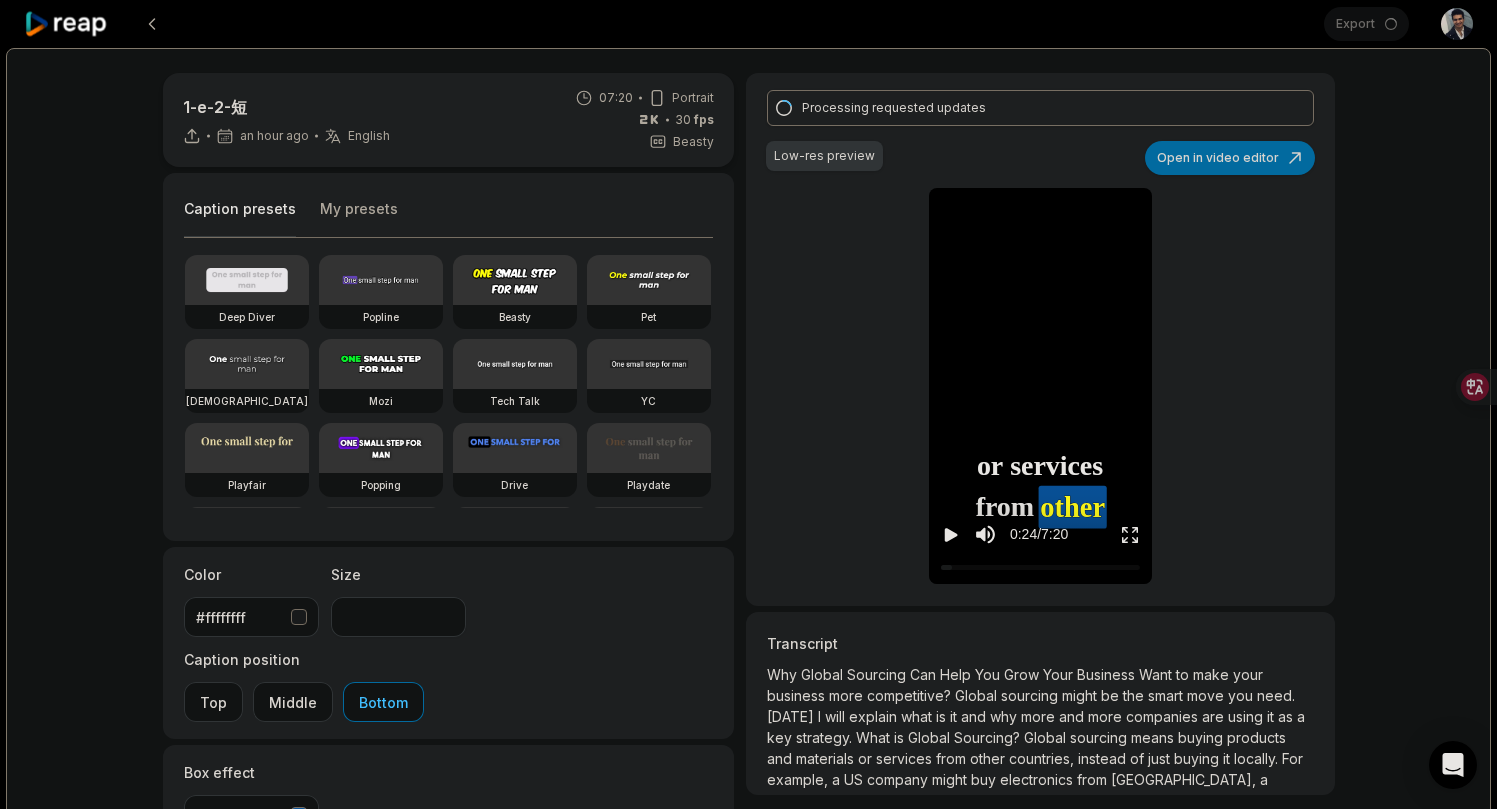 scroll, scrollTop: 18, scrollLeft: 0, axis: vertical 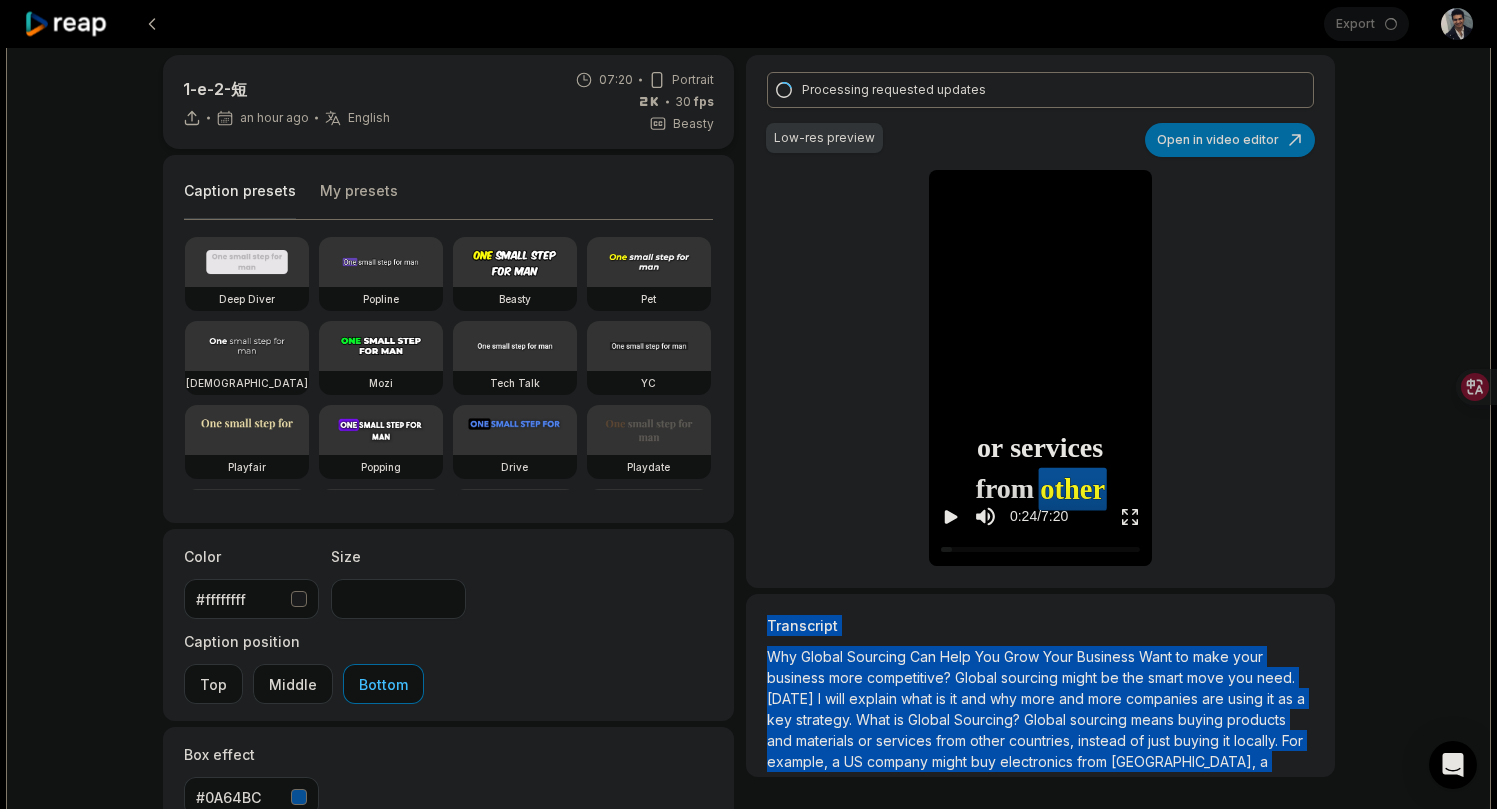 drag, startPoint x: 762, startPoint y: 622, endPoint x: 1285, endPoint y: 760, distance: 540.90015 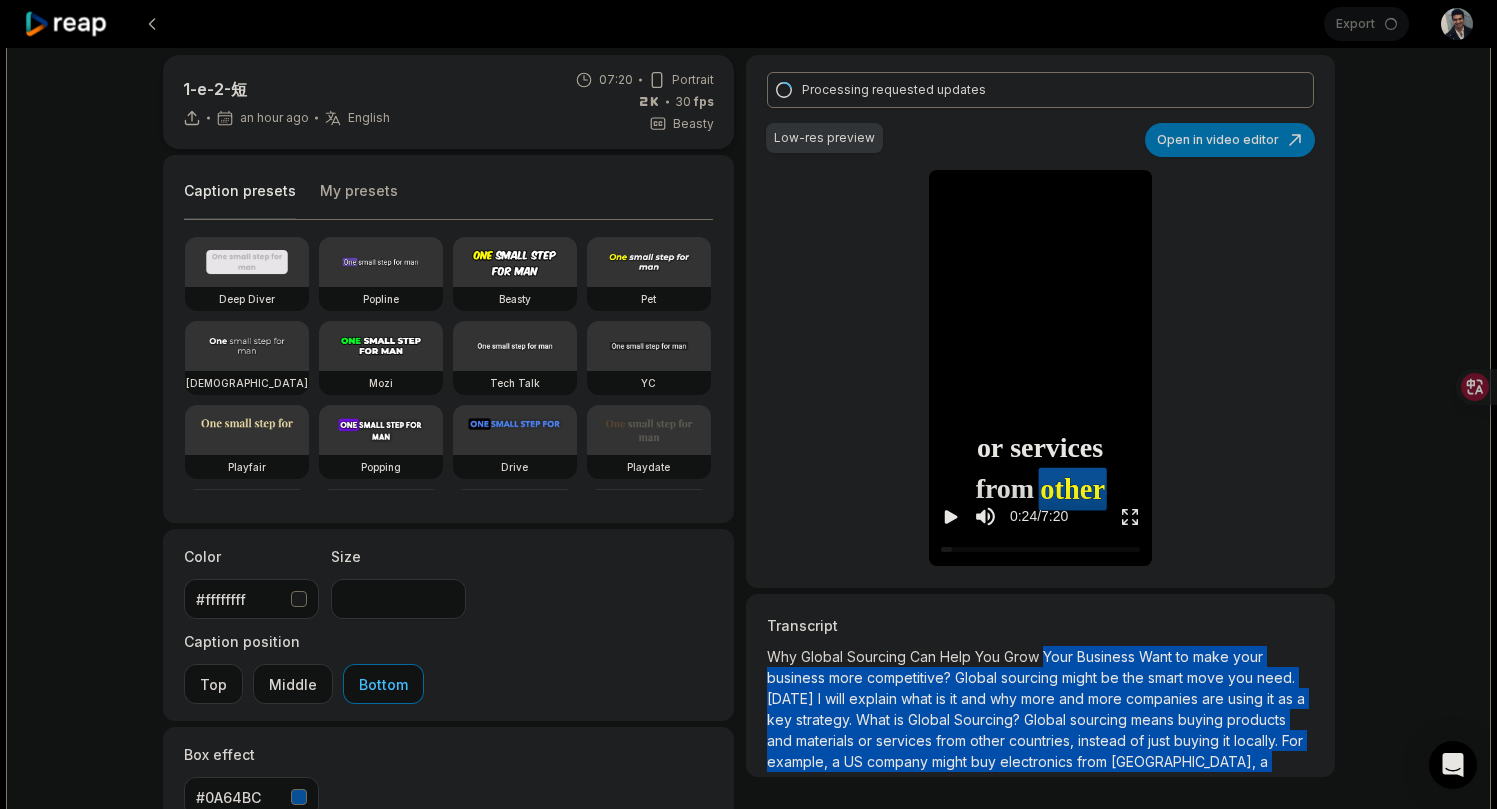 drag, startPoint x: 1302, startPoint y: 757, endPoint x: 1043, endPoint y: 661, distance: 276.21912 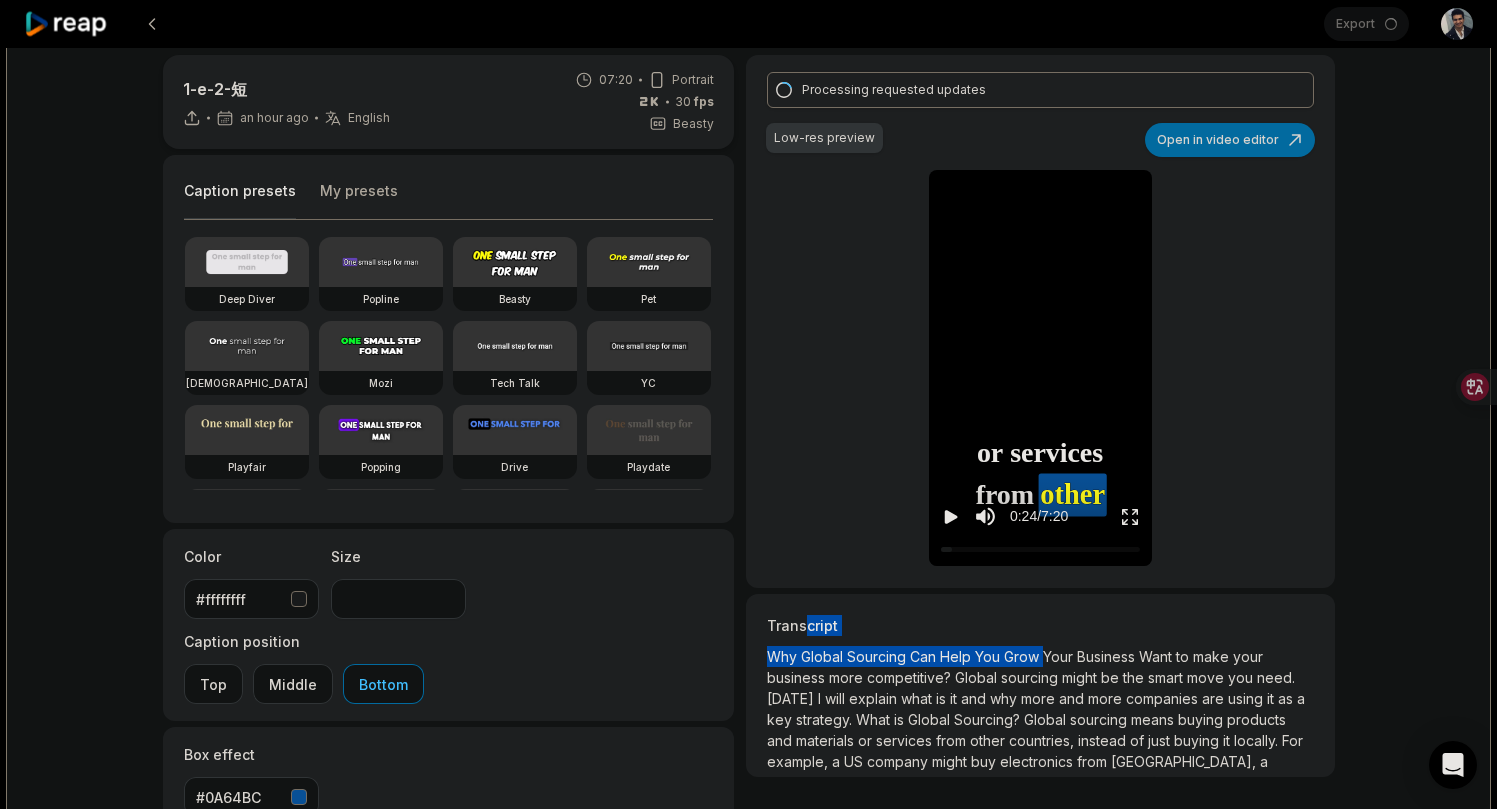 drag, startPoint x: 1015, startPoint y: 659, endPoint x: 798, endPoint y: 631, distance: 218.799 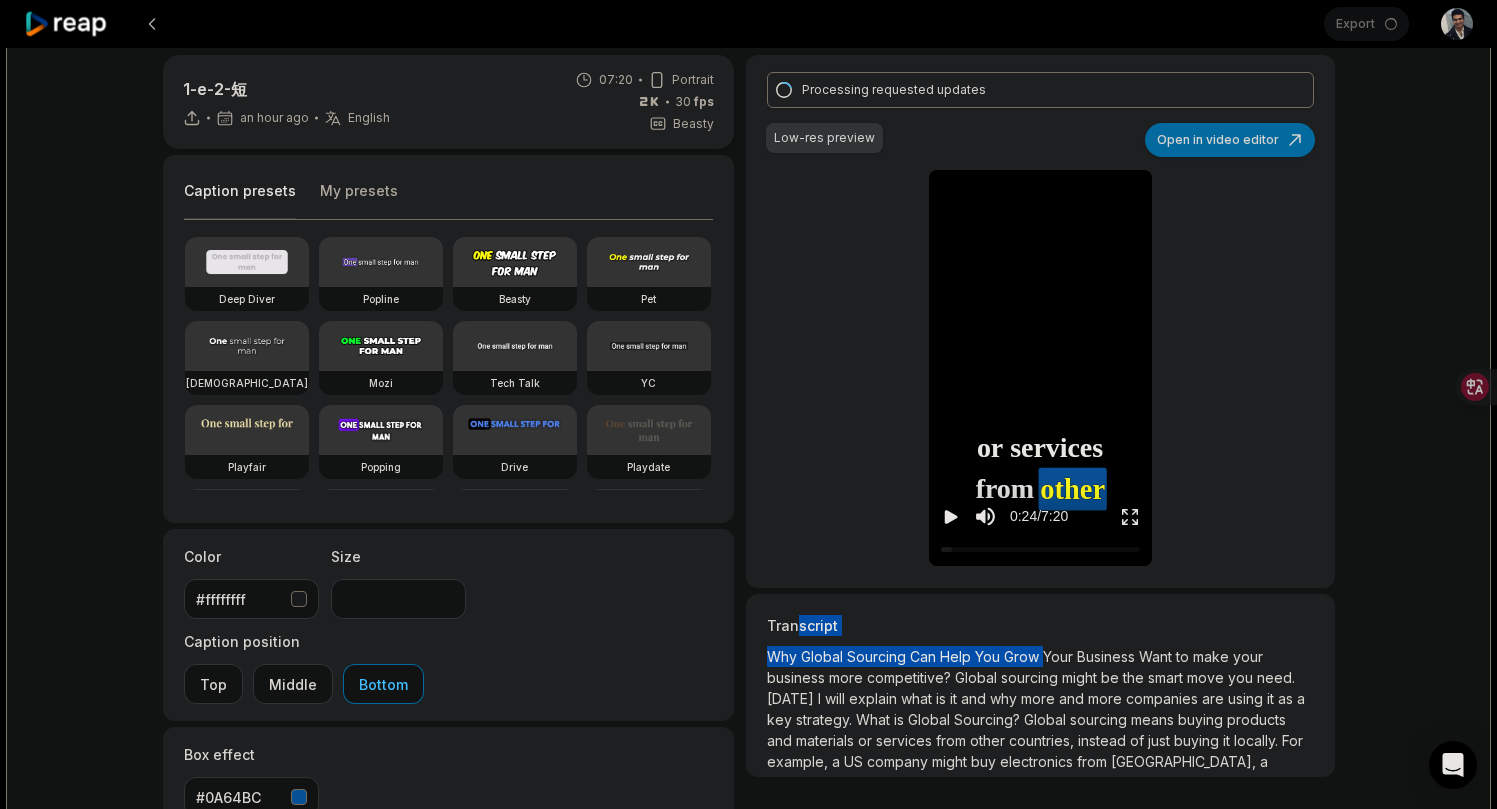 click on "Transcript" at bounding box center [1040, 625] 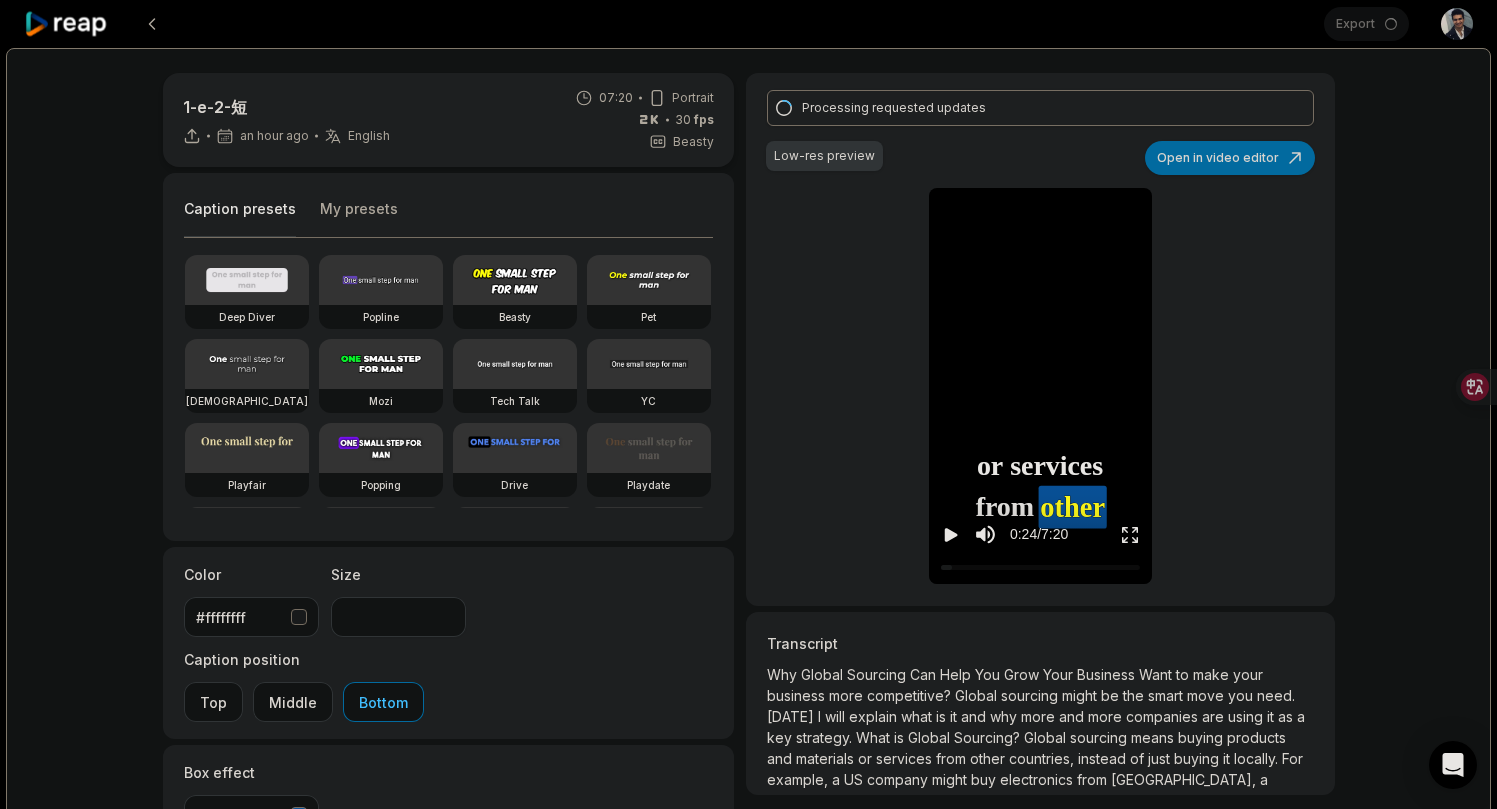 scroll, scrollTop: 0, scrollLeft: 0, axis: both 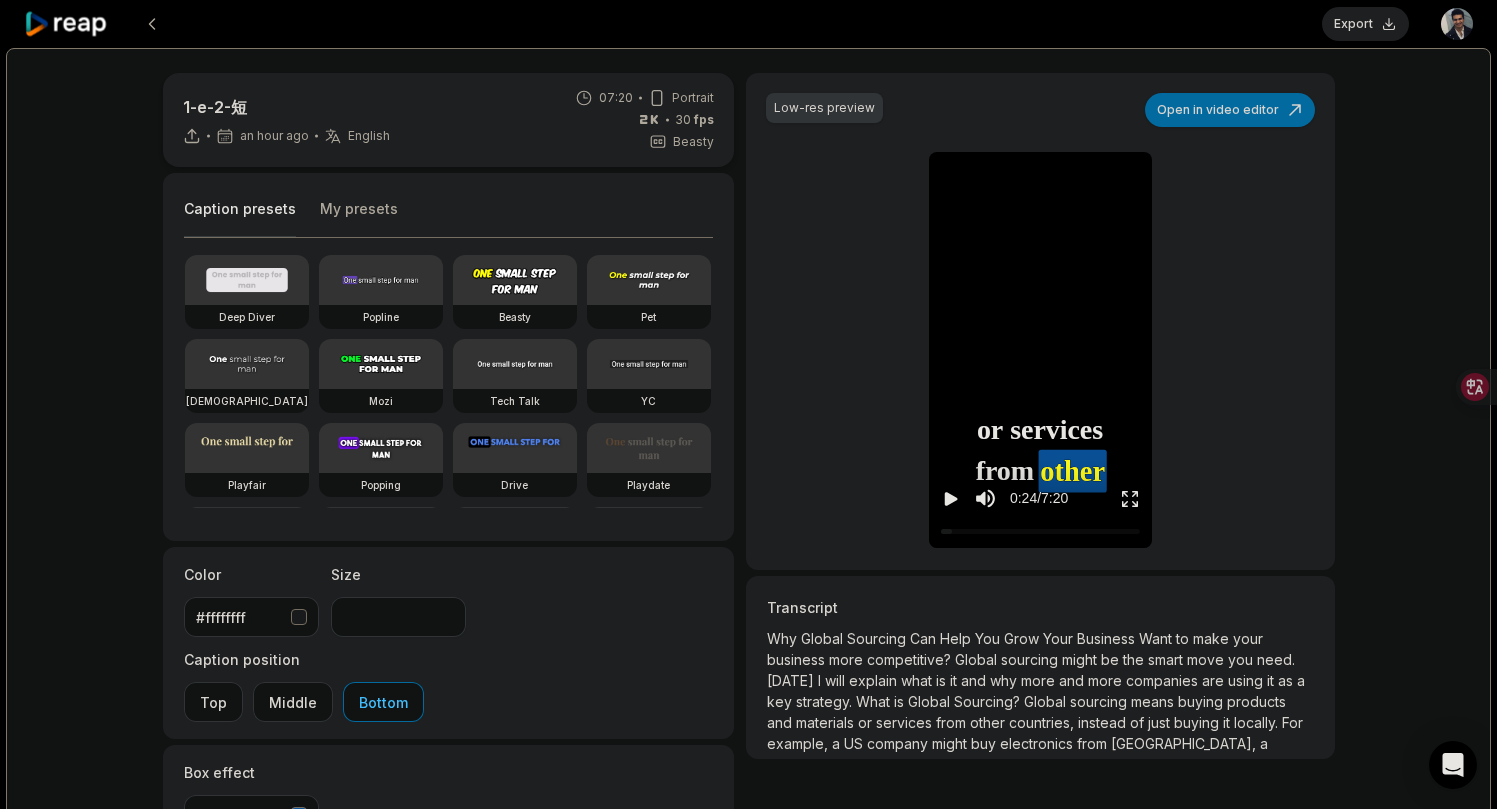 click on "1-e-2-短 an hour ago English en 07:20 Portrait 30   fps Beasty Caption presets My presets Deep Diver Popline Beasty Pet Zen Mozi Tech Talk [PERSON_NAME] Popping Drive Playdate Galaxy Turban Flipper Spell Youshaei Pod P Noah Phantom Color #ffffffff Size *** Caption position Top Middle Bottom Box effect #0A64BC Add Emoji 🤩 Add Emoji Add Word  Highlight Add Word Highlight Publish Save draft Low-res preview Open in video editor Why Why   Global Global Sourcing Sourcing   Can Can Help Help   You You   Grow Grow Your Your   Business Business Want Want   to to   make make your your   business business more more competitive? competitive? Global Global sourcing sourcing might might be be   the the   smart smart move move   you you need need [DATE] [DATE]   I I   will will explain explain   what what is is   it it   and and   why why more more   and and more more companies companies are are   using using it it   as as   a a   key key strategy strategy What What   is is Global Global Sourcing?" at bounding box center [748, 592] 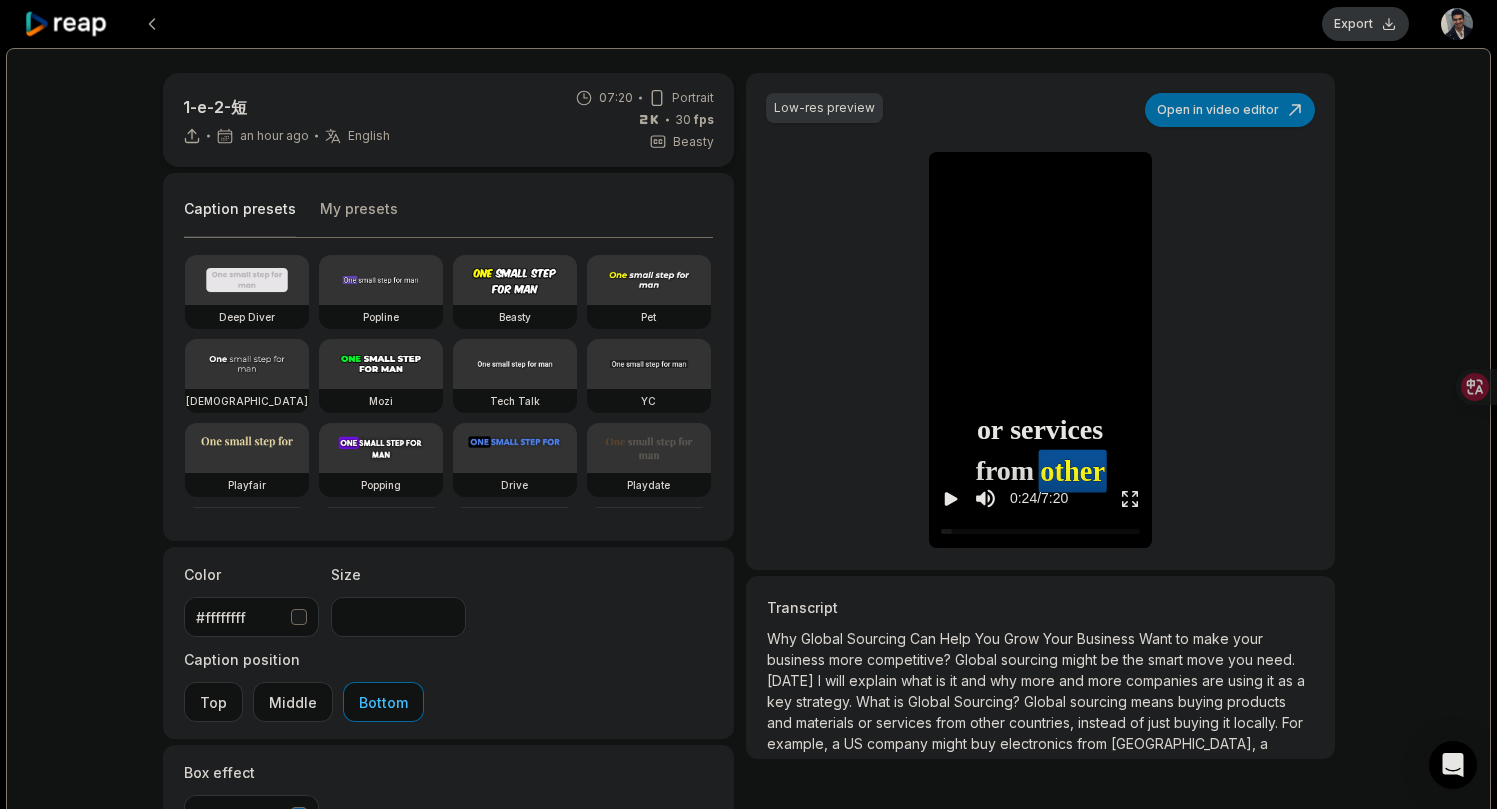 click on "Export" at bounding box center (1365, 24) 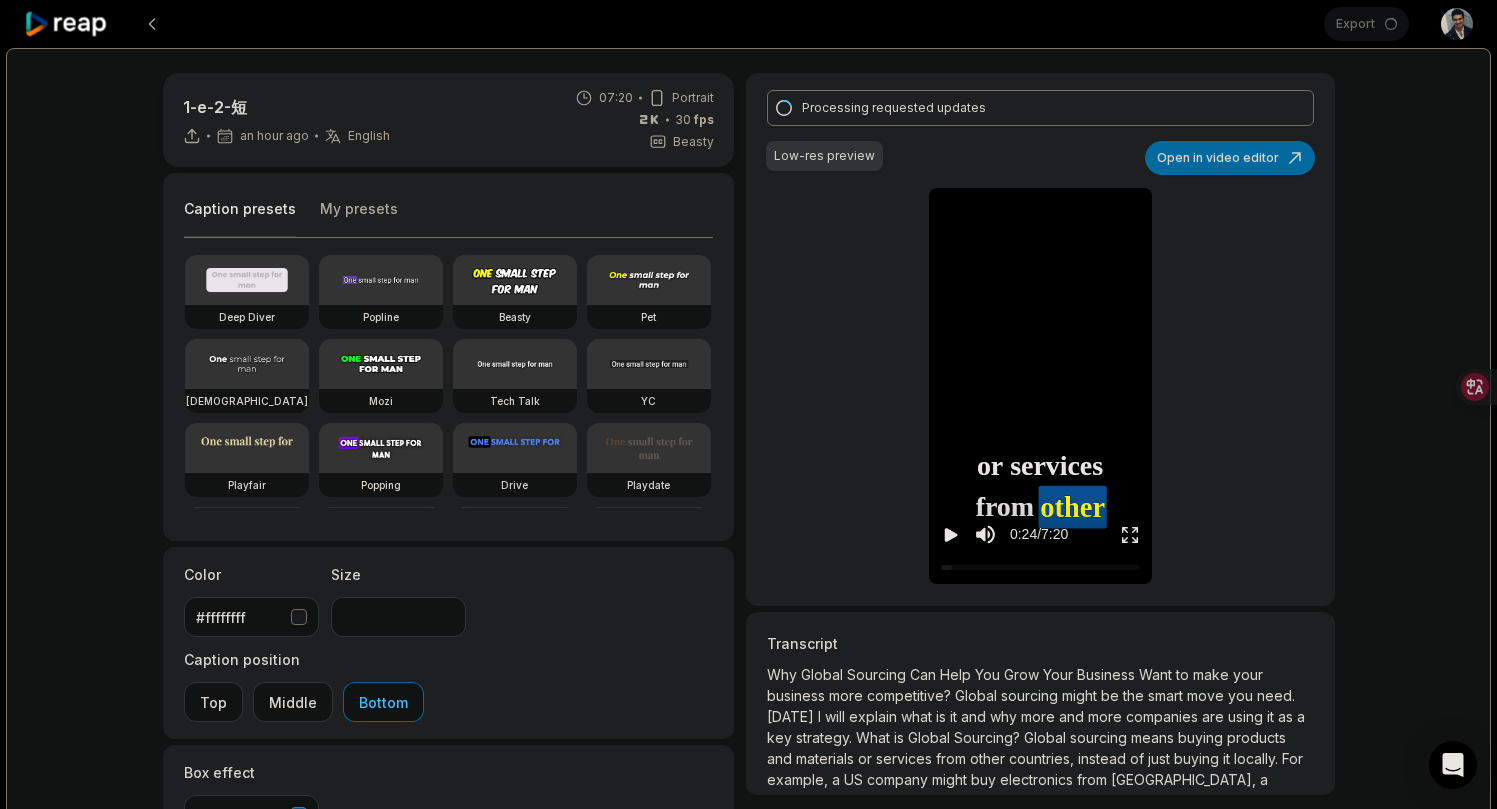 click on "1-e-2-短 an hour ago English en 07:20 Portrait 30   fps Beasty Caption presets My presets Deep Diver Popline Beasty Pet Zen Mozi Tech Talk YC Playfair Popping Drive Playdate Galaxy Turban Flipper Spell Youshaei Pod P Noah Phantom Color #ffffffff Size *** Caption position Top Middle Bottom Box effect #0A64BC Add Emoji 🤩 Add Emoji Add Word  Highlight Add Word Highlight Publish Save draft Processing requested updates Low-res preview Open in video editor Why Why   Global Global Sourcing Sourcing   Can Can Help Help   You You   Grow Grow Your Your   Business Business Want Want   to to   make make your your   business business more more competitive? competitive? Global Global sourcing sourcing might might be be   the the   smart smart move move   you you need need Today Today   I I   will will explain explain   what what is is   it it   and and   why why more more   and and more more companies companies are are   using using it it   as as   a a   key key strategy strategy What What   is a" at bounding box center (748, 592) 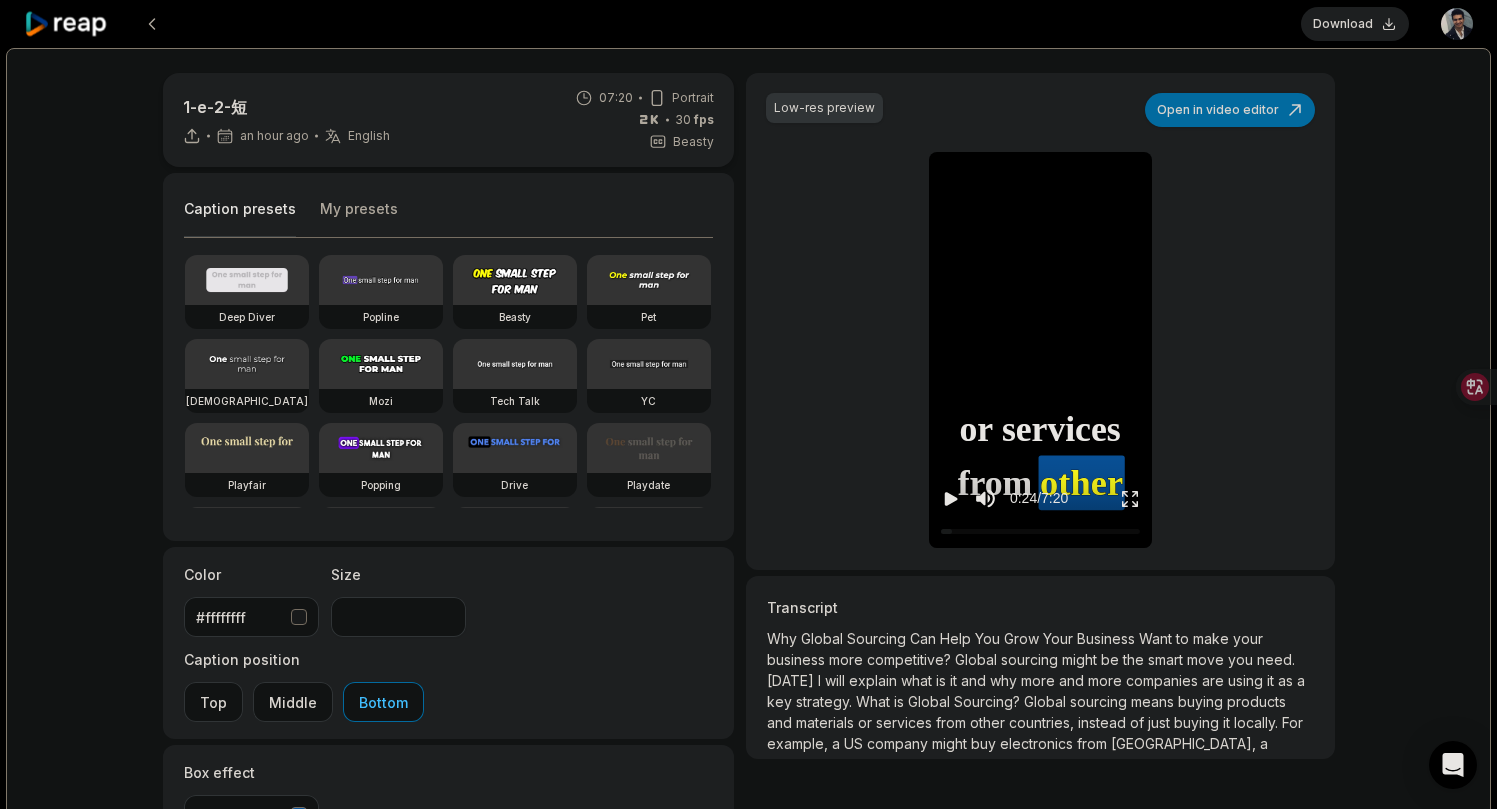 type on "***" 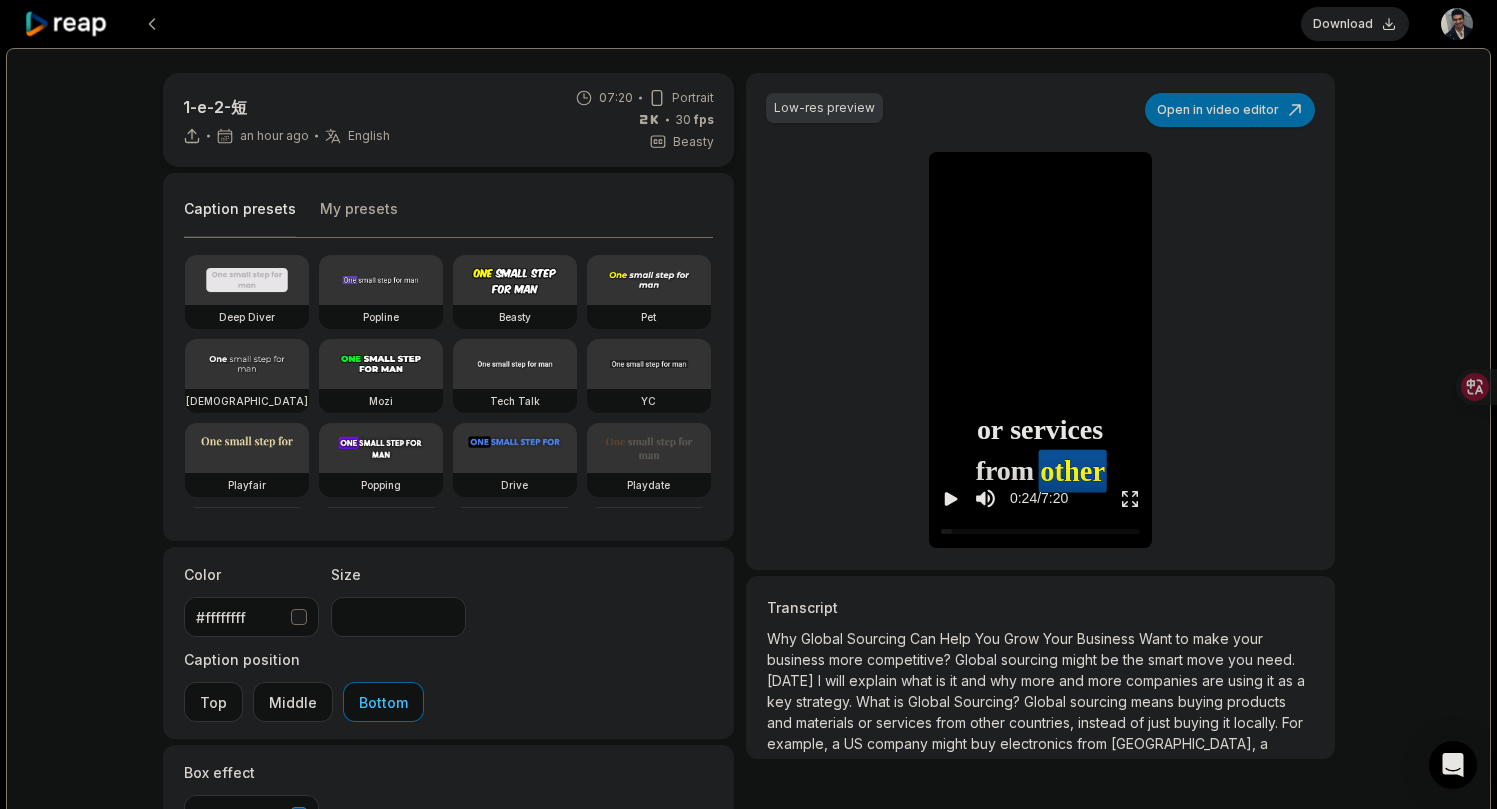 scroll, scrollTop: 0, scrollLeft: 0, axis: both 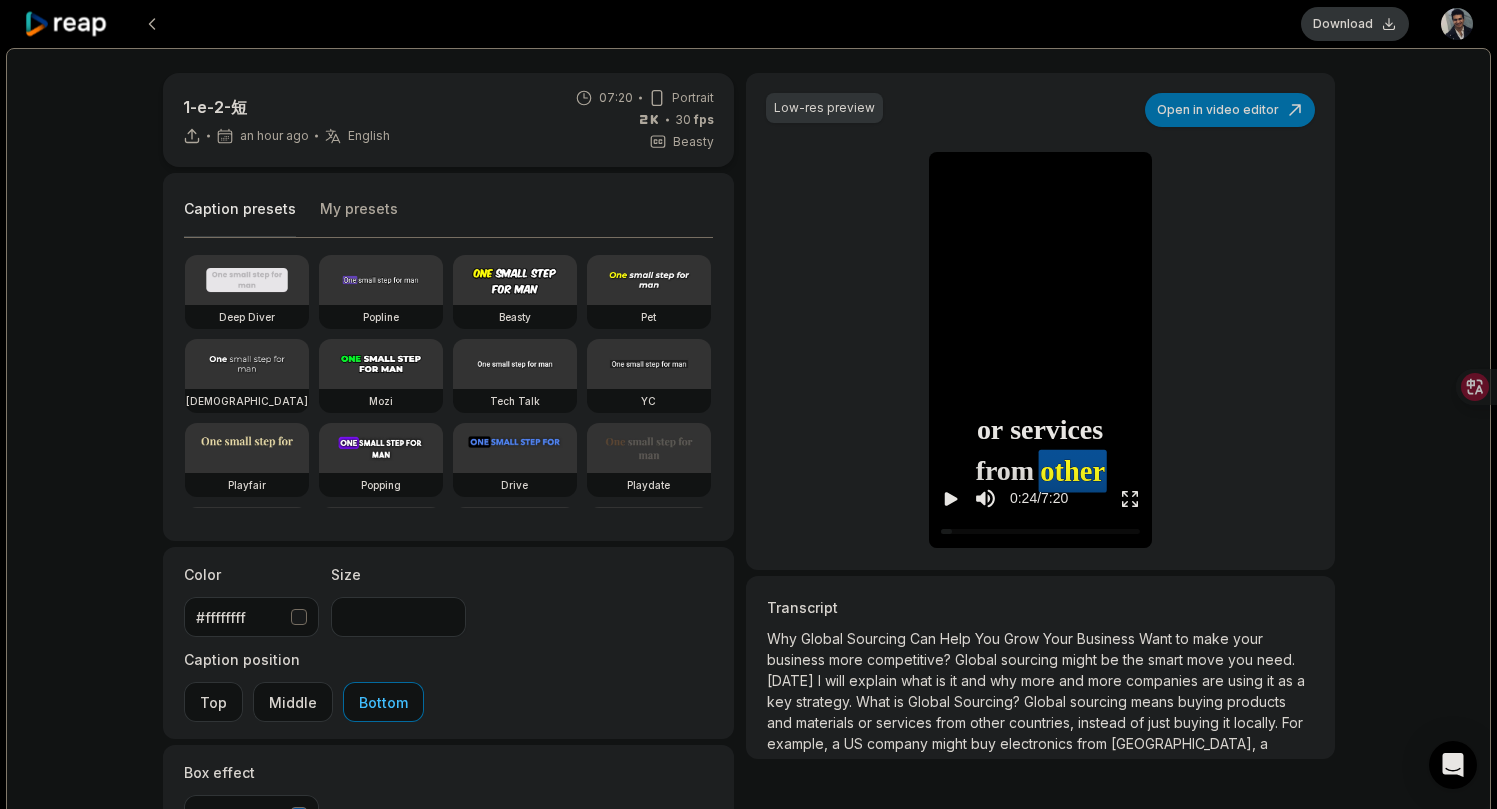 click on "Download" at bounding box center [1355, 24] 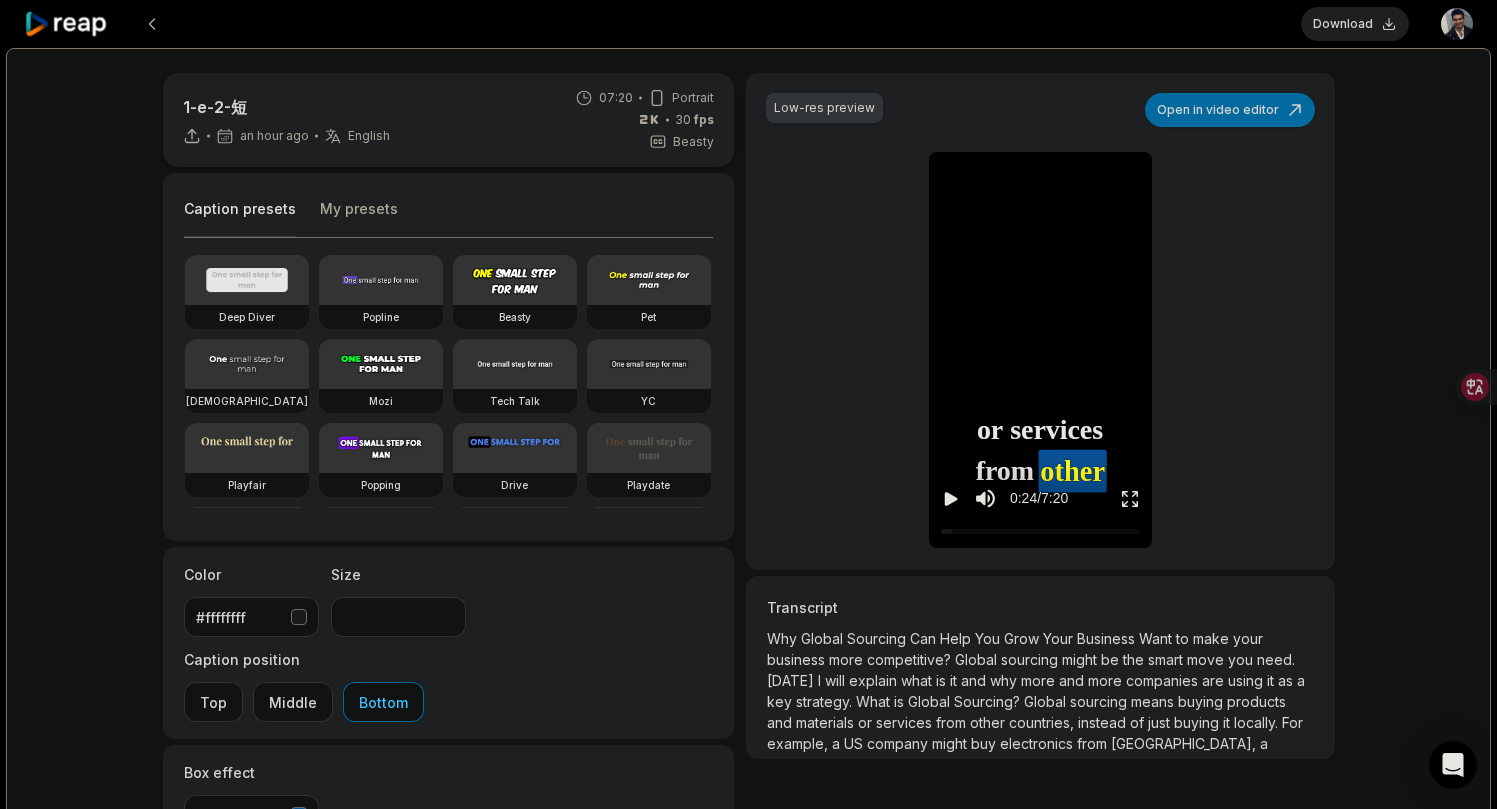 scroll, scrollTop: 0, scrollLeft: 0, axis: both 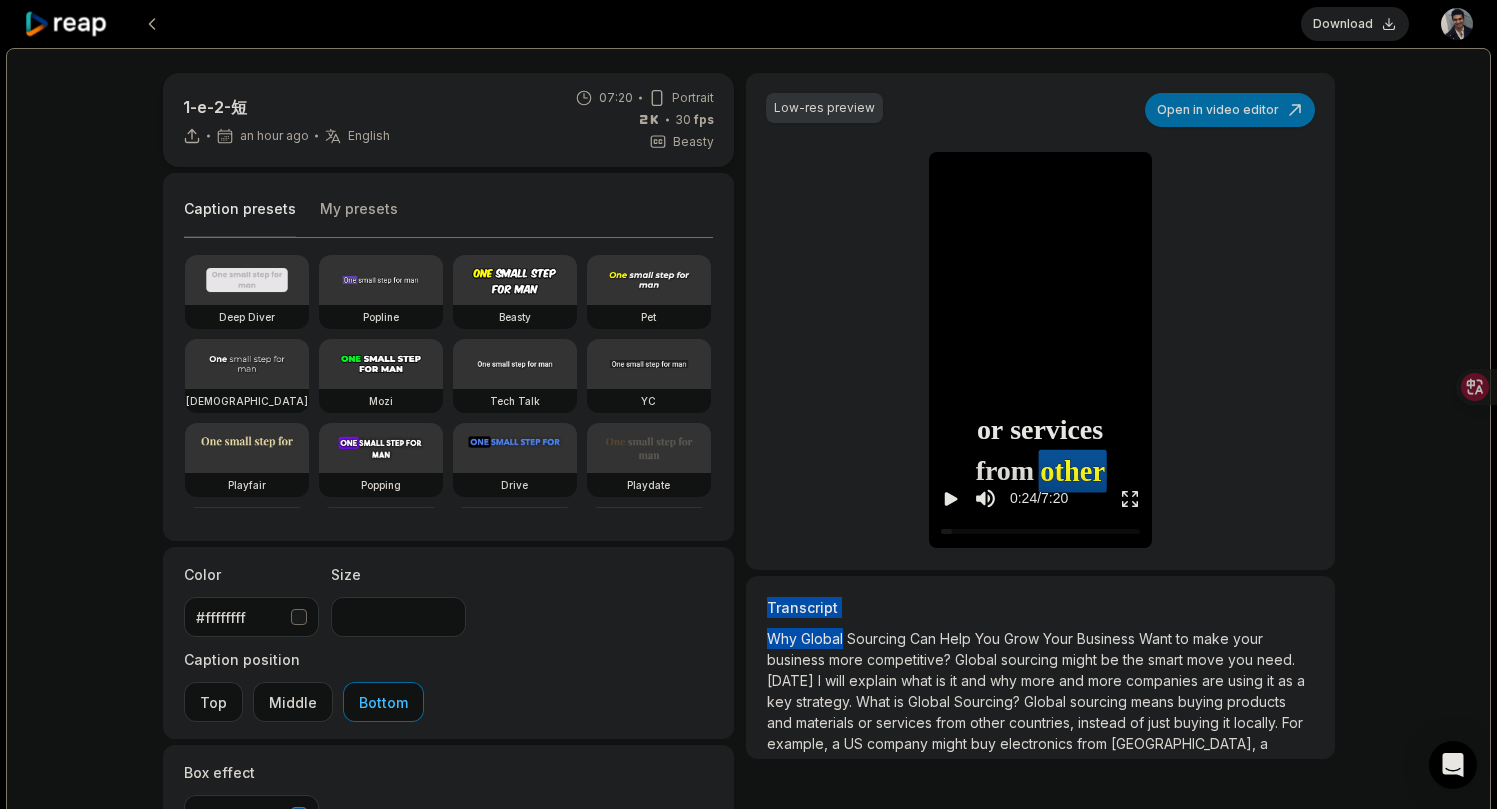 drag, startPoint x: 754, startPoint y: 609, endPoint x: 844, endPoint y: 643, distance: 96.20811 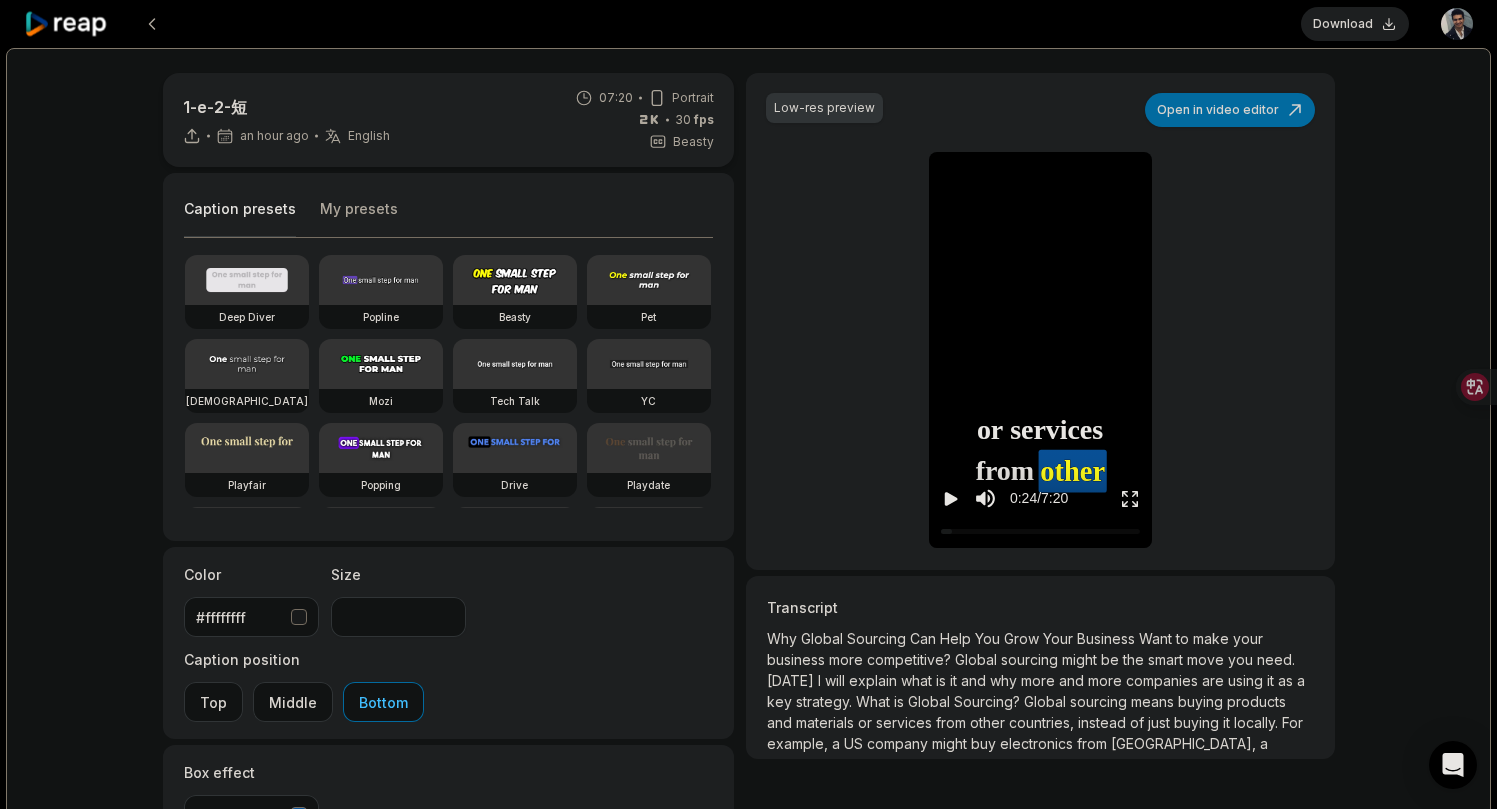 click at bounding box center (1040, 163) 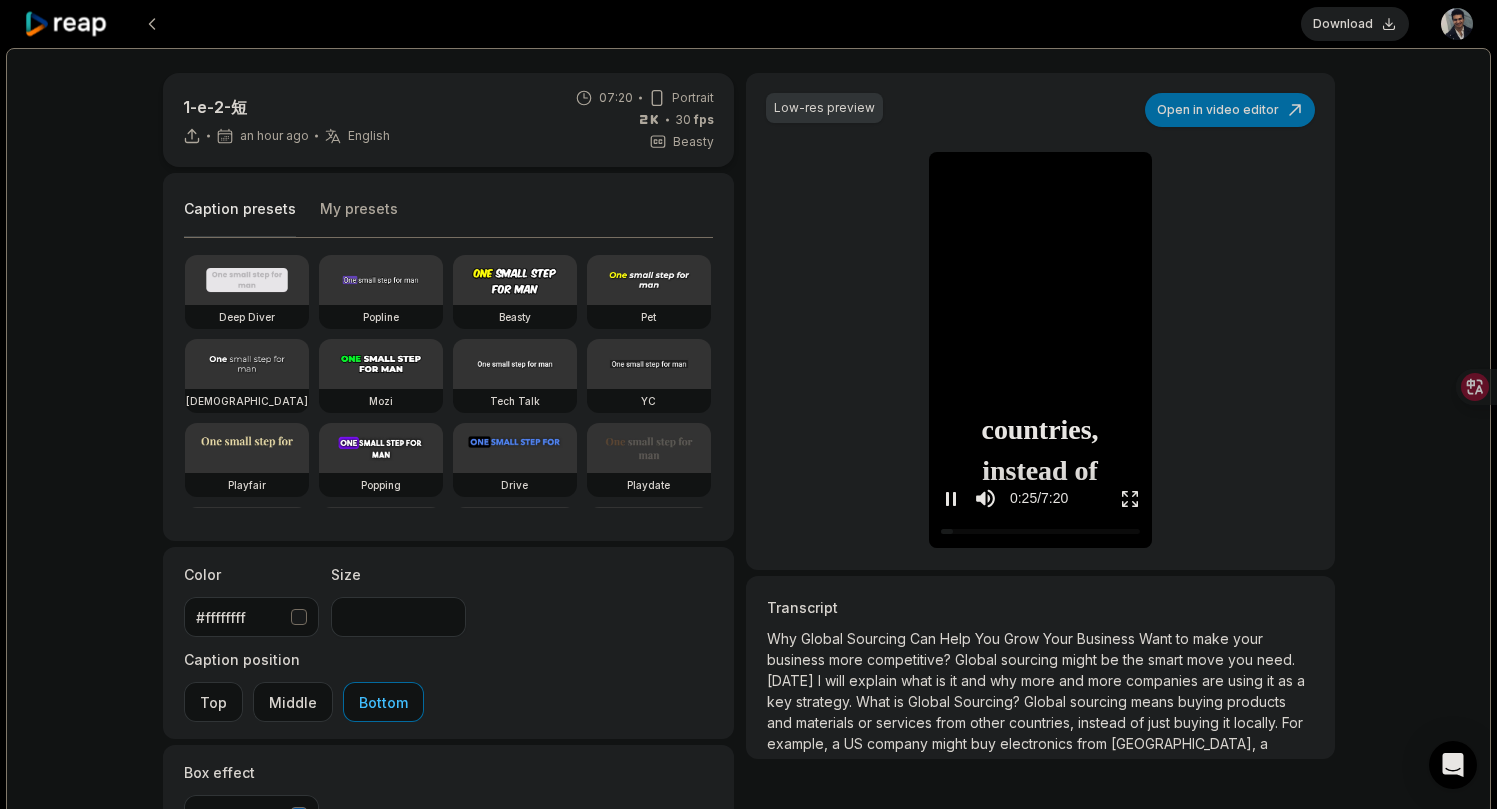 click 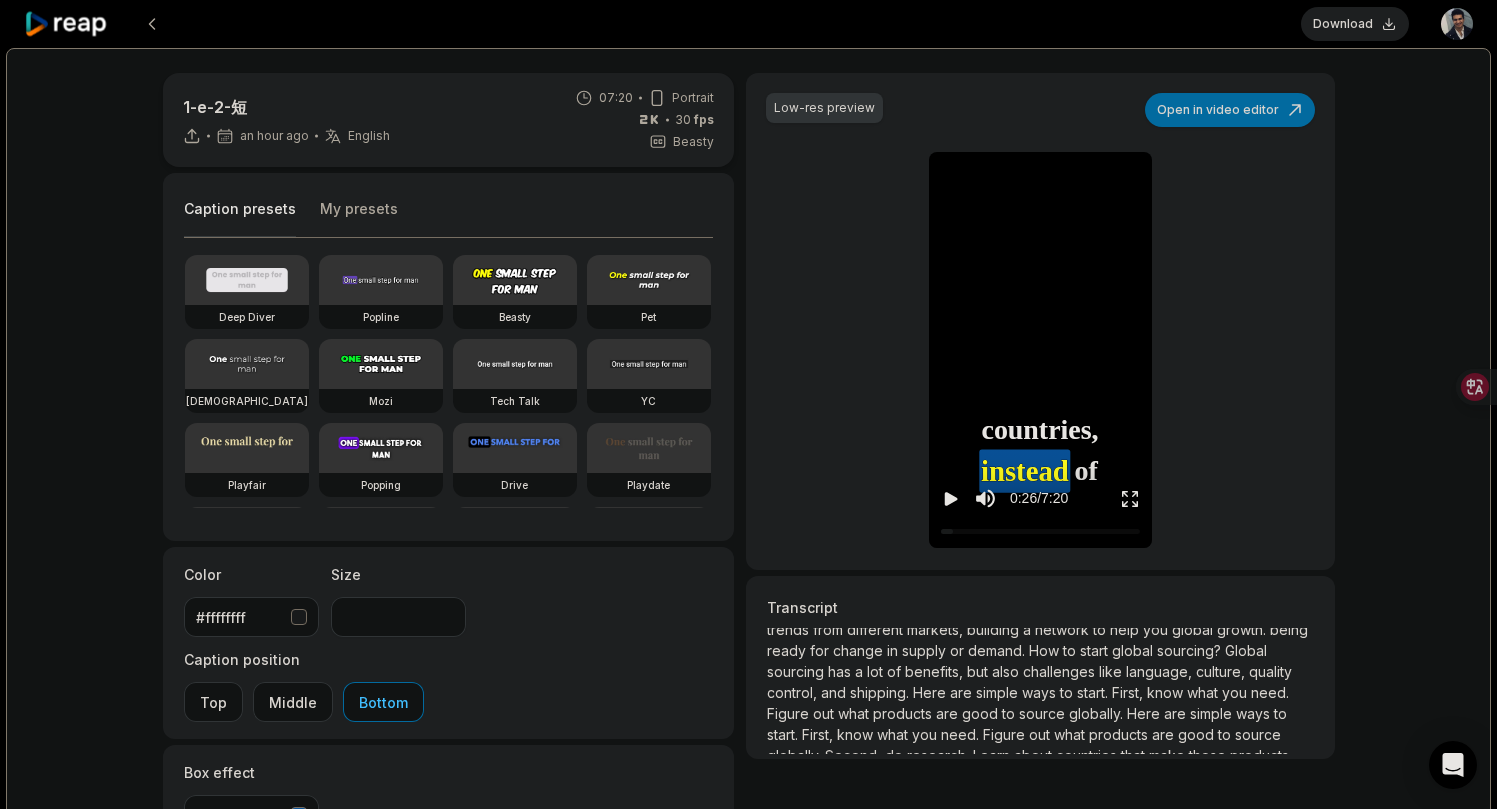 scroll, scrollTop: 1022, scrollLeft: 0, axis: vertical 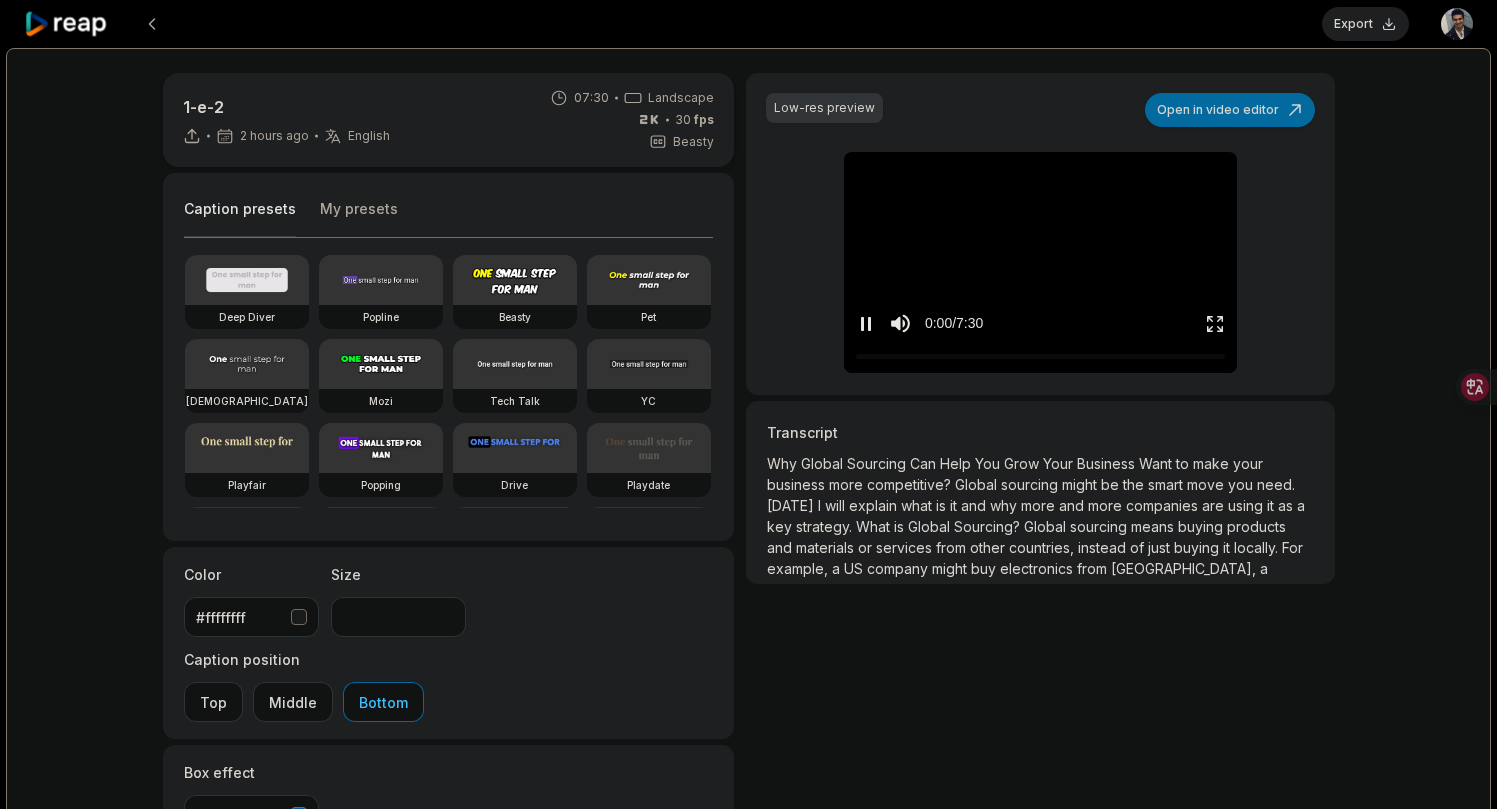 click 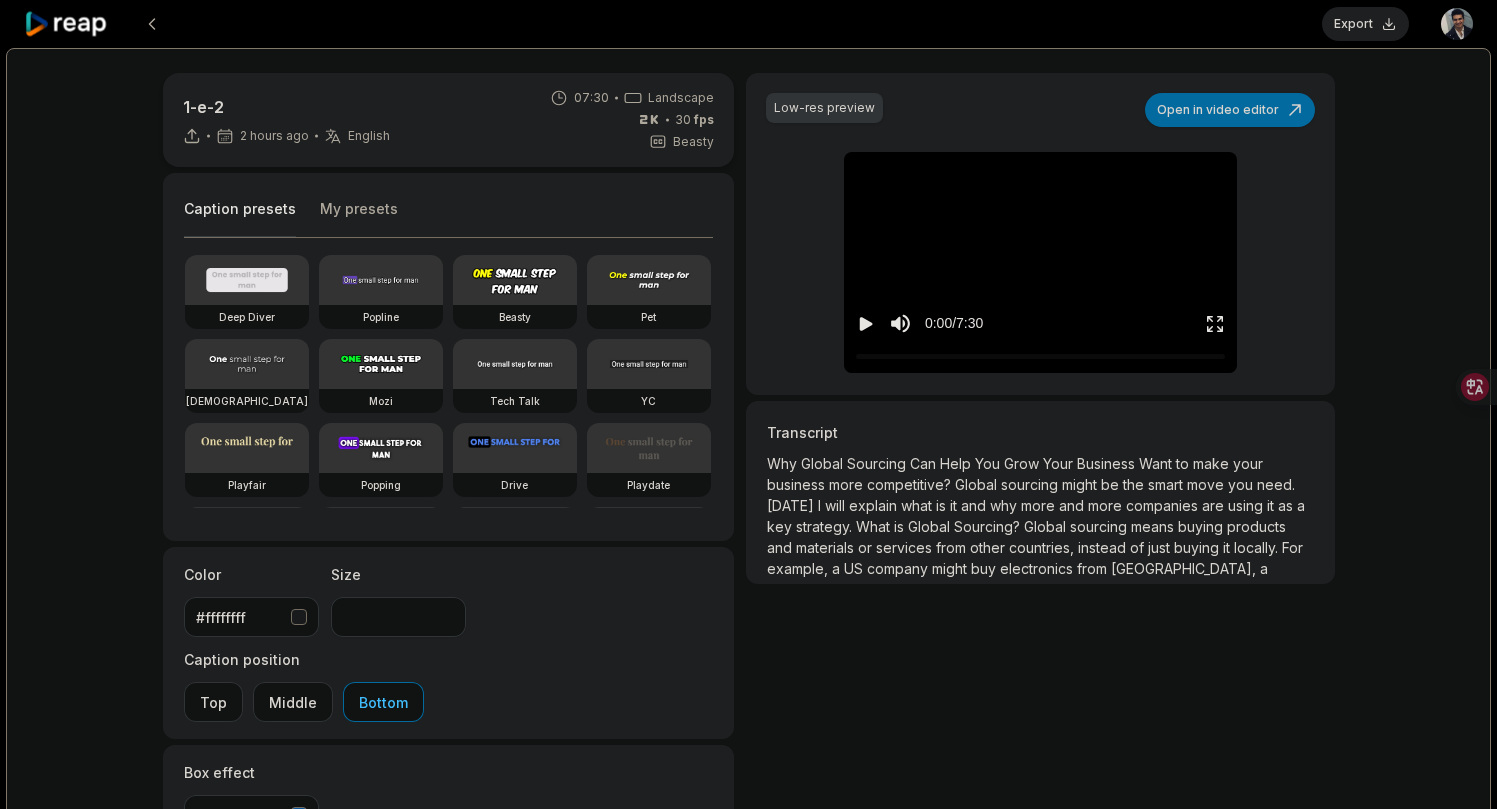 click 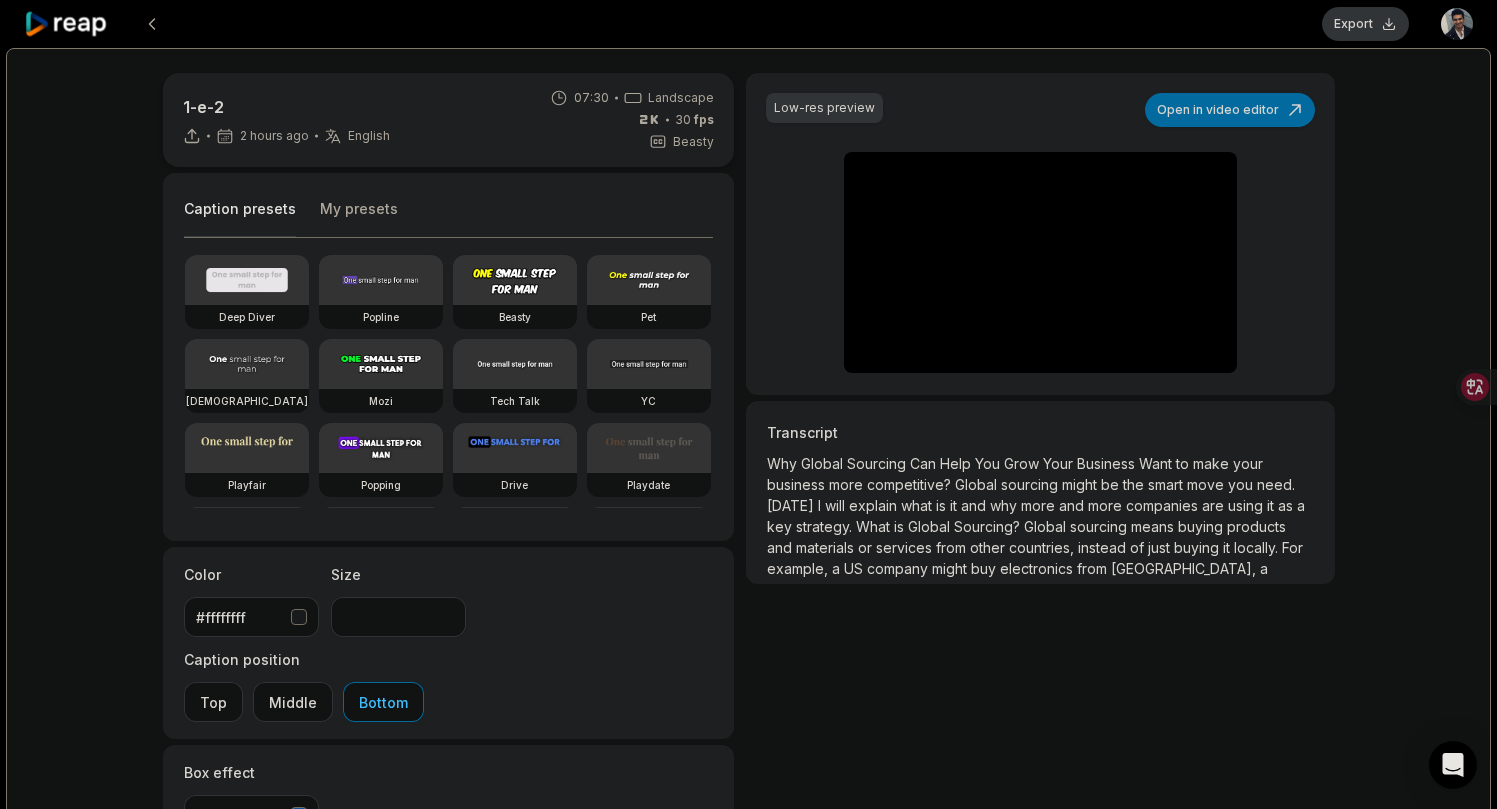 click on "Export" at bounding box center [1365, 24] 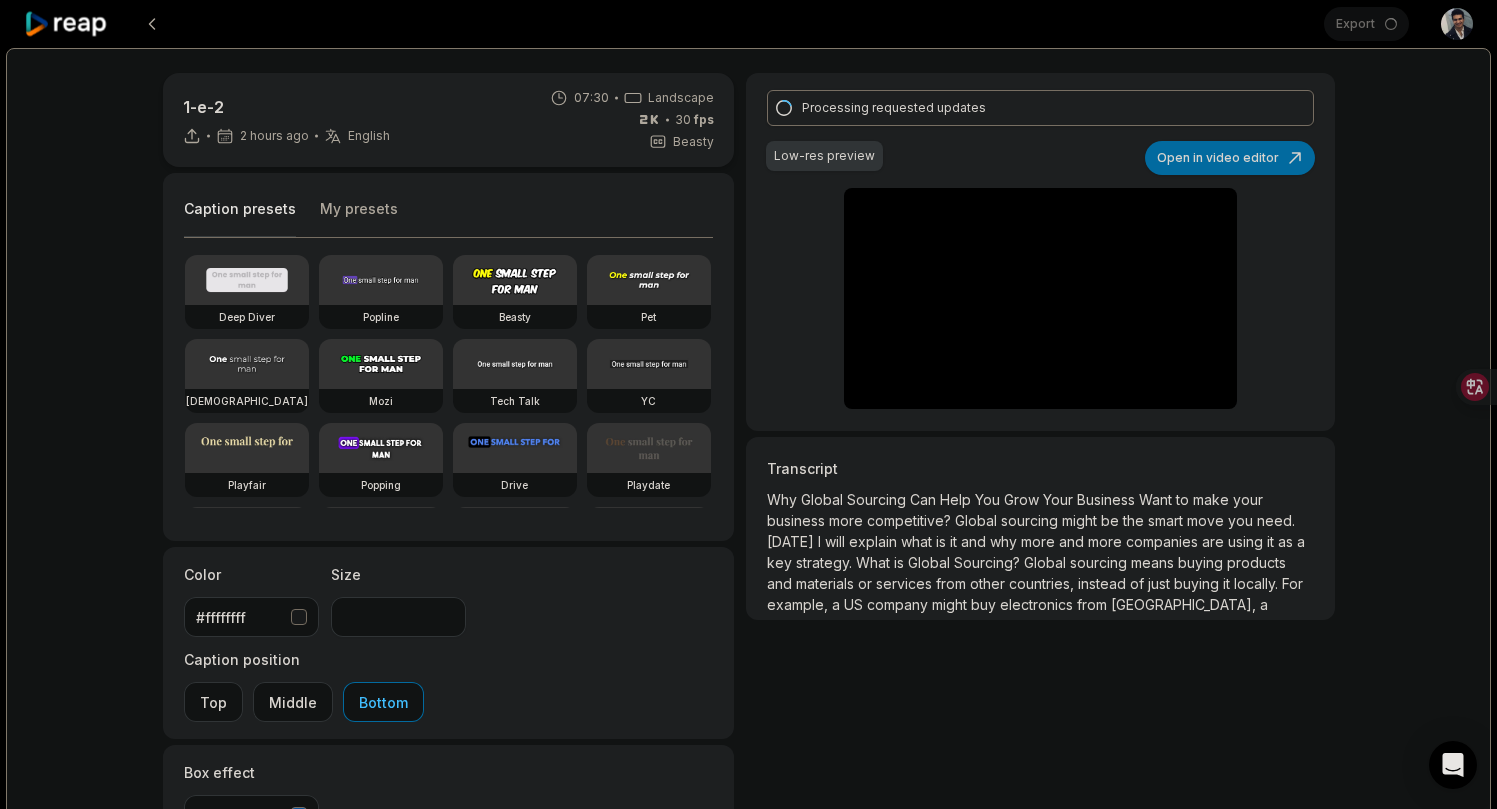 scroll, scrollTop: 0, scrollLeft: 0, axis: both 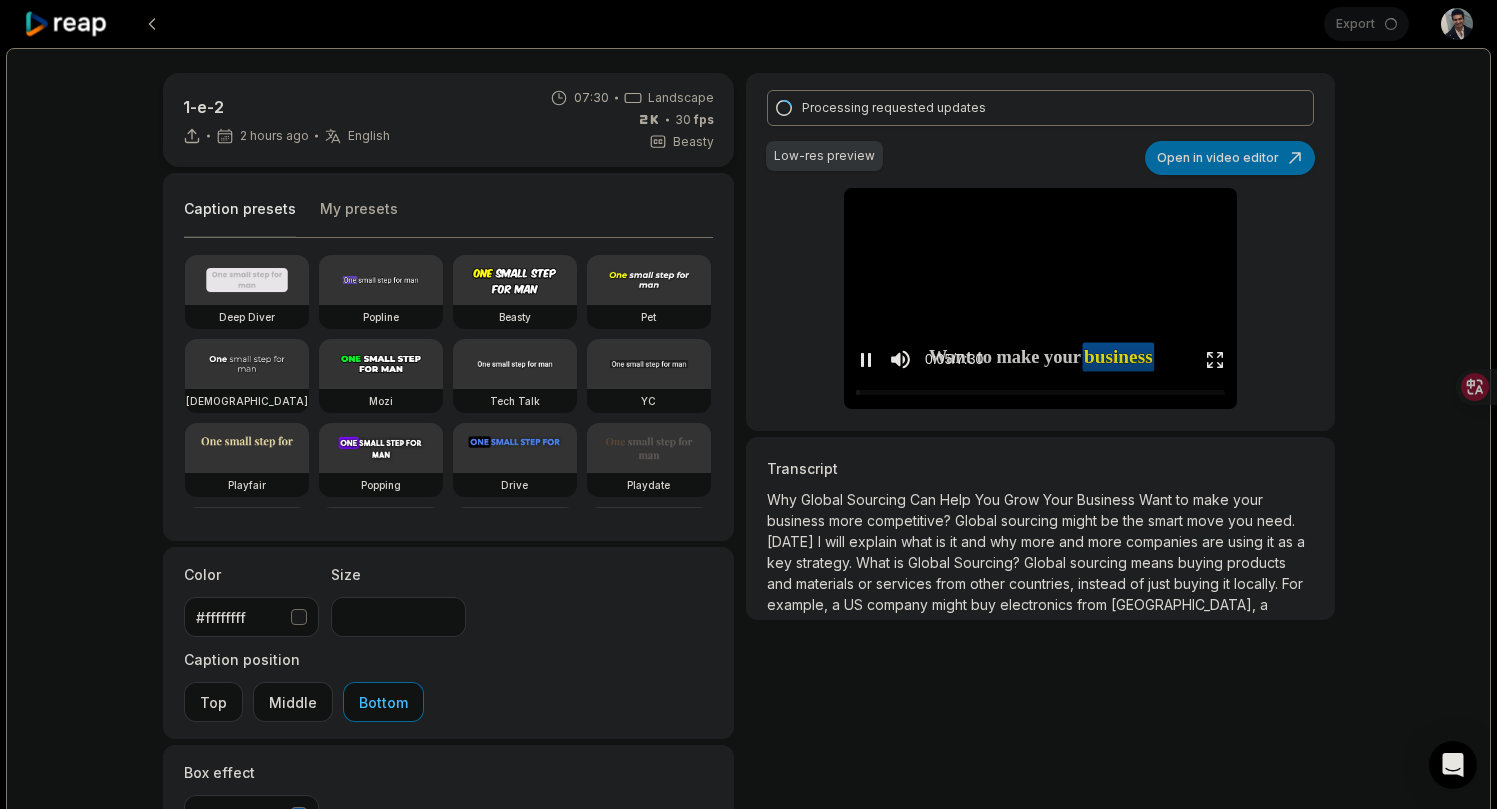 click on "0:05  /  7:30" at bounding box center (1040, 355) 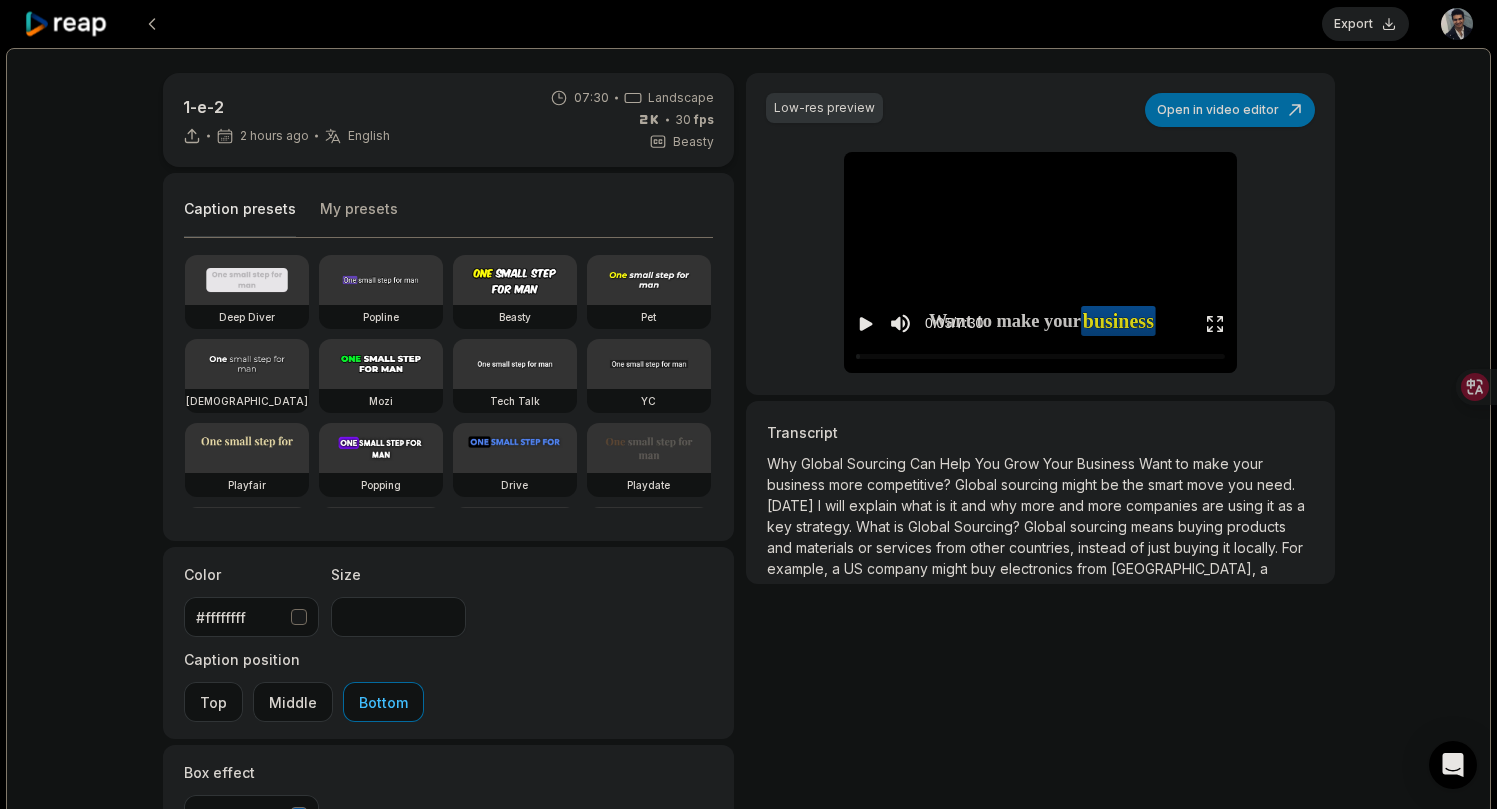 click on "Low-res preview Open in video editor Why Why   Global Global   Sourcing Sourcing   Can Can Help Help   You You   Grow Grow   Your Your   Business Business Want Want   to to   make make   your your   business business business more more   competitive? competitive? Global Global   sourcing sourcing   might might be be   the the   smart smart   move move   you you need need [DATE] [DATE]   I I   will will   explain explain   what what is is   it it   and and   why why   more more   and and more more   companies companies   are are   using using it it   as as   a a   key key   strategy strategy What What   is is   Global Global   Sourcing? Sourcing? Global Global   sourcing sourcing   means means buying buying   products products   and and   materials materials or or   services services   from from   other other countries, countries,   instead instead   of of just just   buying buying   it it   locally locally For For   example, example,   a a   US US   company" at bounding box center [1040, 234] 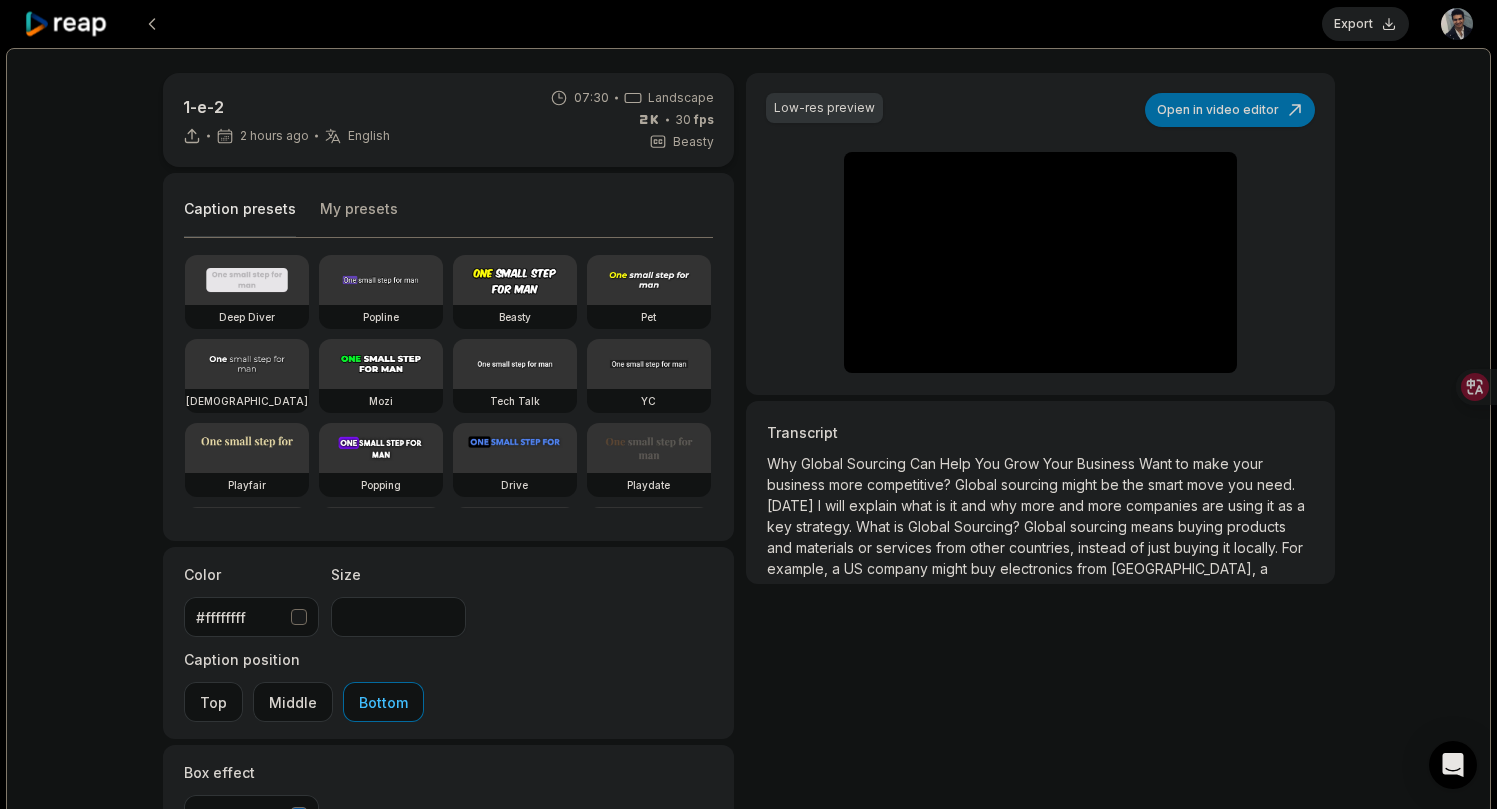 click on "1-e-2 2 hours ago English en 07:30 Landscape 30   fps Beasty Caption presets My presets Deep Diver Popline Beasty Pet Zen Mozi Tech Talk [PERSON_NAME] Popping Drive Playdate Galaxy Turban Flipper Spell Youshaei Pod P Noah Phantom Color #ffffffff Size *** Caption position Top Middle Bottom Box effect #0A64BC Add Emoji 🤩 Add Emoji Add Word  Highlight Add Word Highlight Publish Save draft Low-res preview Open in video editor Why Why   Global Global   Sourcing Sourcing   Can Can Help Help   You You   Grow Grow   Your Your   Business Business Want Want   to to   make make   your your   business business more more   competitive? competitive? Global Global   sourcing sourcing   might might be be   the the   smart smart   move move   you you need need [DATE] [DATE]   I I   will will   explain explain   what what is is   it it   and and   why why   more more   and and more more   companies companies   are are   using using it it   as as   a a   key key   strategy strategy What What" at bounding box center [748, 592] 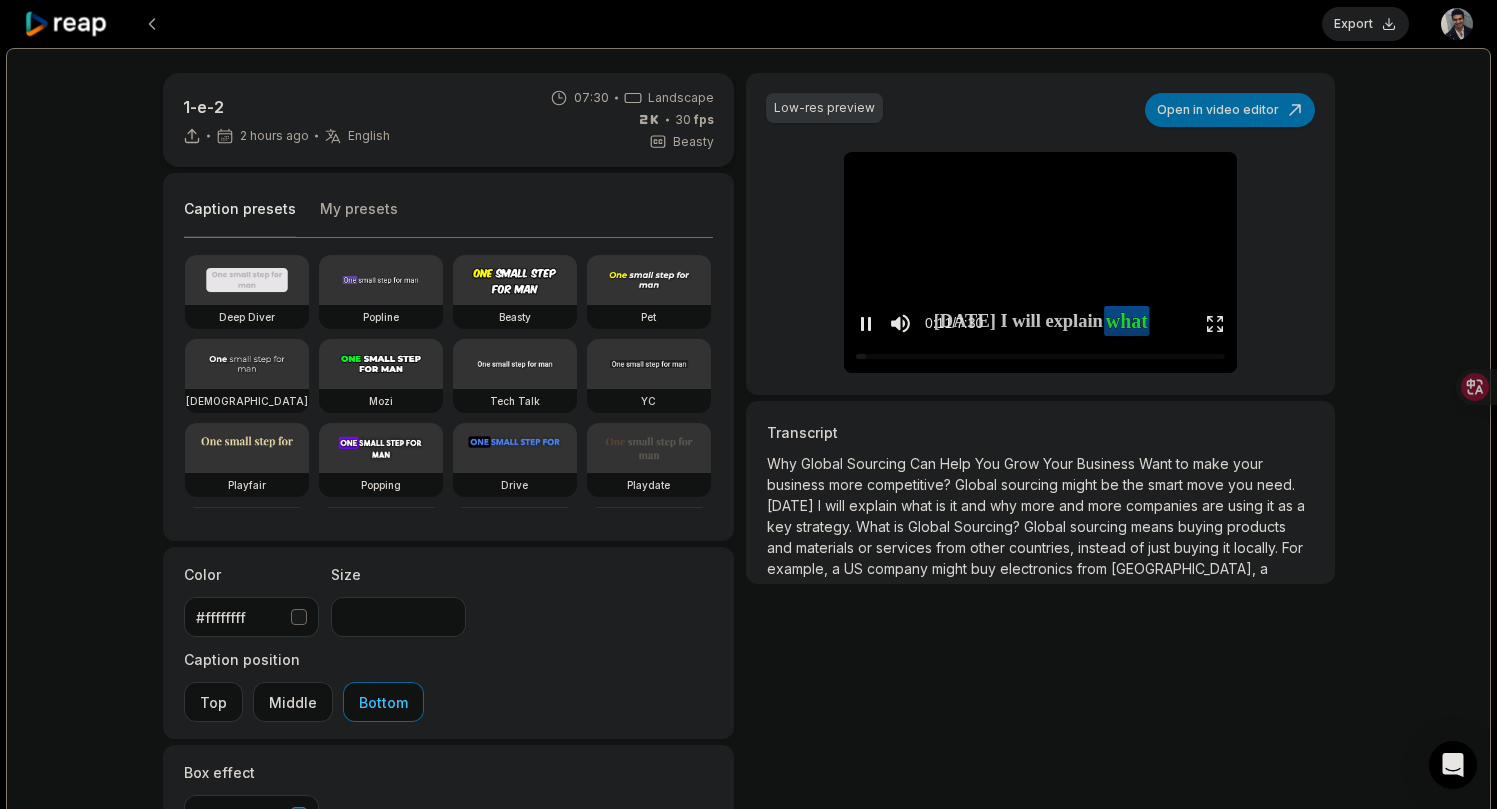 click 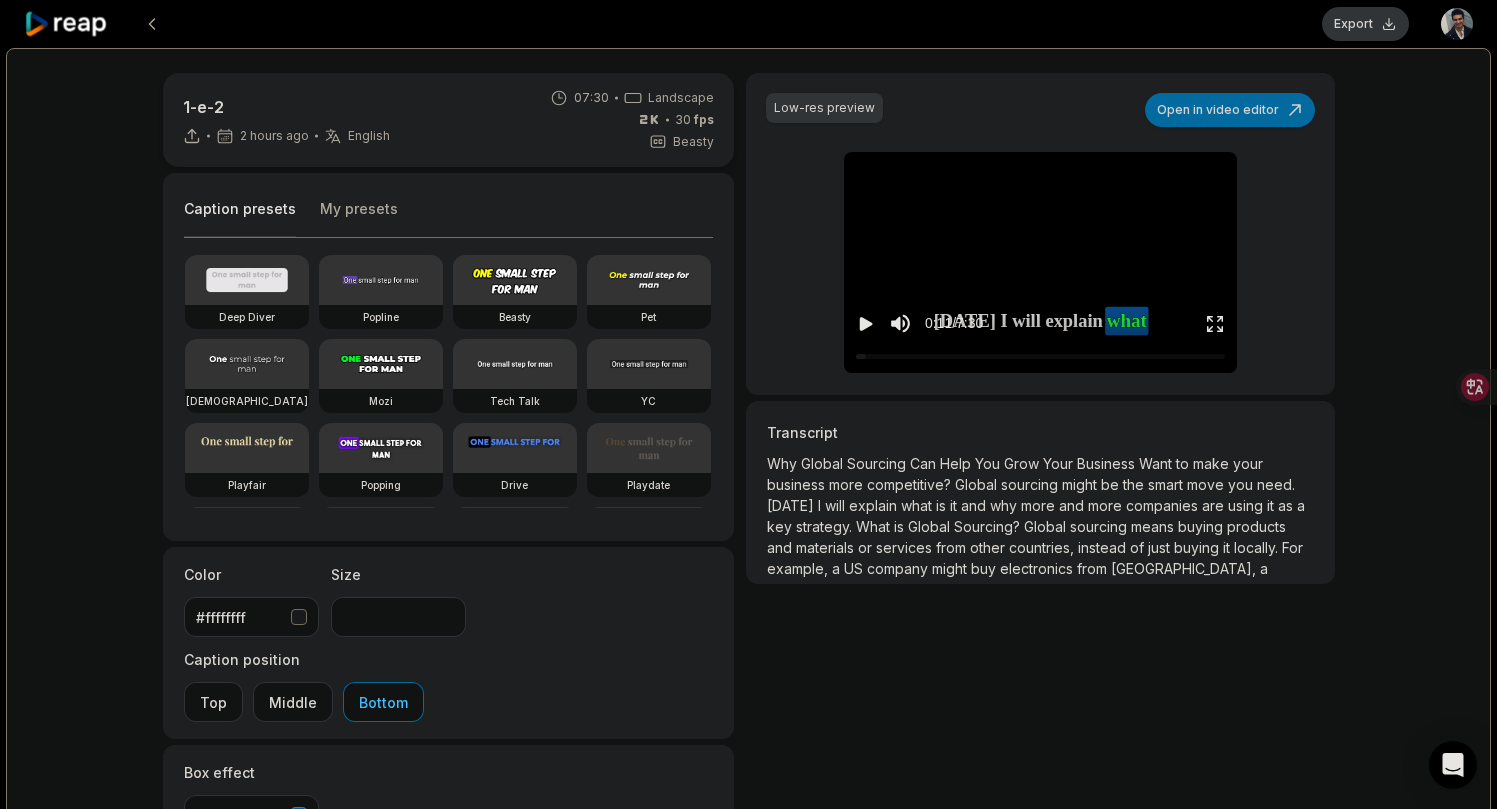 click on "Export" at bounding box center (1365, 24) 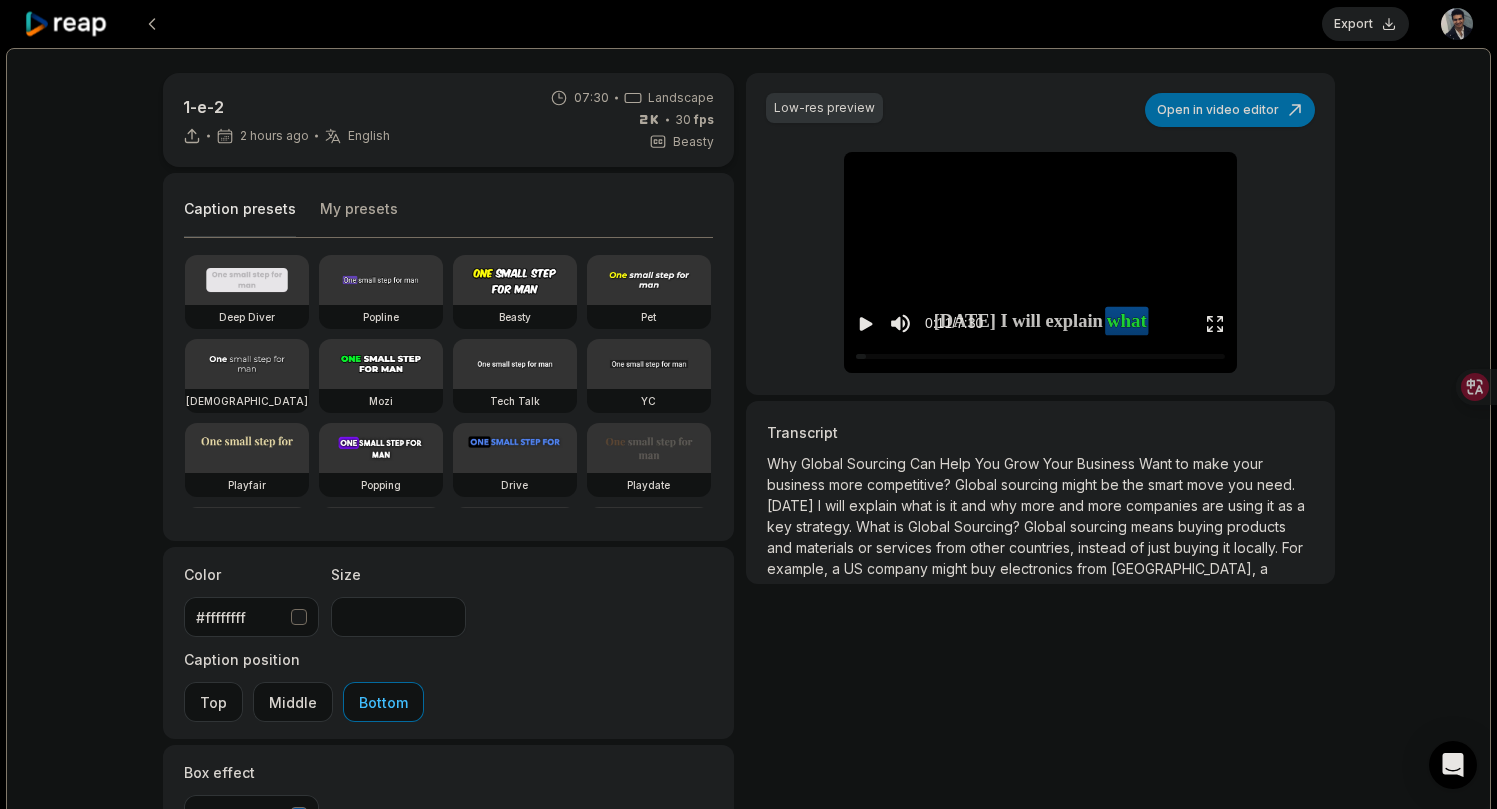 click at bounding box center [673, 24] 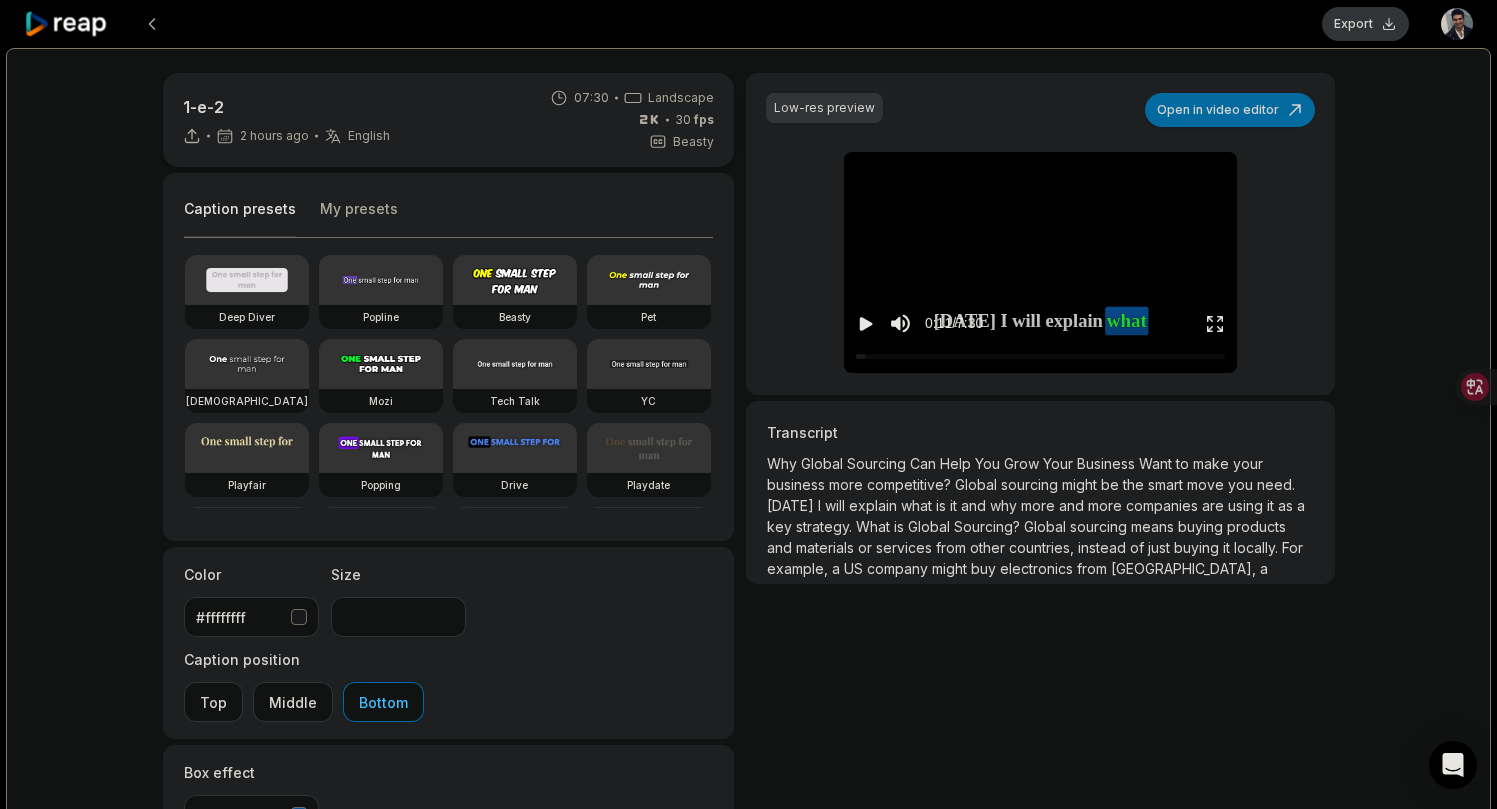 click on "Export" at bounding box center [1365, 24] 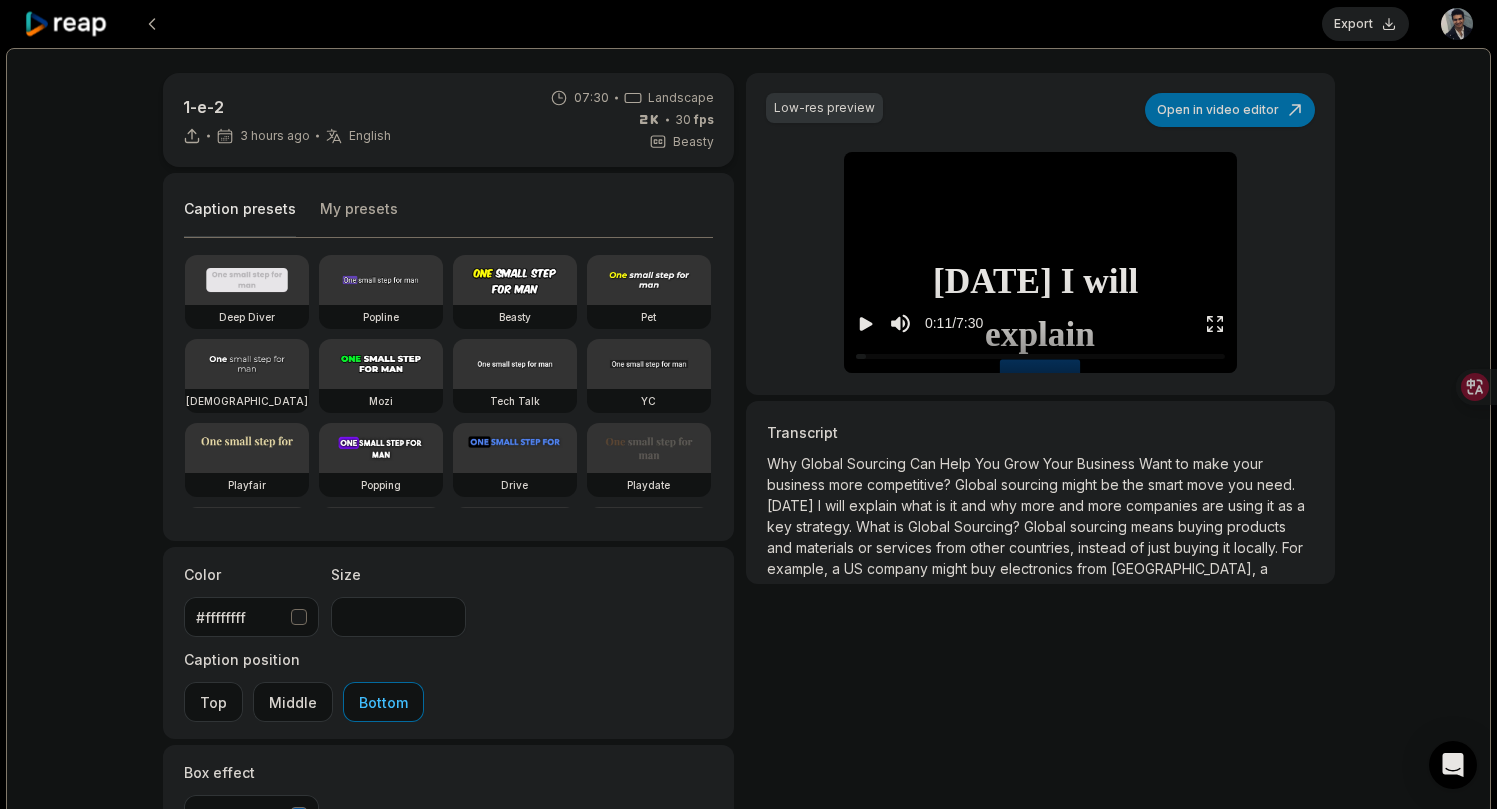 type on "***" 